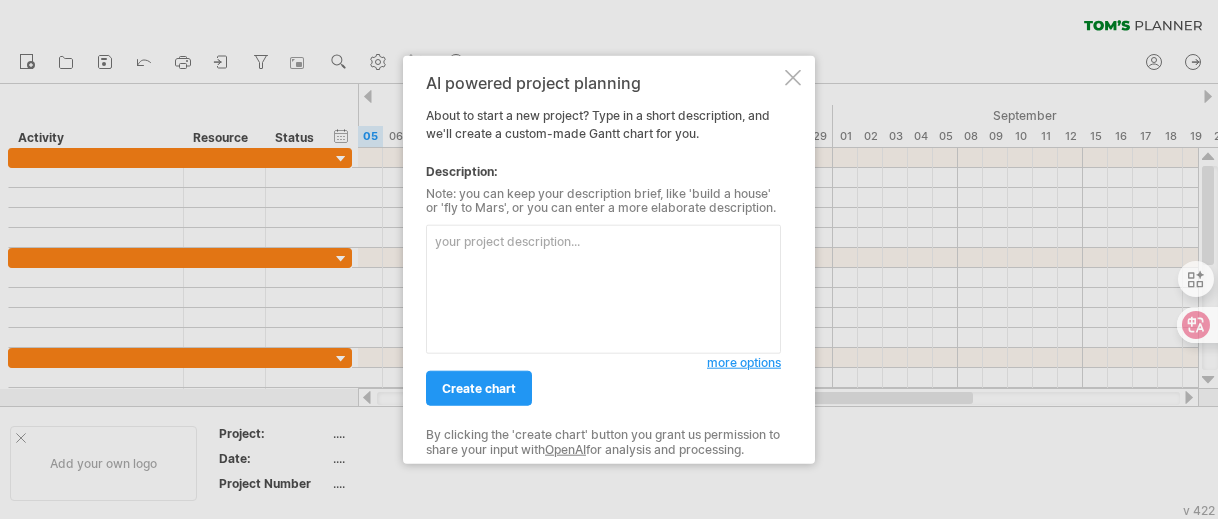 scroll, scrollTop: 0, scrollLeft: 0, axis: both 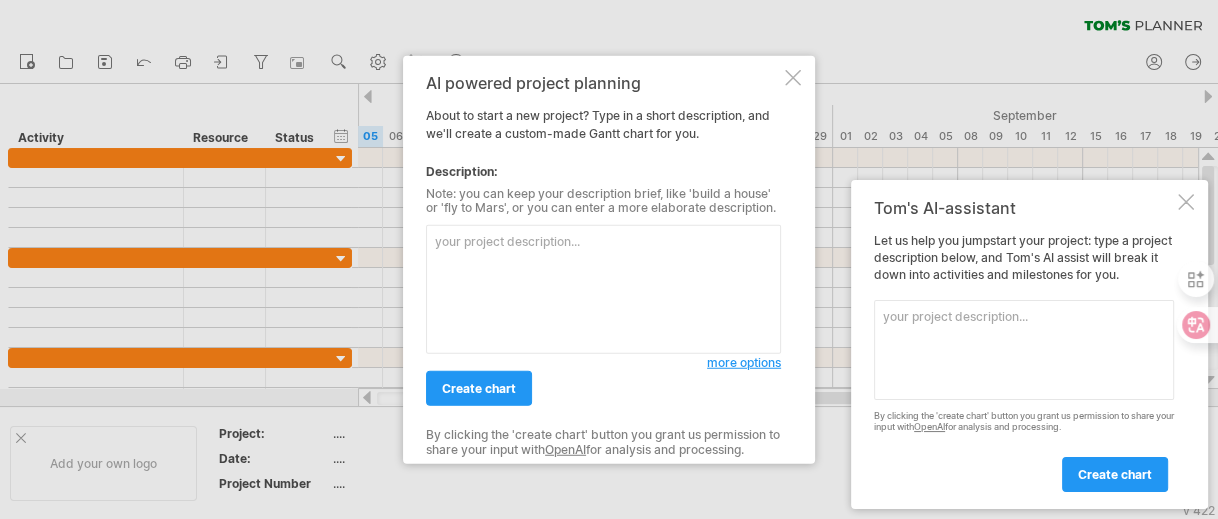 click at bounding box center (1024, 350) 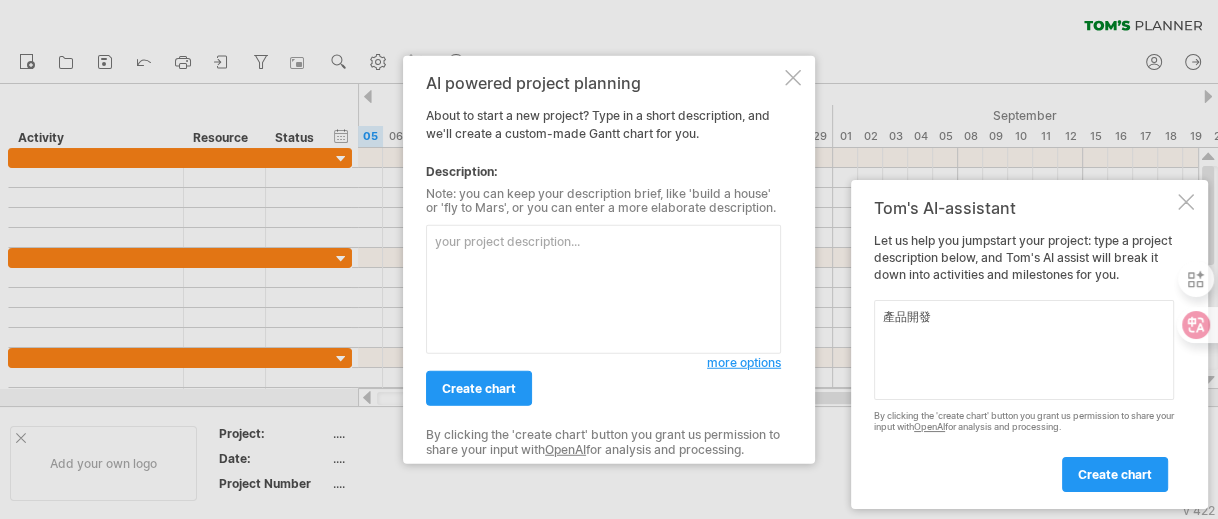 click on "產品開發" at bounding box center [1024, 350] 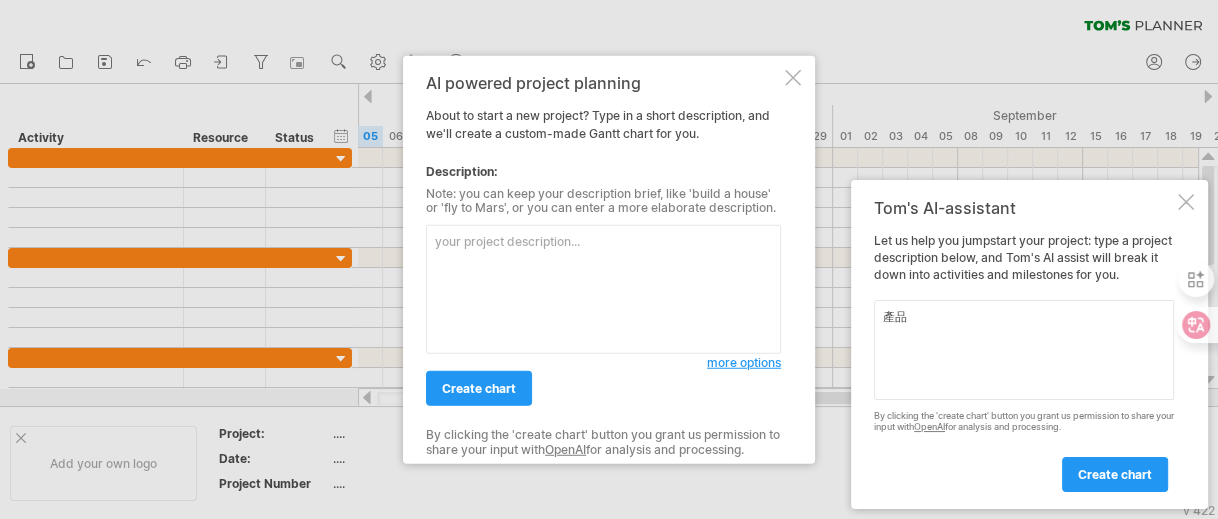 type on "產" 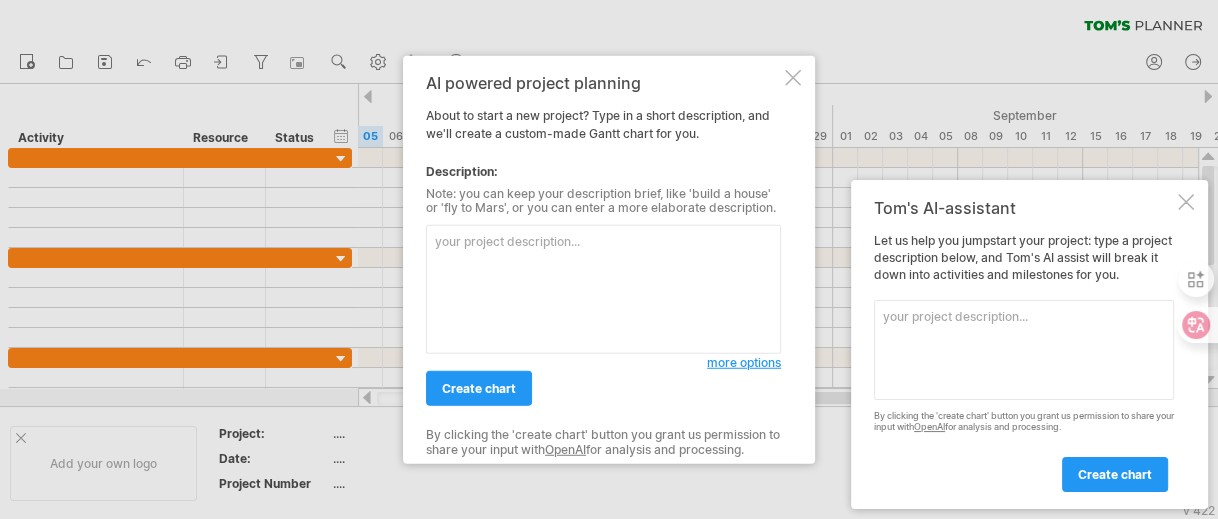 type on "ㄜ" 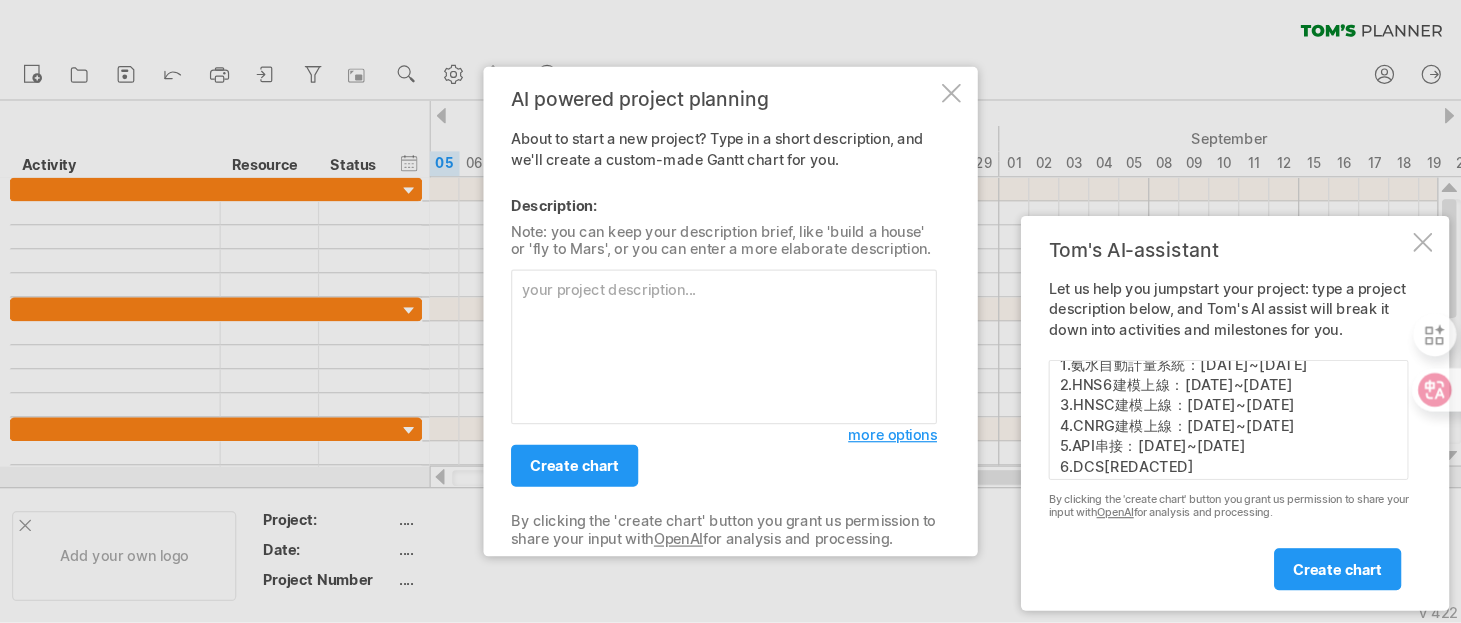 scroll, scrollTop: 32, scrollLeft: 0, axis: vertical 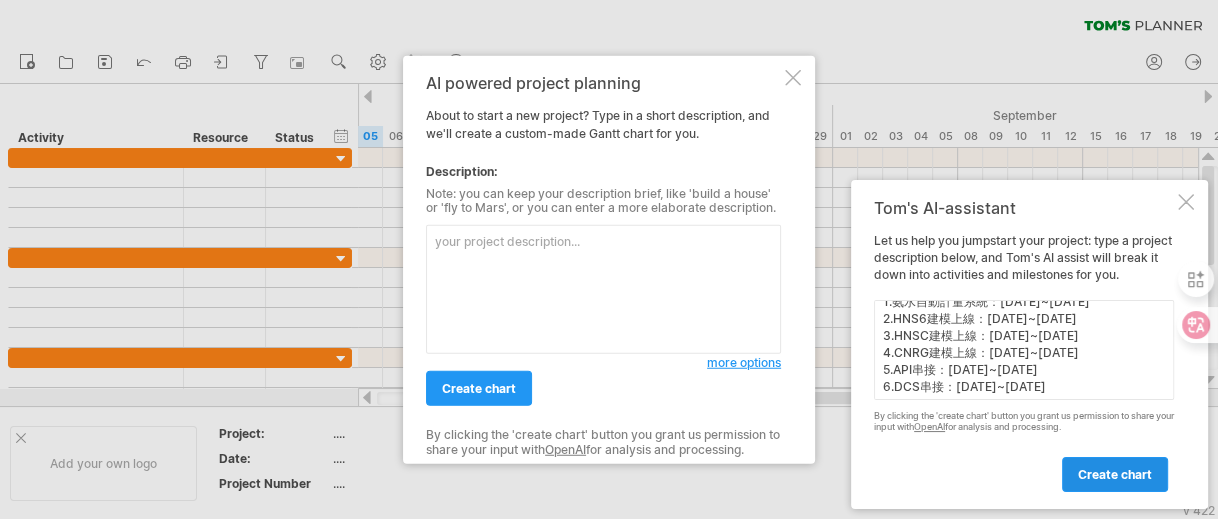 type on "AI產品專案開發:
1.氨水自動計量系統：[DATE]~[DATE]
2.HNS6建模上線：[DATE]~[DATE]
3.HNSC建模上線：[DATE]~[DATE]
4.CNRG建模上線：[DATE]~[DATE]
5.API串接：[DATE]~[DATE]
6.DCS串接：[DATE]~[DATE]" 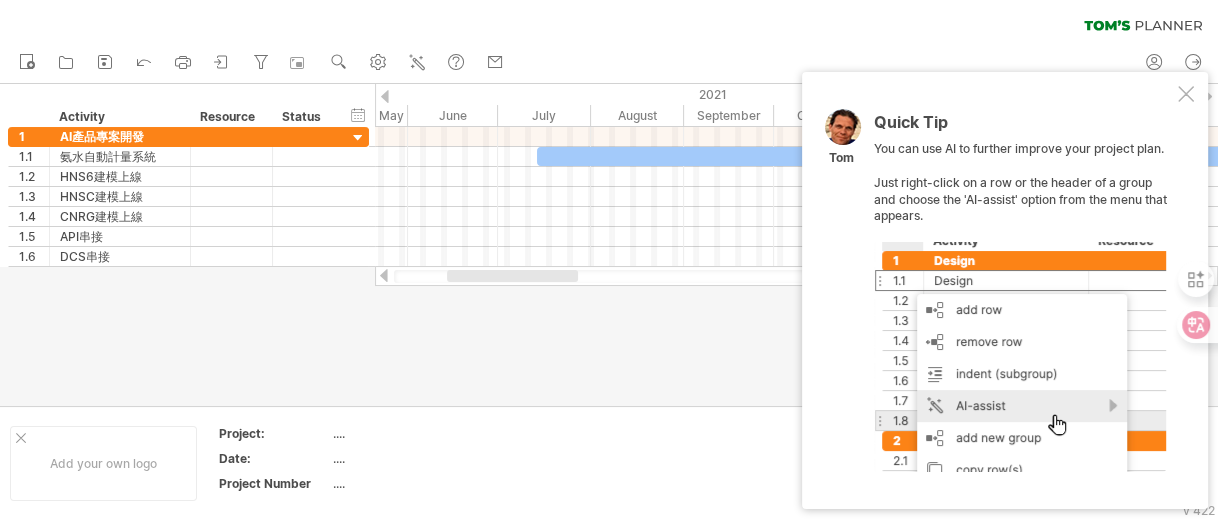 drag, startPoint x: 566, startPoint y: 281, endPoint x: 541, endPoint y: 302, distance: 32.649654 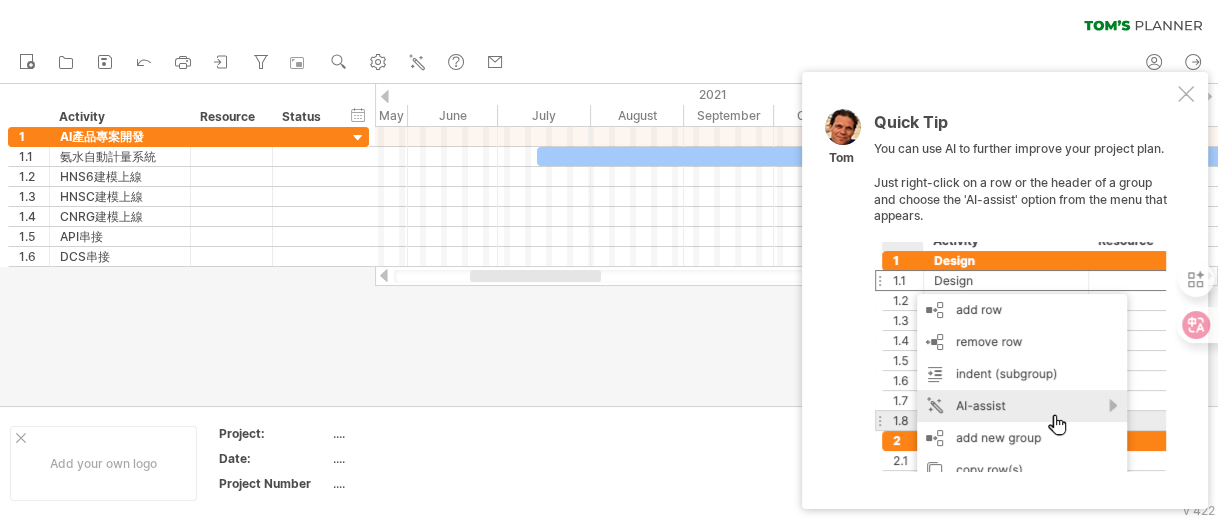 click on "Quick Tip You can use AI to further improve your project plan. Just right-click on a row or the header of a group and choose the 'AI-assist' option from the menu that appears.   [PERSON]" at bounding box center [1005, 290] 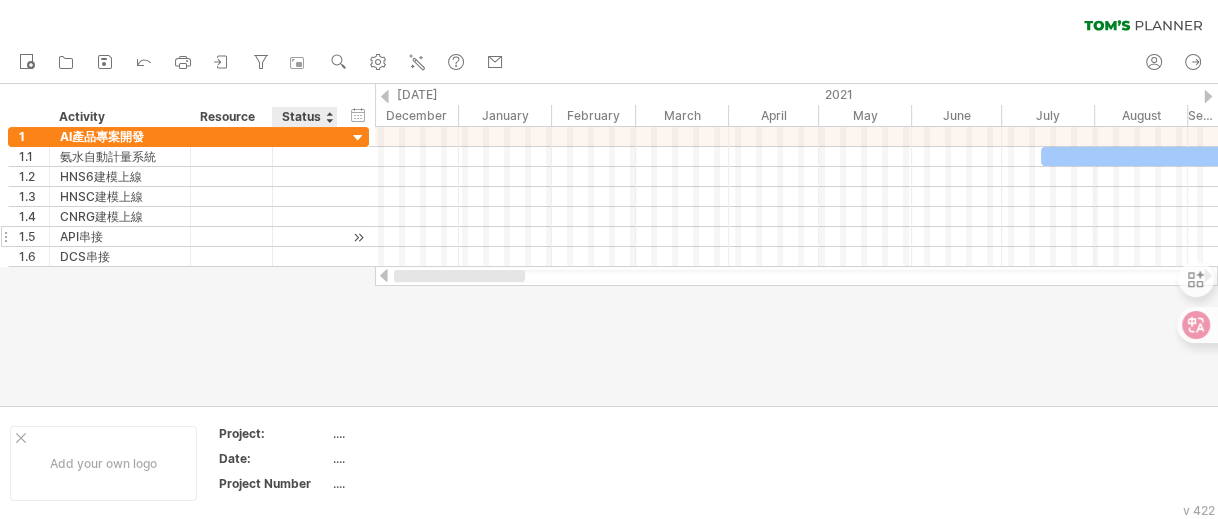 drag, startPoint x: 498, startPoint y: 273, endPoint x: 322, endPoint y: 235, distance: 180.05554 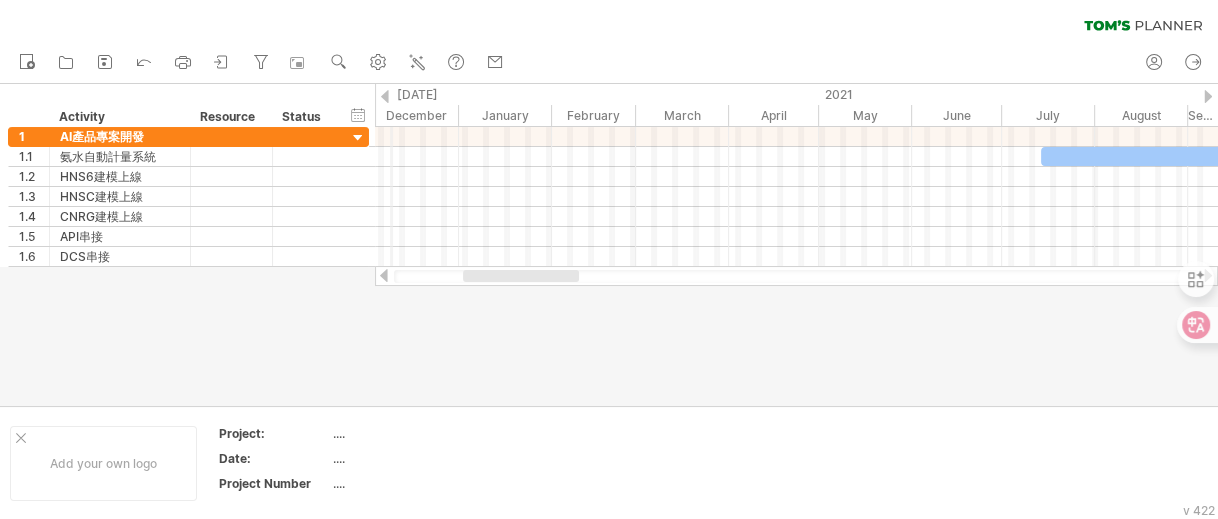 click on "[DATE]" at bounding box center (-74, 94) 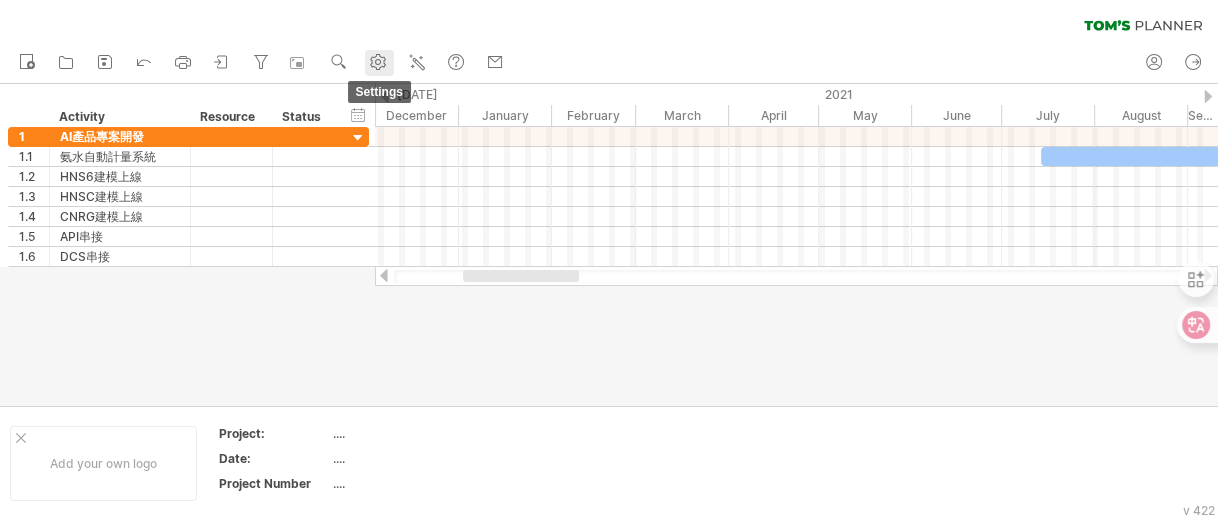 click on "settings" at bounding box center (379, 63) 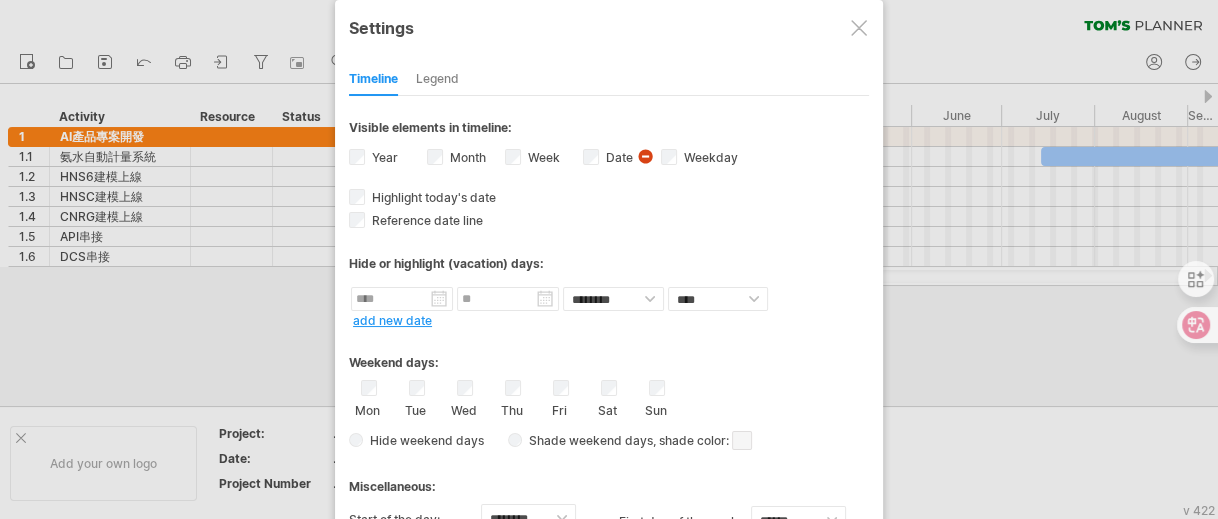 click on "Month" at bounding box center [466, 157] 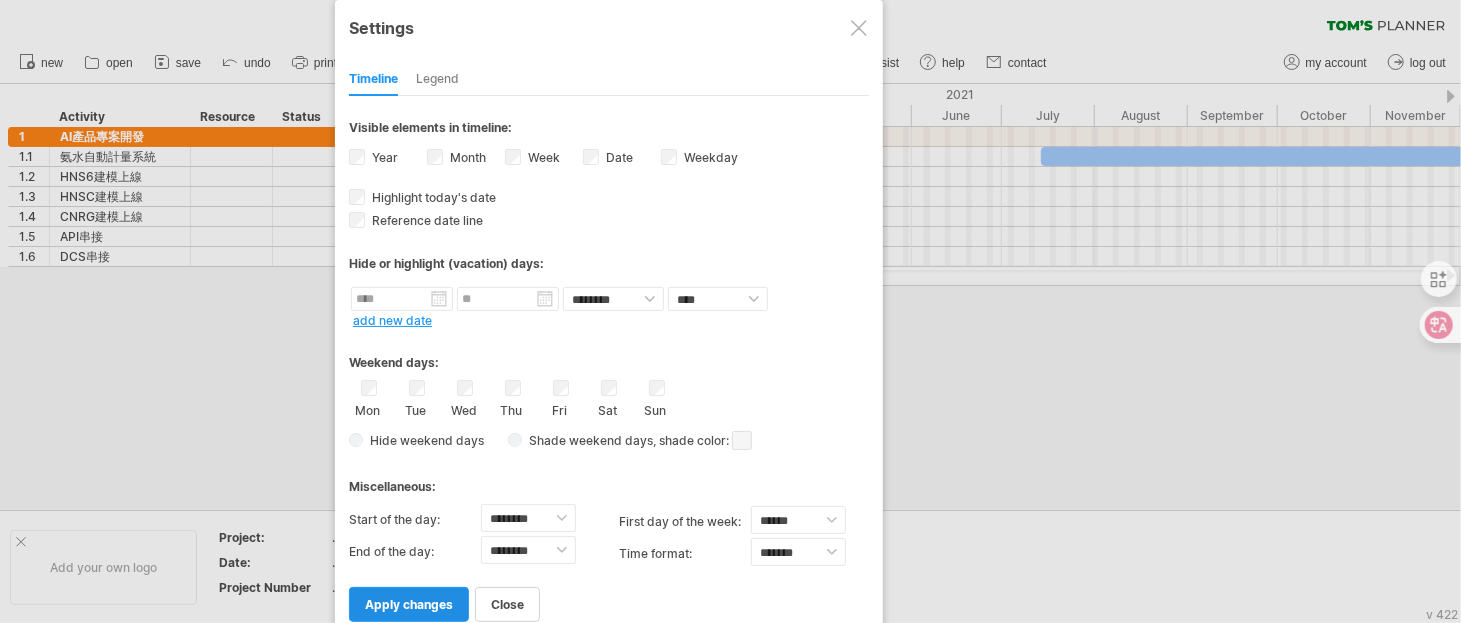 click on "apply changes" at bounding box center (409, 604) 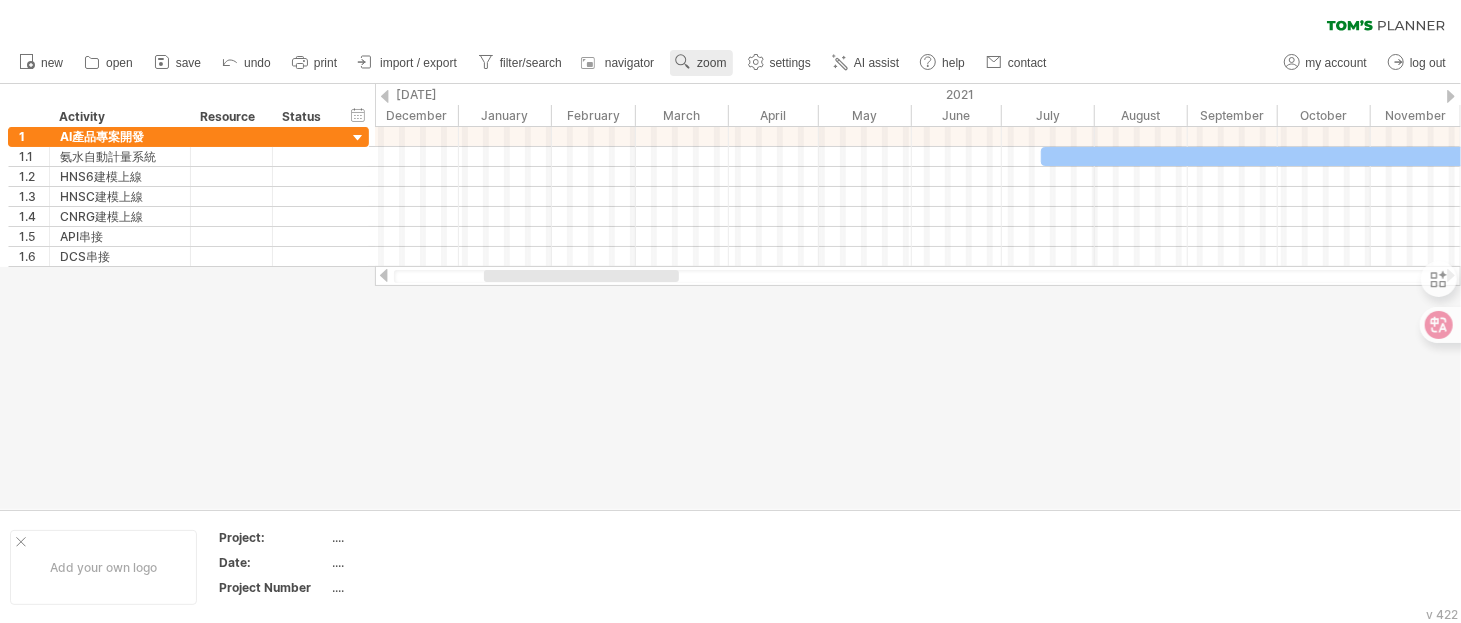 click 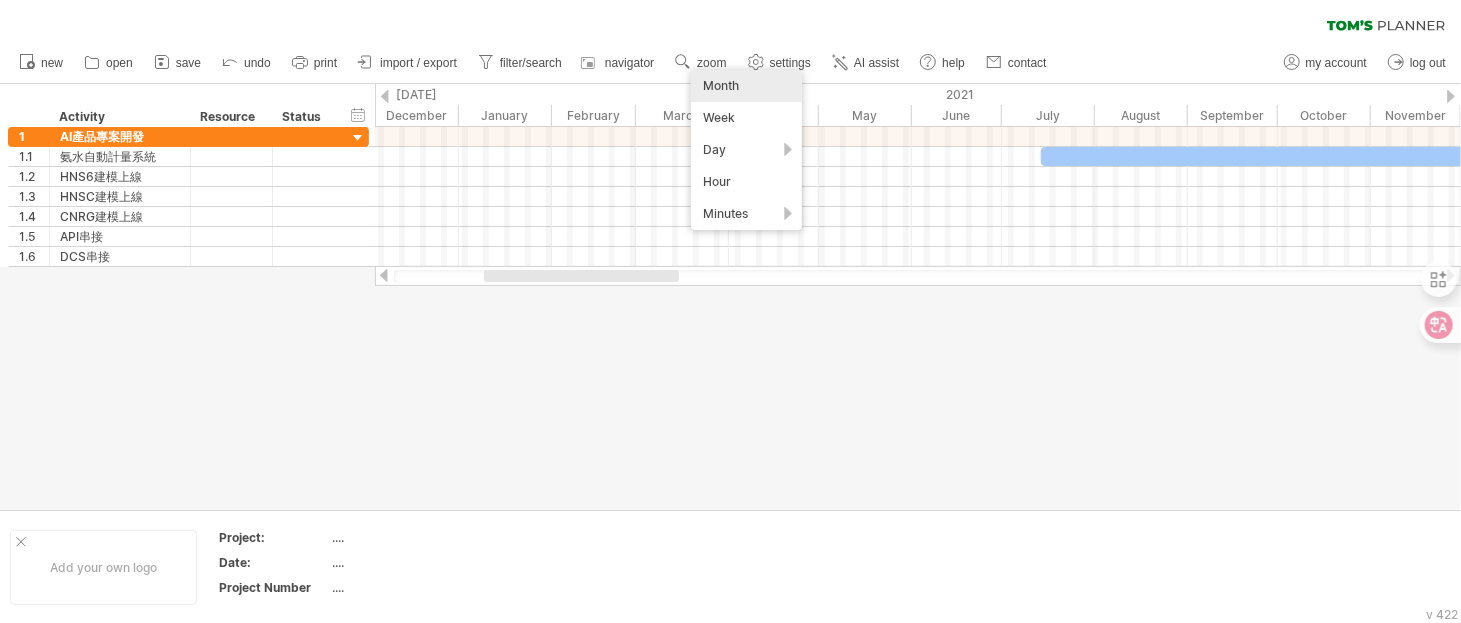 click on "Month" at bounding box center (746, 86) 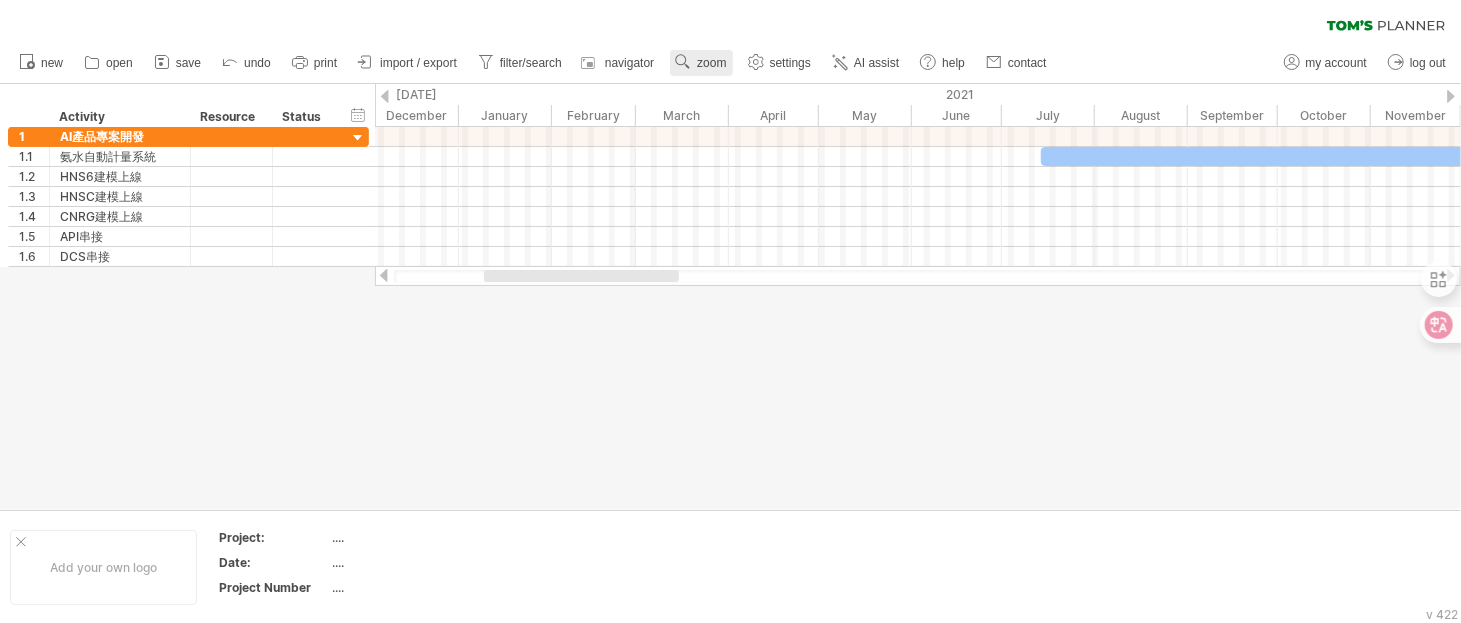 click on "zoom" at bounding box center [701, 63] 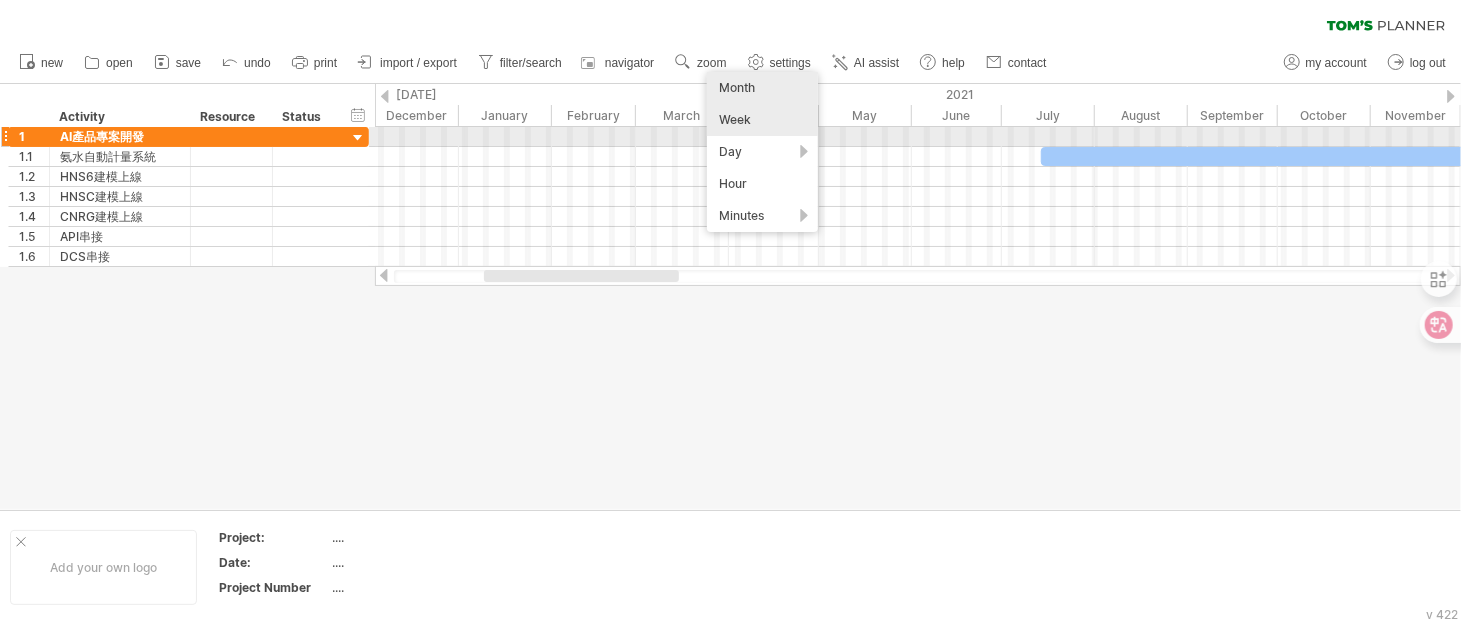click on "Week" at bounding box center [762, 120] 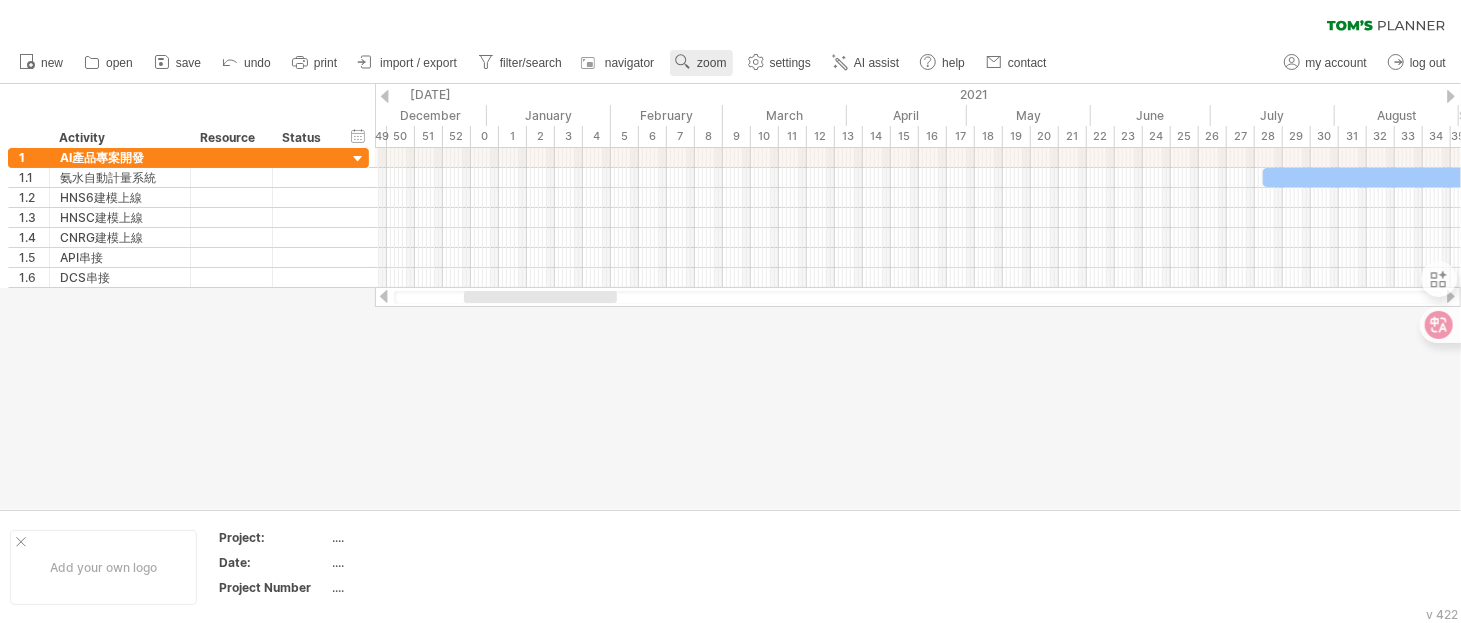 click on "zoom" at bounding box center (711, 63) 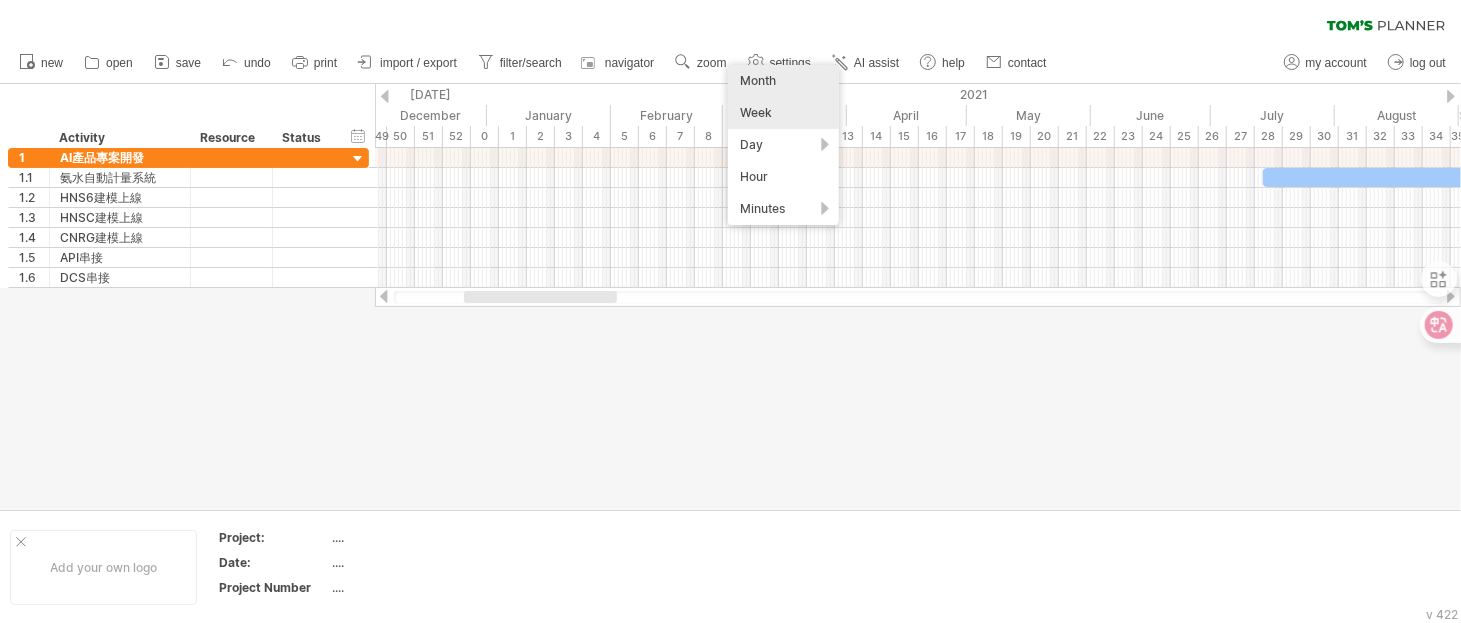 click on "Month" at bounding box center [783, 81] 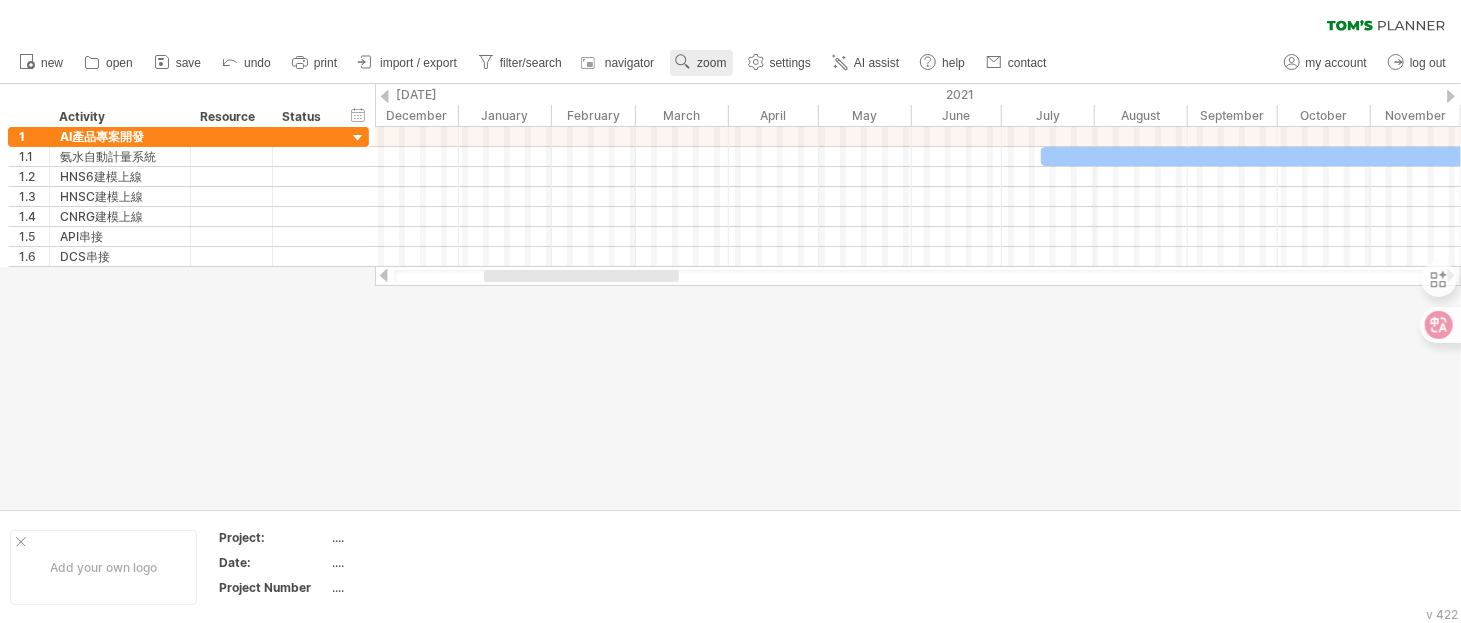 click on "zoom" at bounding box center (701, 63) 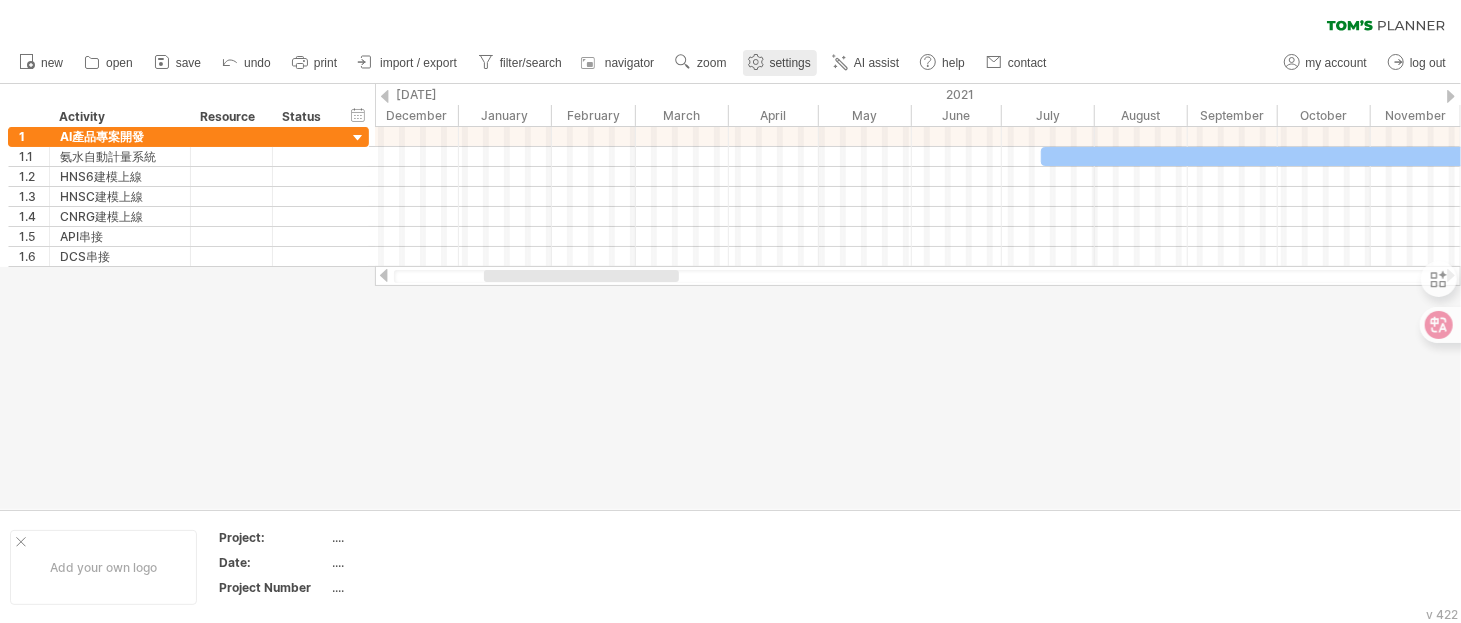 click on "settings" at bounding box center [790, 63] 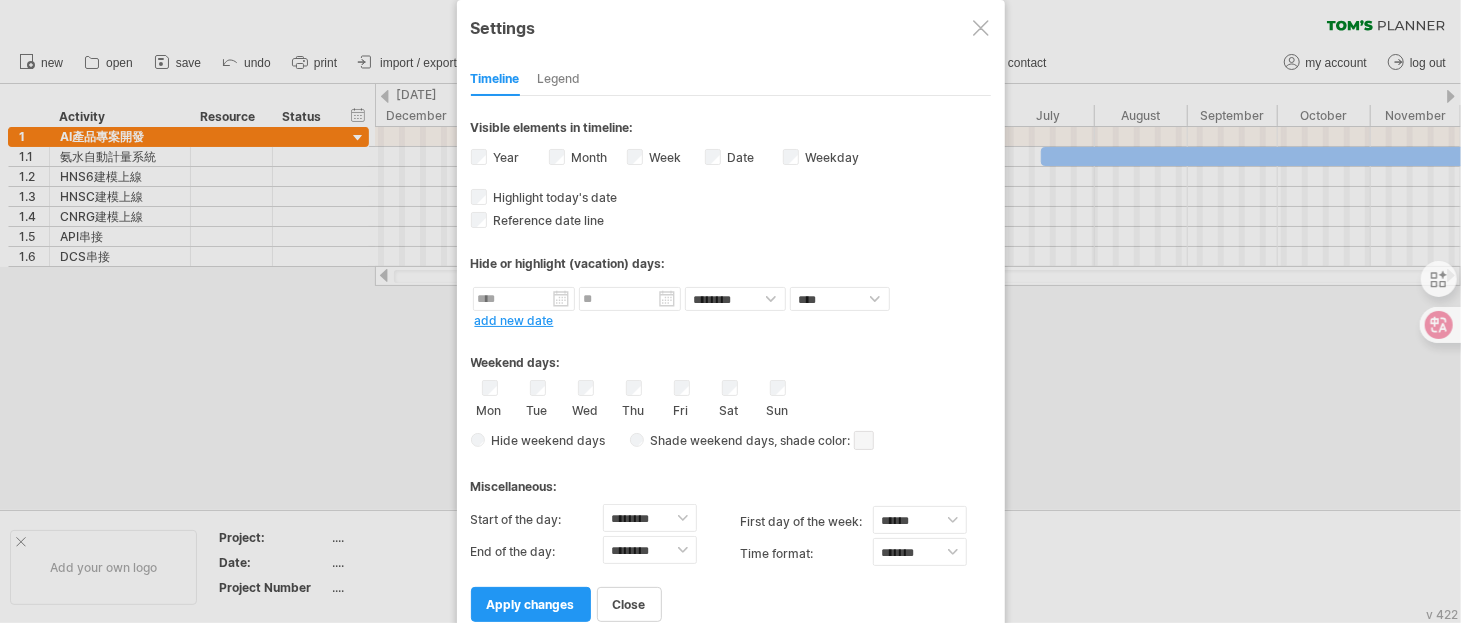 click on "**********" at bounding box center [731, 358] 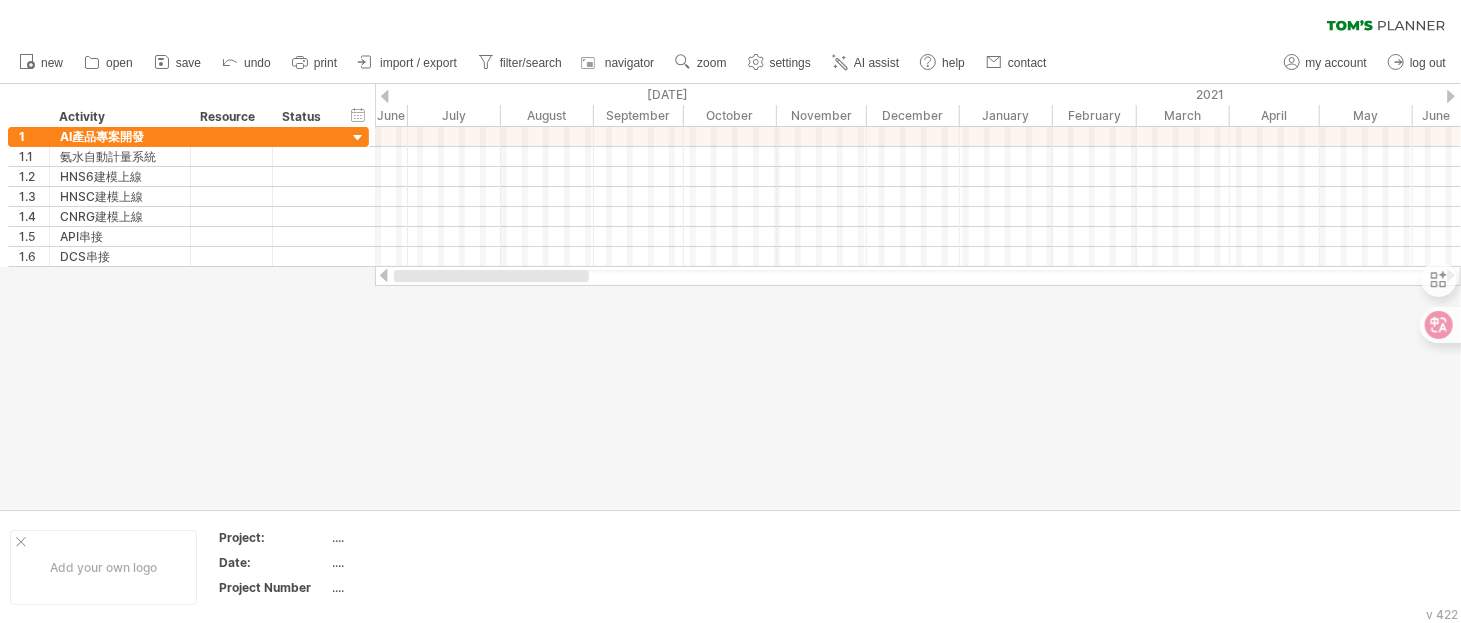 drag, startPoint x: 599, startPoint y: 279, endPoint x: 412, endPoint y: 319, distance: 191.23022 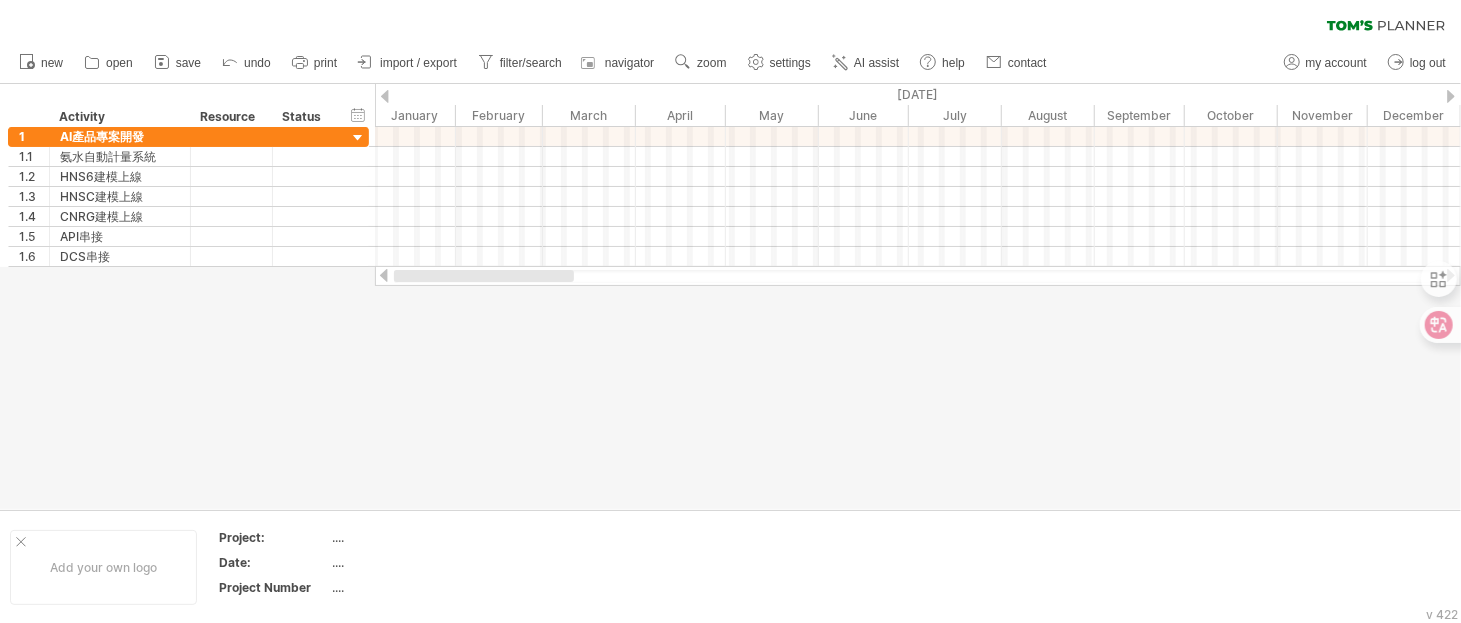 drag, startPoint x: 617, startPoint y: 271, endPoint x: 360, endPoint y: 342, distance: 266.62708 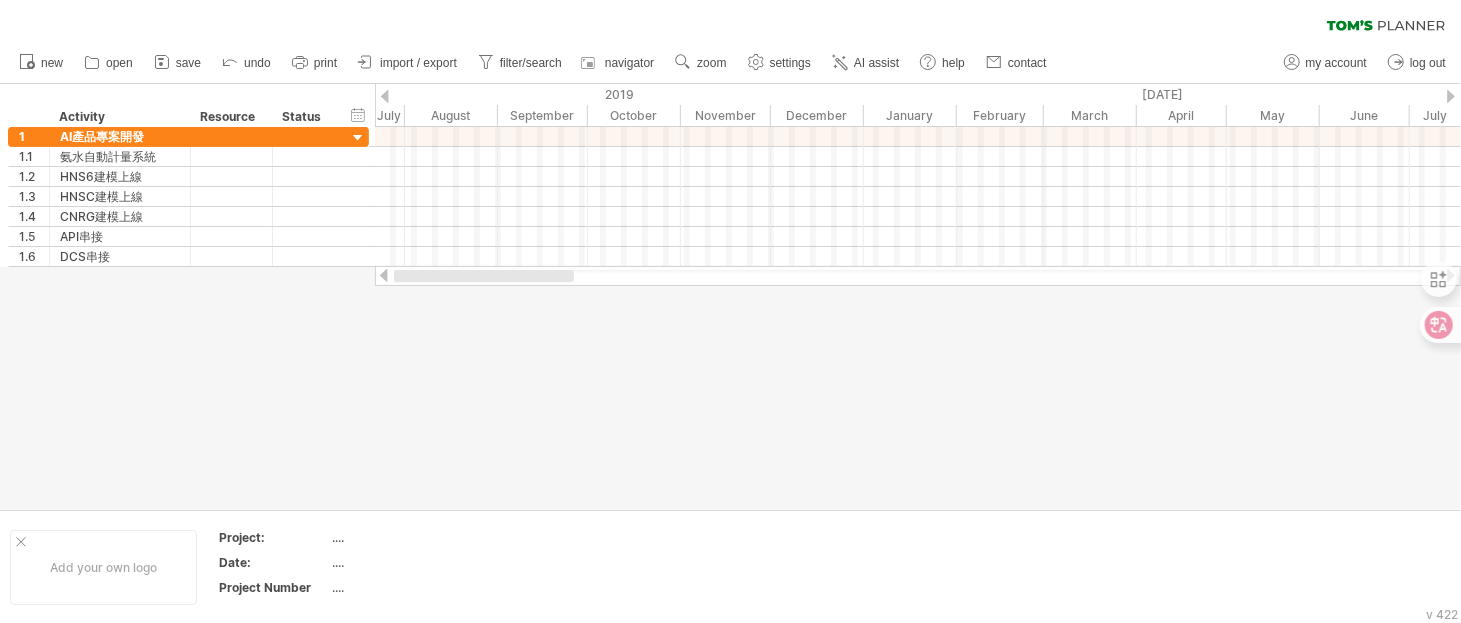 drag, startPoint x: 628, startPoint y: 276, endPoint x: 391, endPoint y: 285, distance: 237.17082 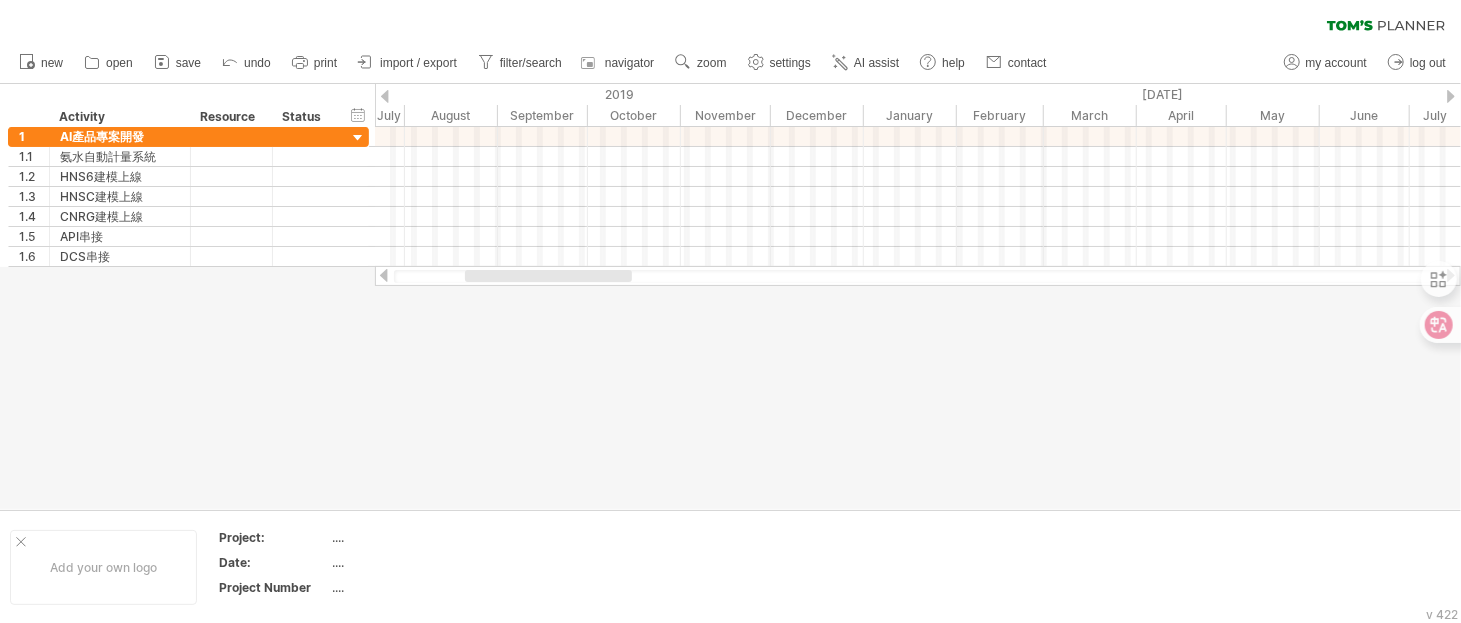 click at bounding box center [918, 276] 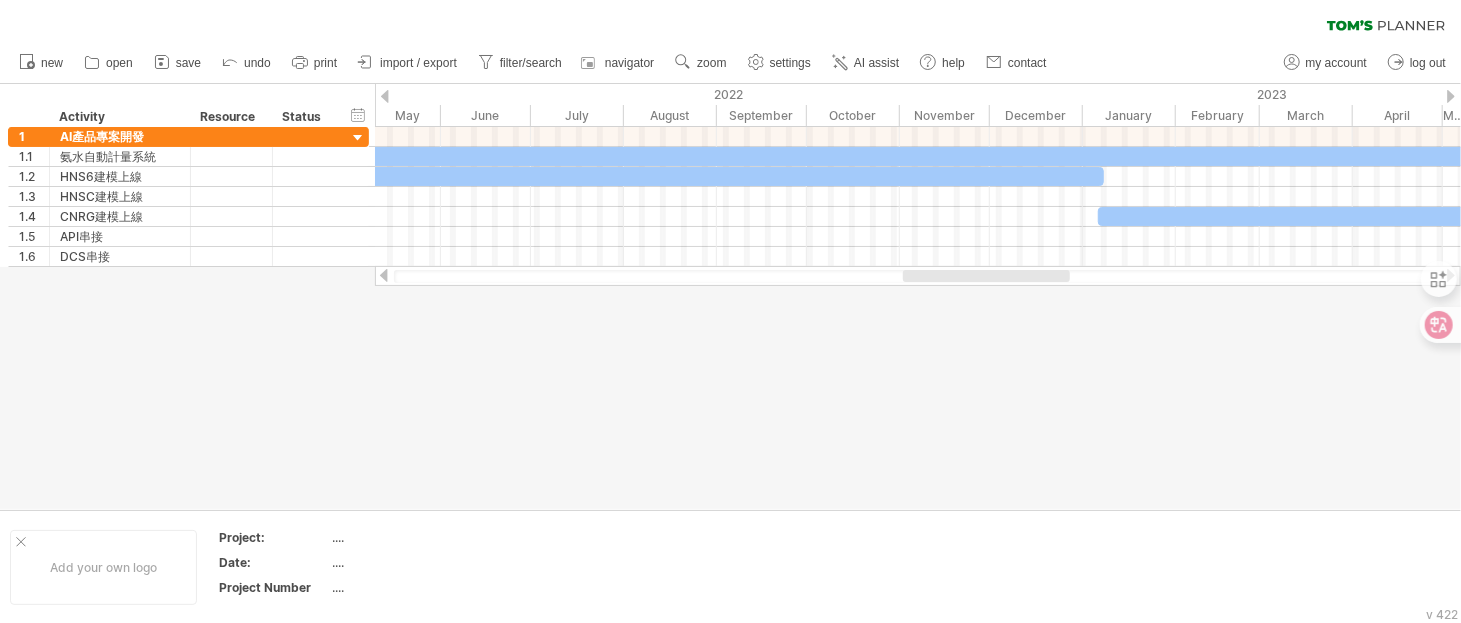 drag, startPoint x: 535, startPoint y: 282, endPoint x: 973, endPoint y: 297, distance: 438.25677 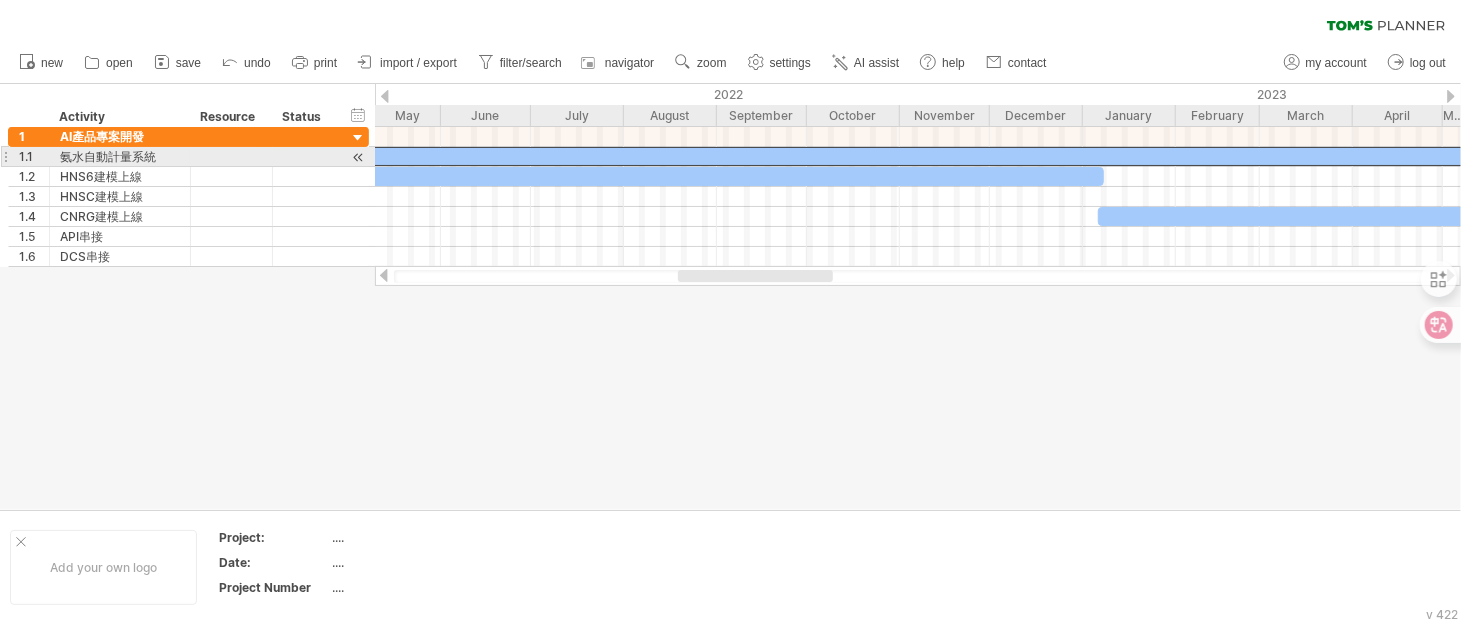 click at bounding box center [631, 156] 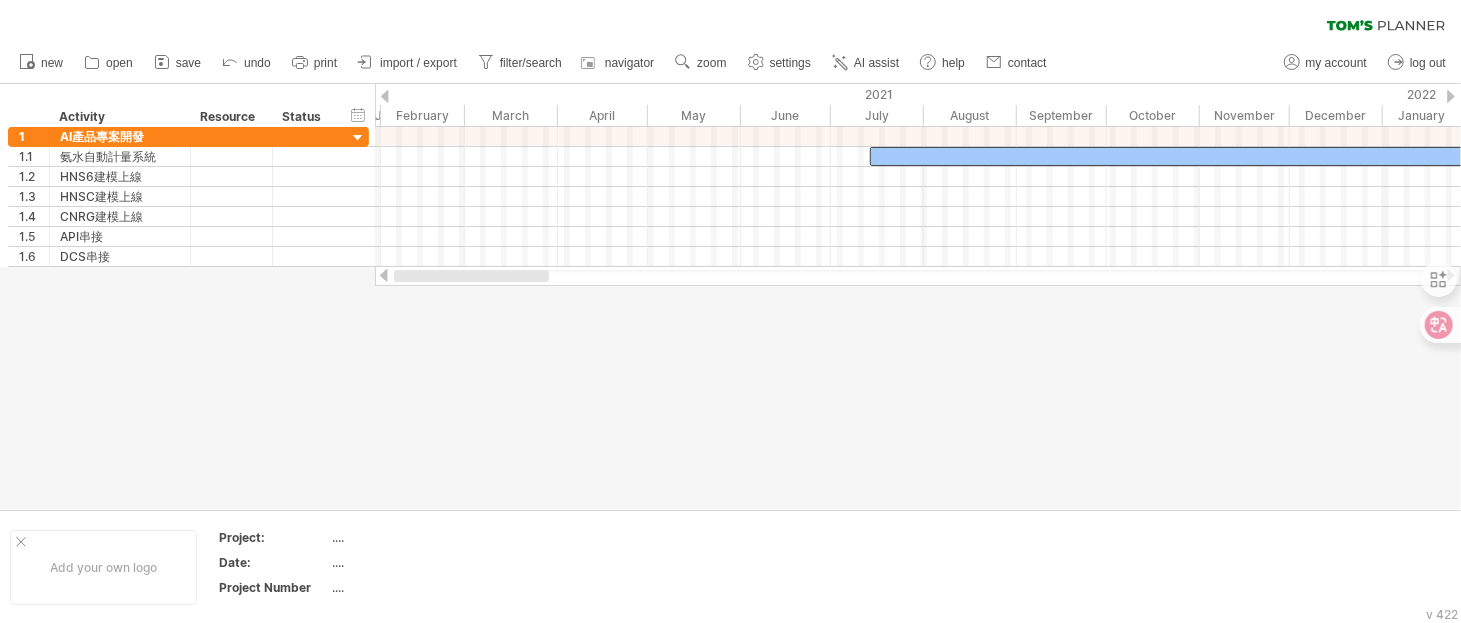 drag, startPoint x: 746, startPoint y: 271, endPoint x: 376, endPoint y: 294, distance: 370.71417 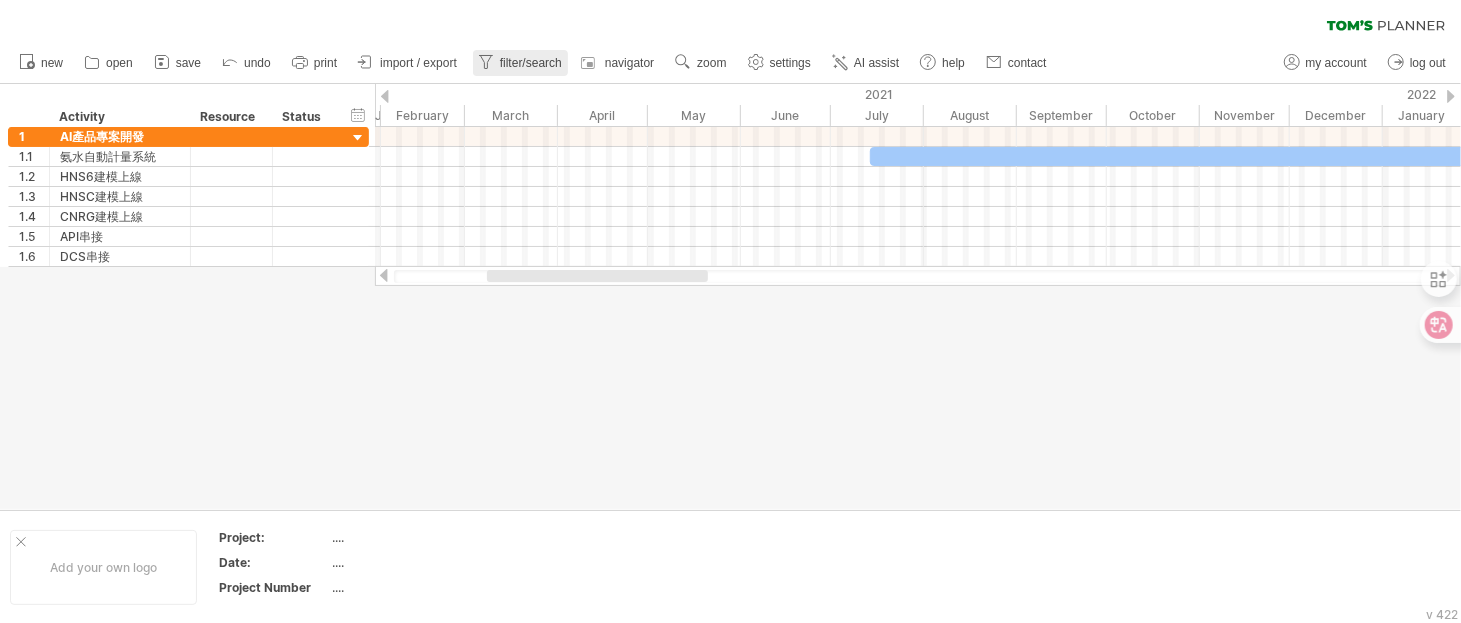 click on "filter/search" at bounding box center (531, 63) 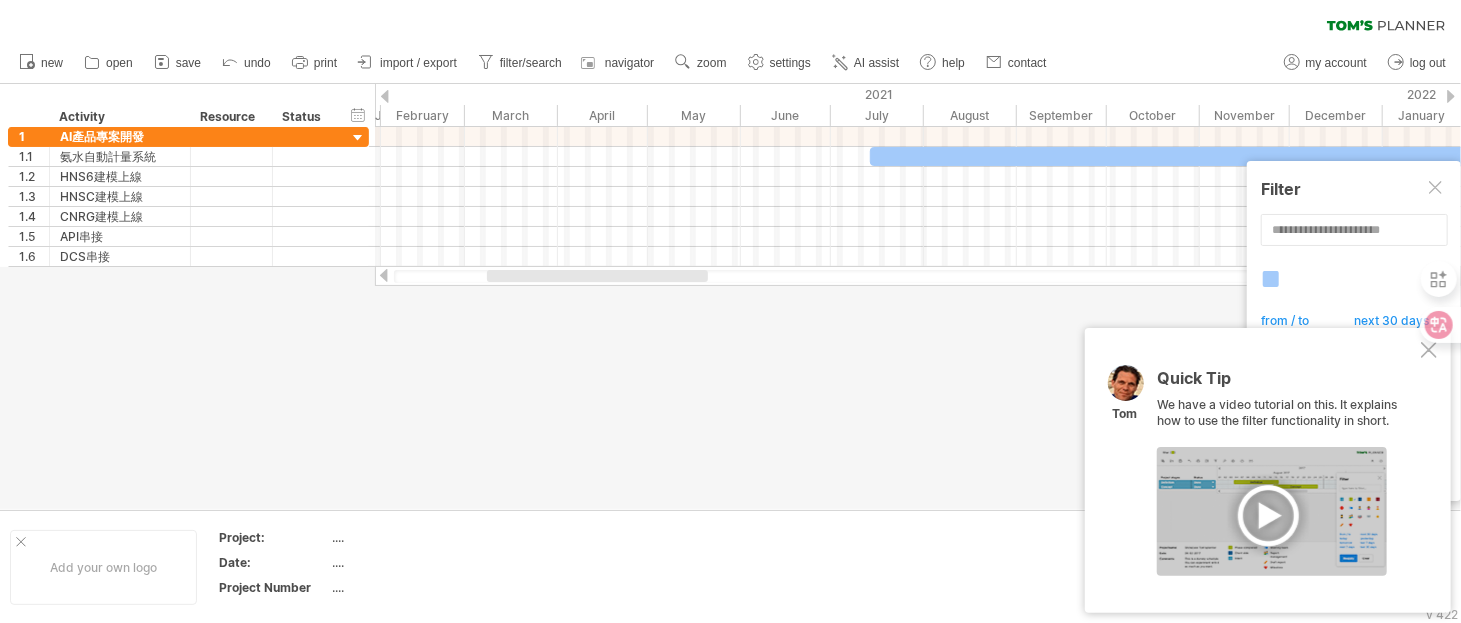 click on "Quick Tip We have a video tutorial on this. It explains how to use the filter functionality in short.   [PERSON]" at bounding box center (1268, 470) 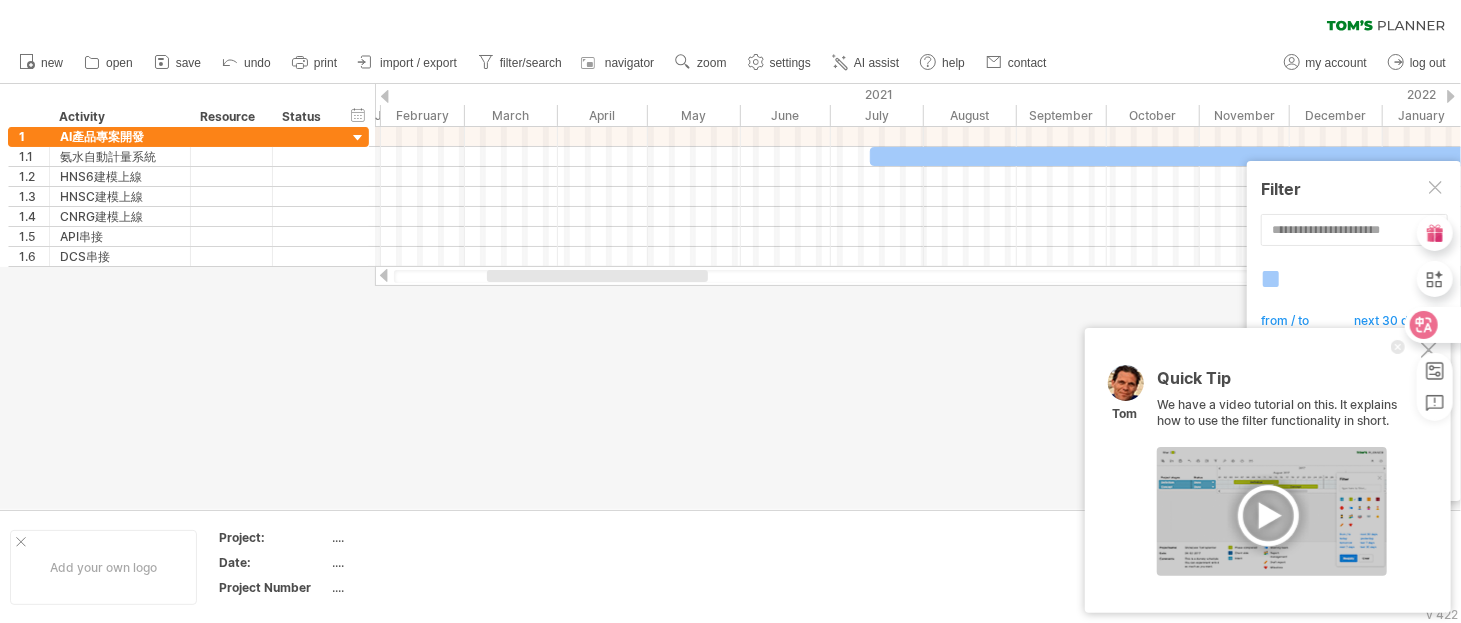 click 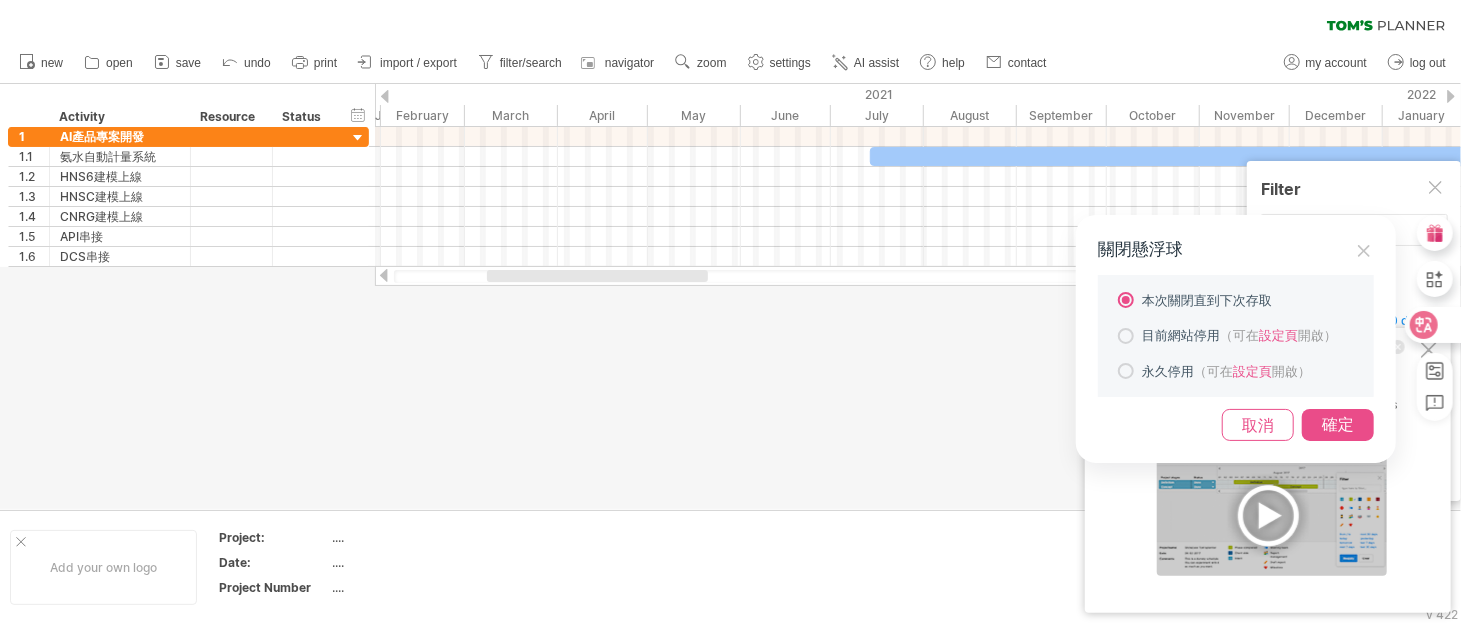 click on "確定" at bounding box center (1338, 425) 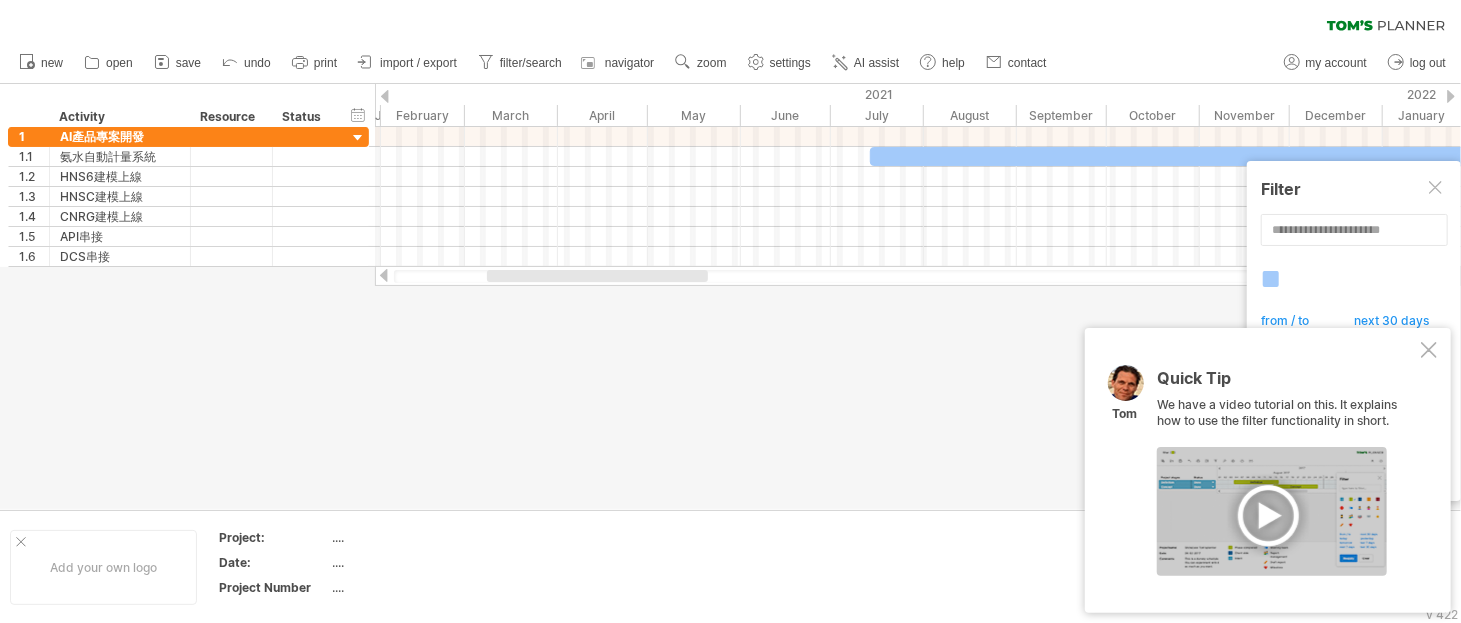 click on "Quick Tip We have a video tutorial on this. It explains how to use the filter functionality in short.   [PERSON]" at bounding box center (1268, 470) 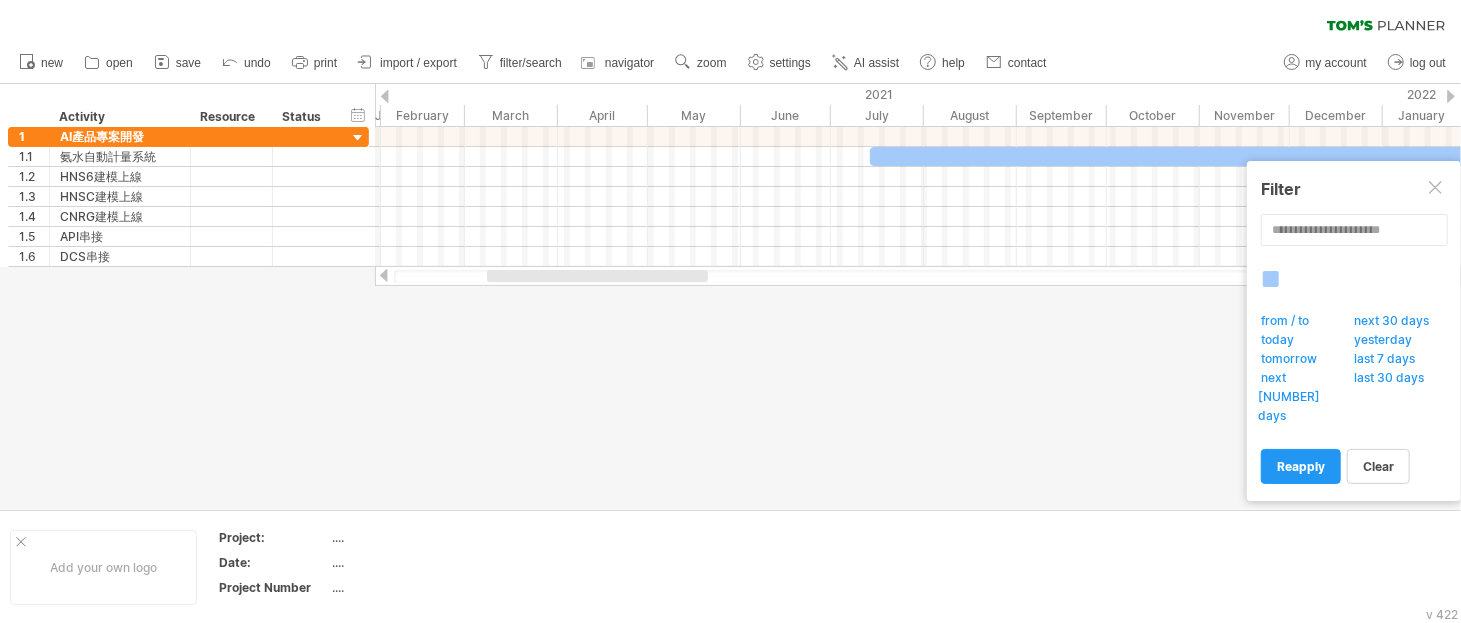 click on "from / to" at bounding box center (1290, 323) 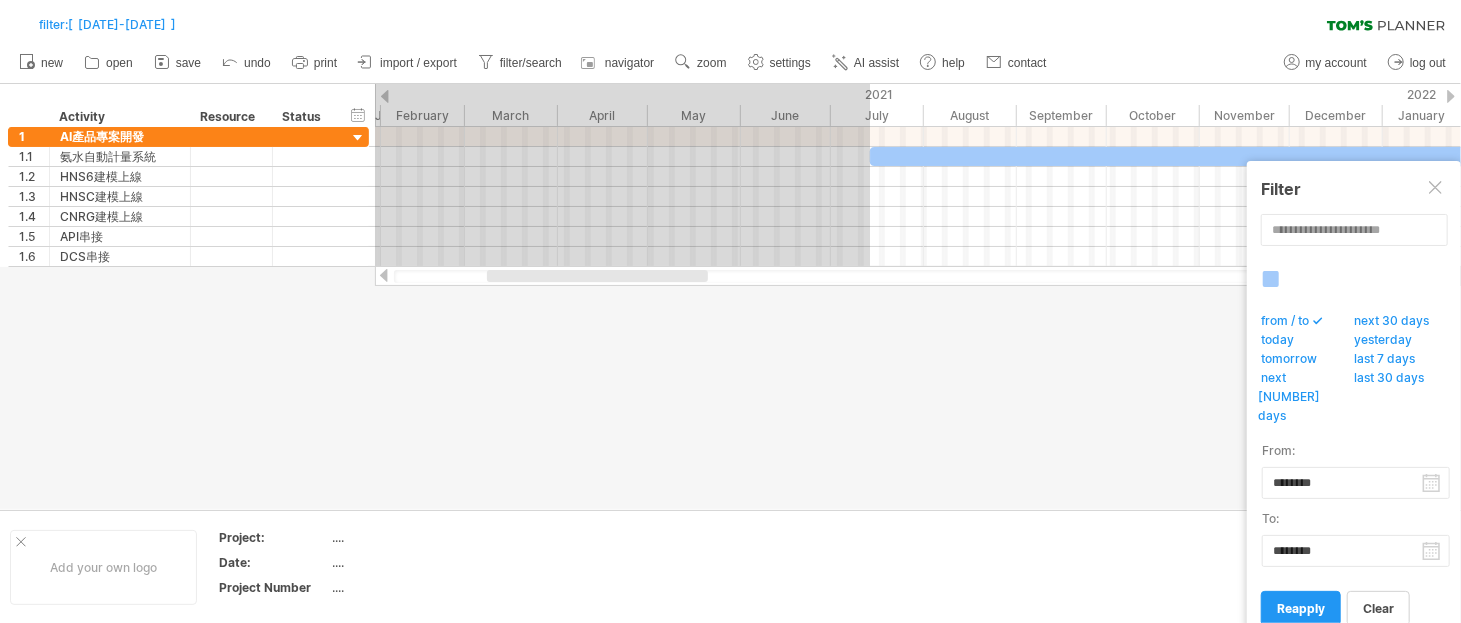 click on "progress(100%)
Trying to reach plan.tomsplanner.com
Connected again...
0%
filter:  [ [DATE]-[DATE] ]
clear filter" at bounding box center [730, 313] 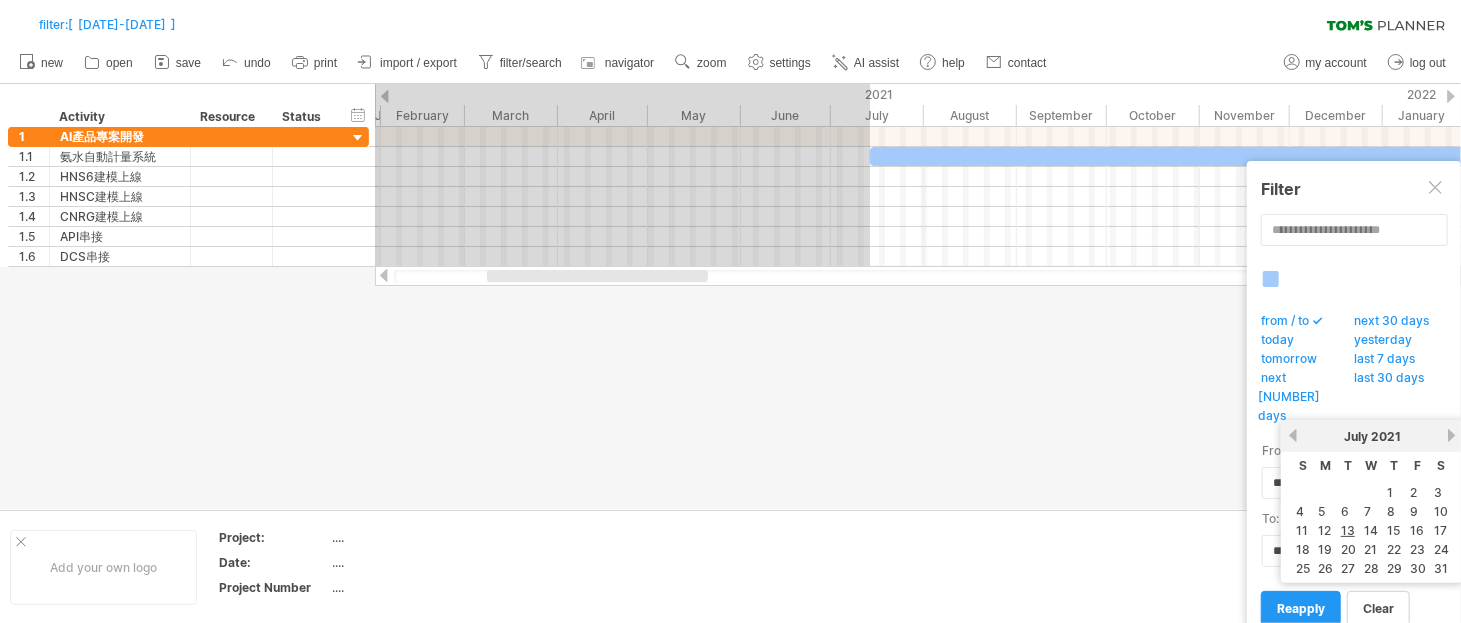 click on "previous next July   [DATE]" at bounding box center (1372, 436) 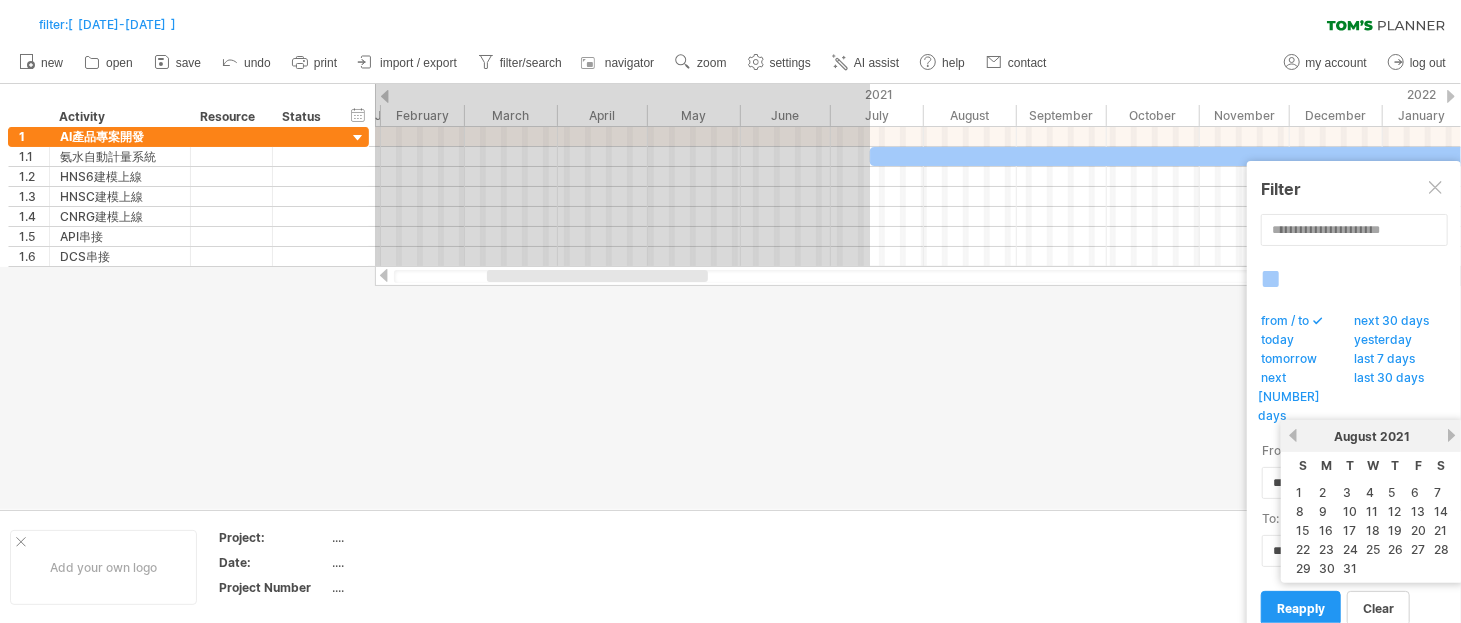 click on "next" at bounding box center (1451, 435) 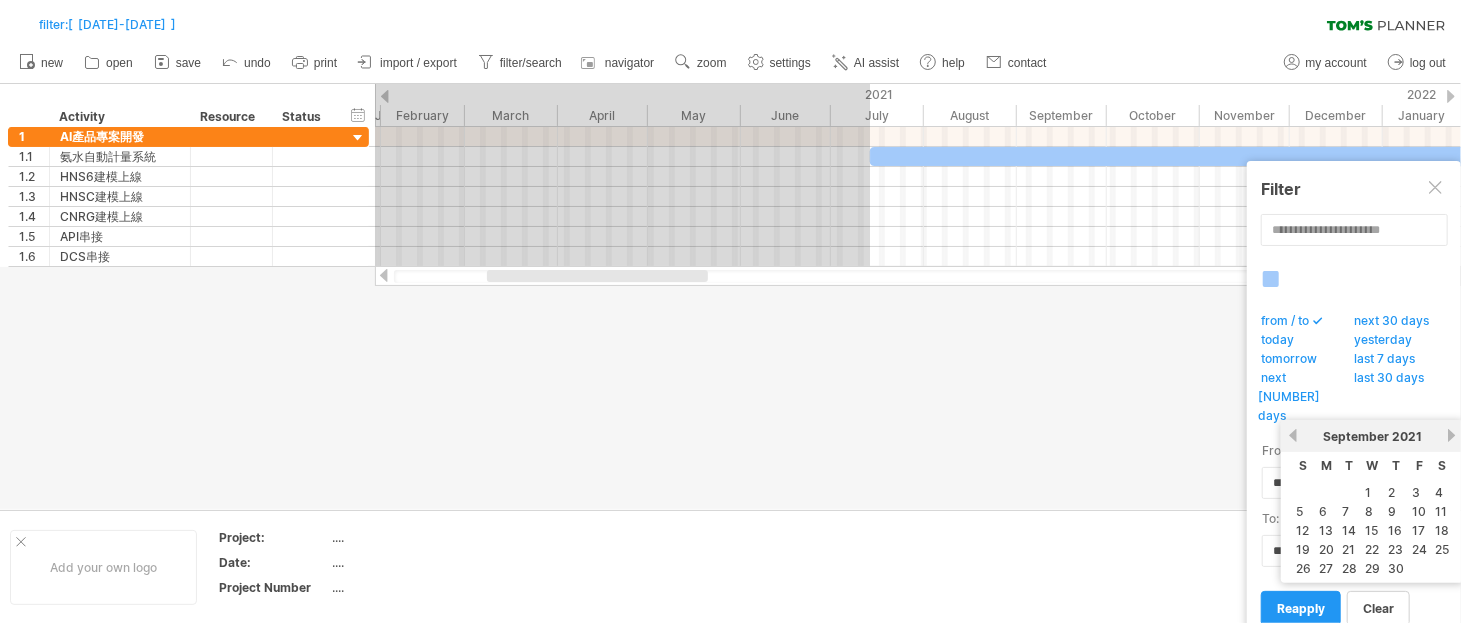 click on "next" at bounding box center [1451, 435] 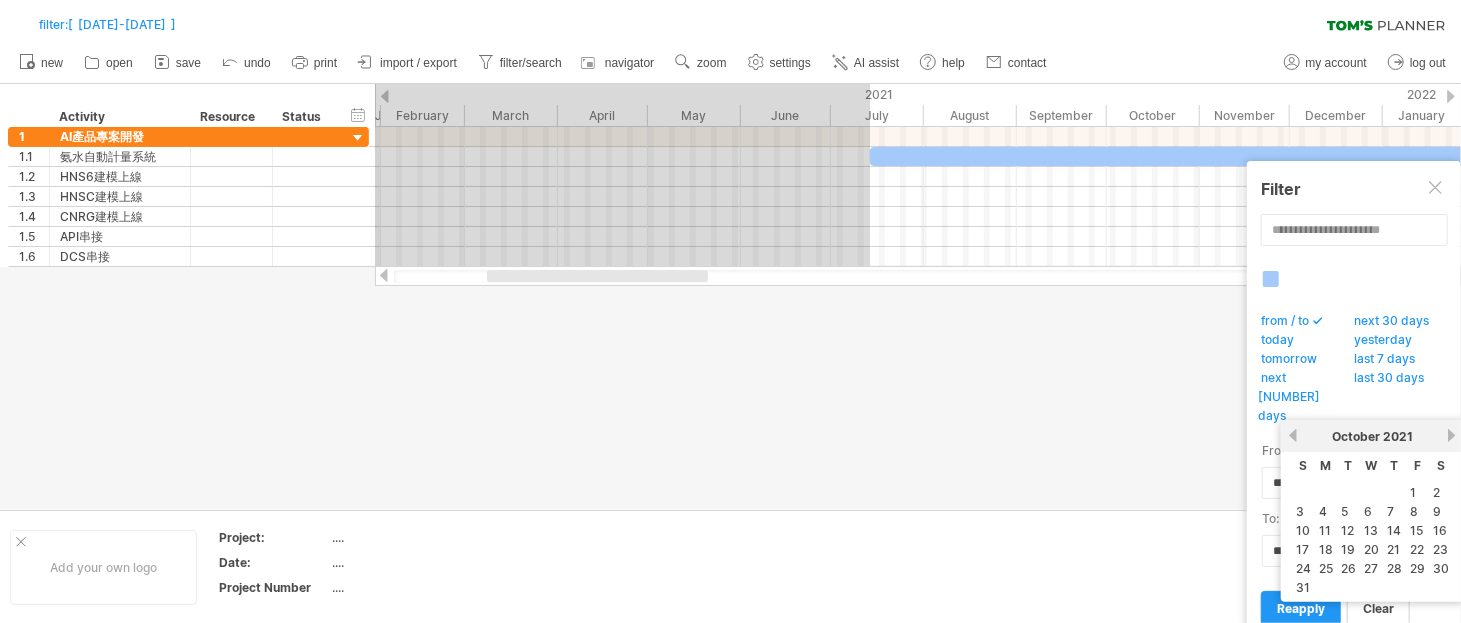 click on "next" at bounding box center [1451, 435] 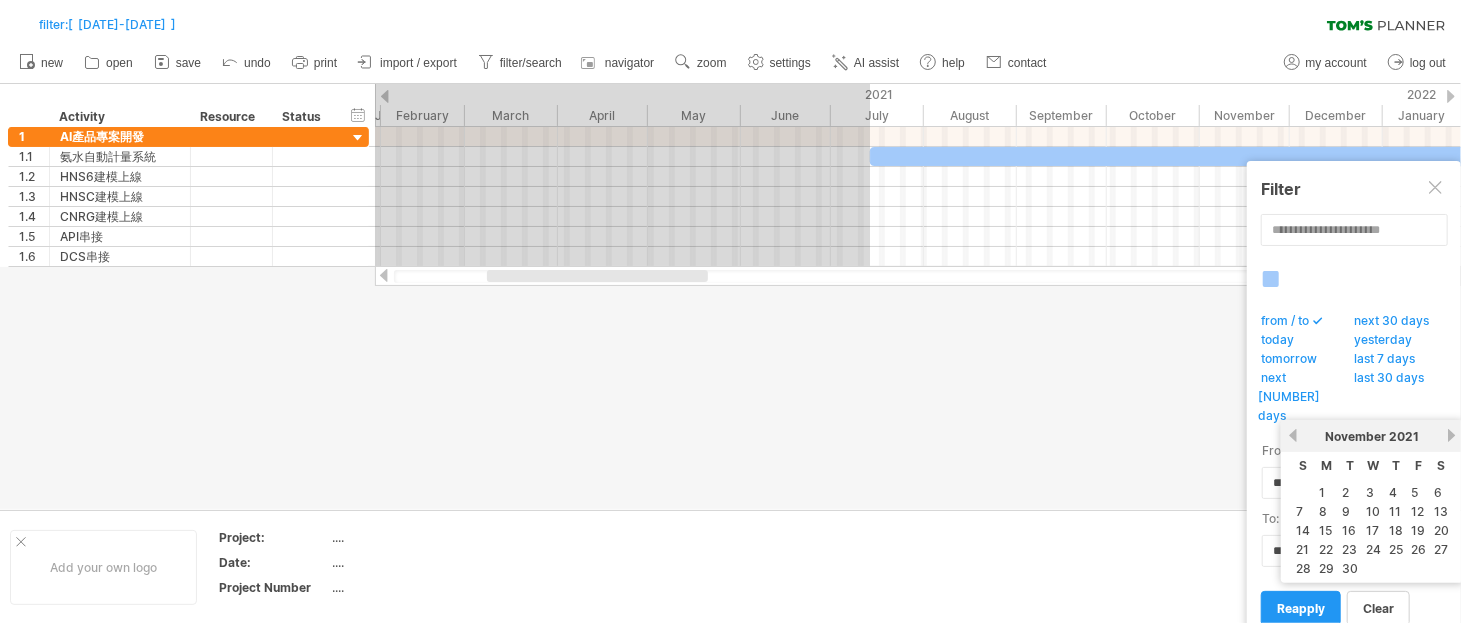 click on "next" at bounding box center [1451, 435] 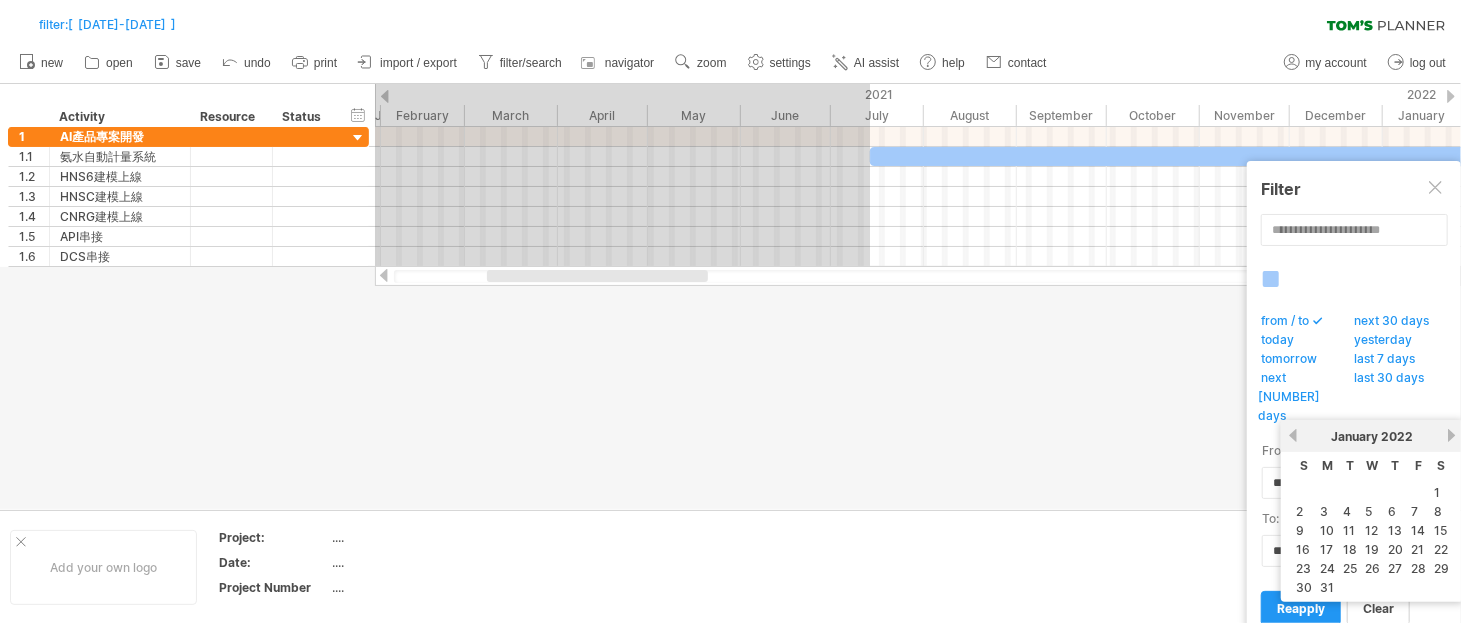 click on "next" at bounding box center (1451, 435) 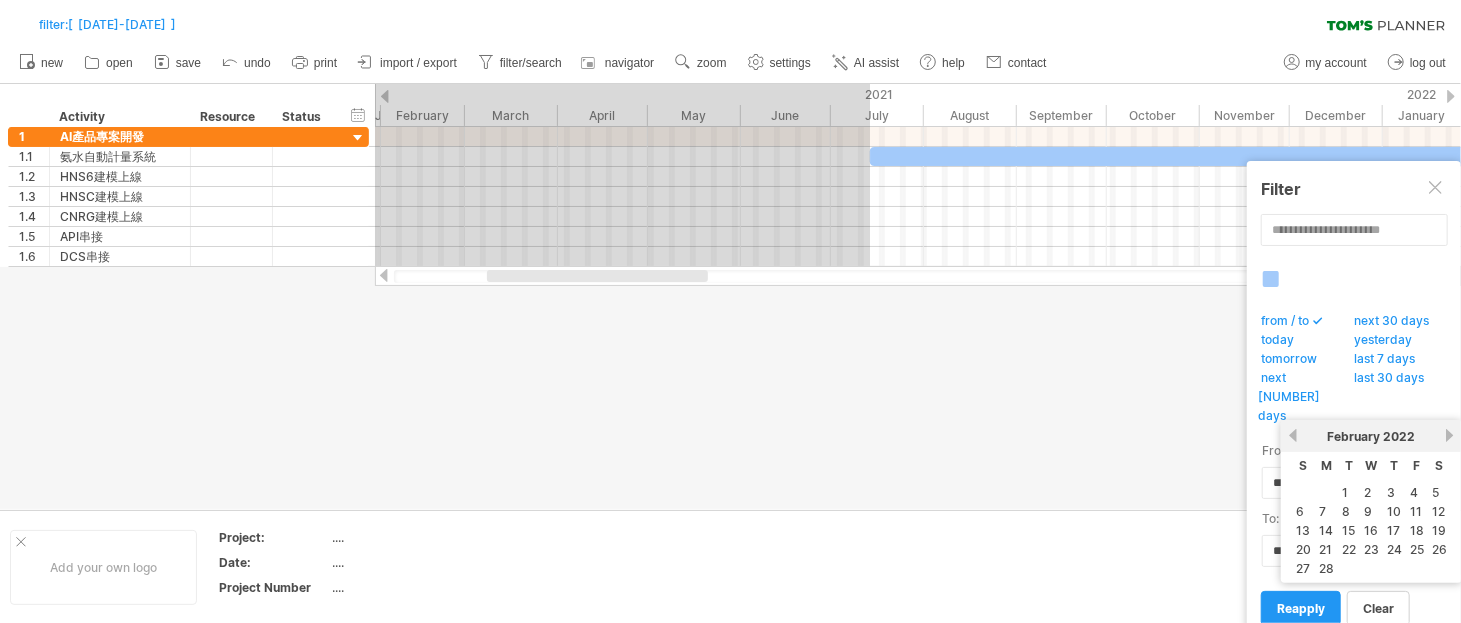 click on "next" at bounding box center (1449, 435) 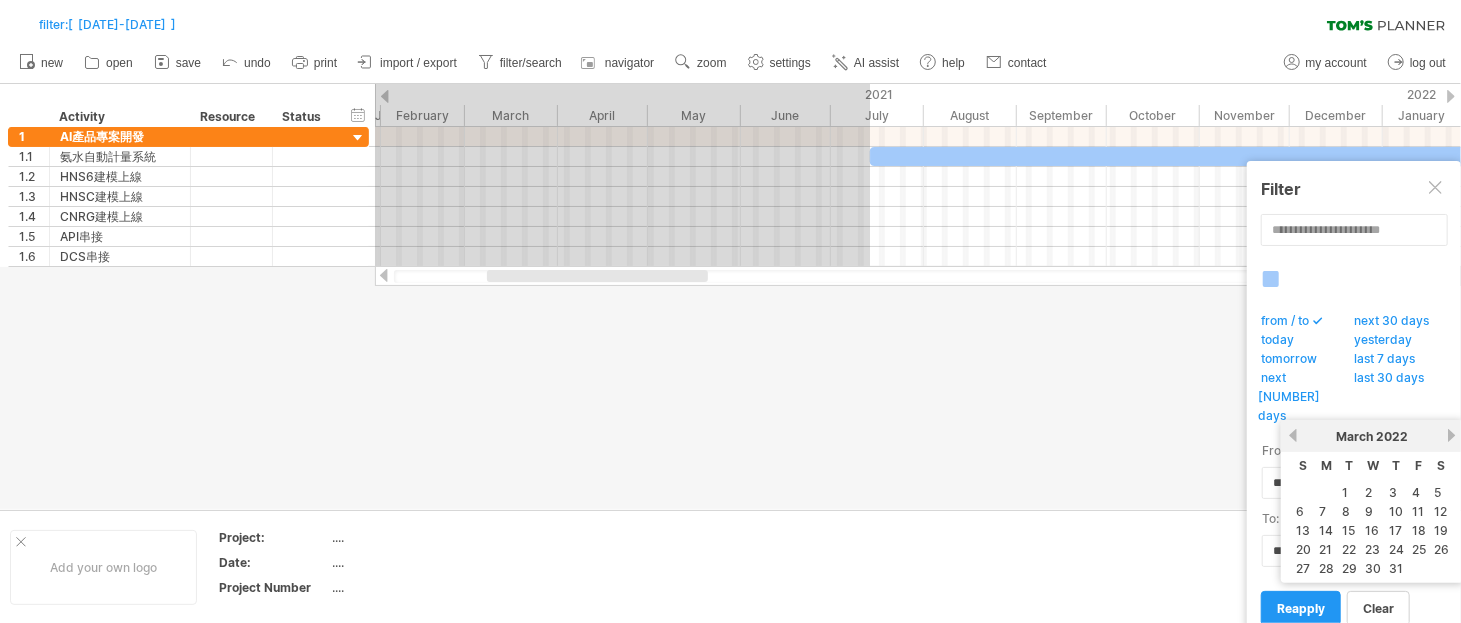 click on "next" at bounding box center (1451, 435) 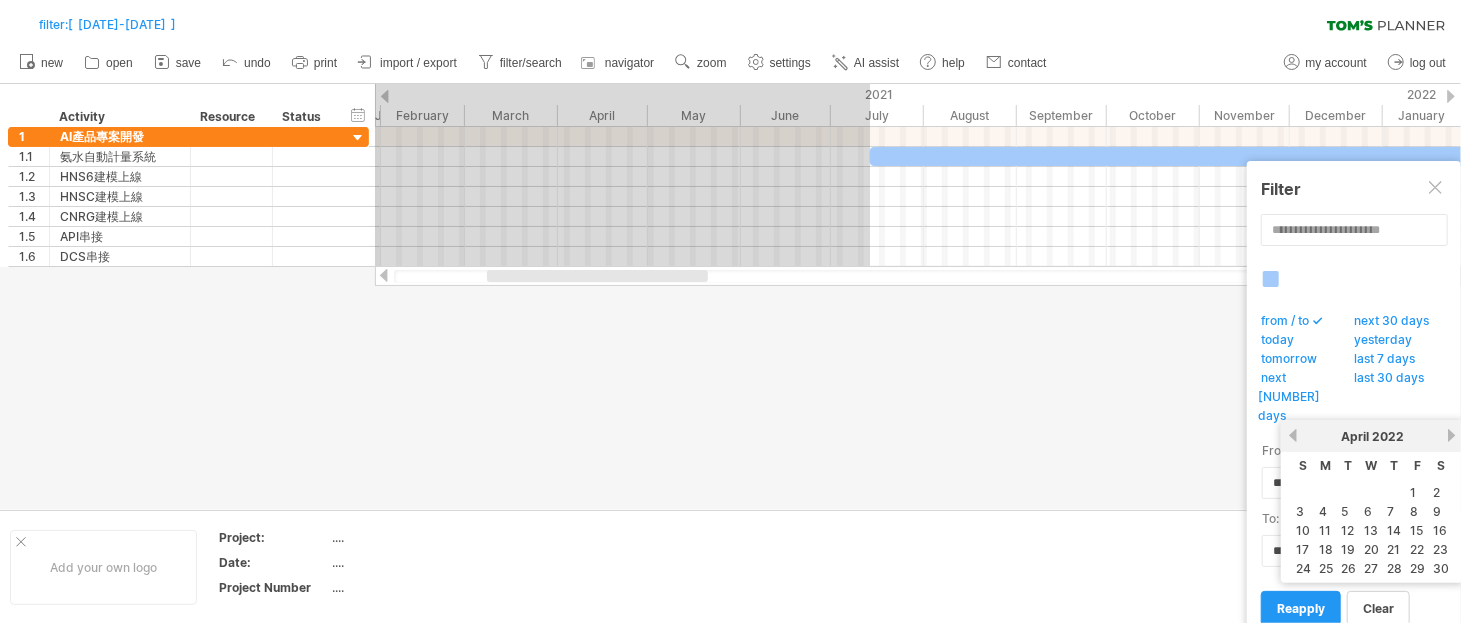 click on "next" at bounding box center (1451, 435) 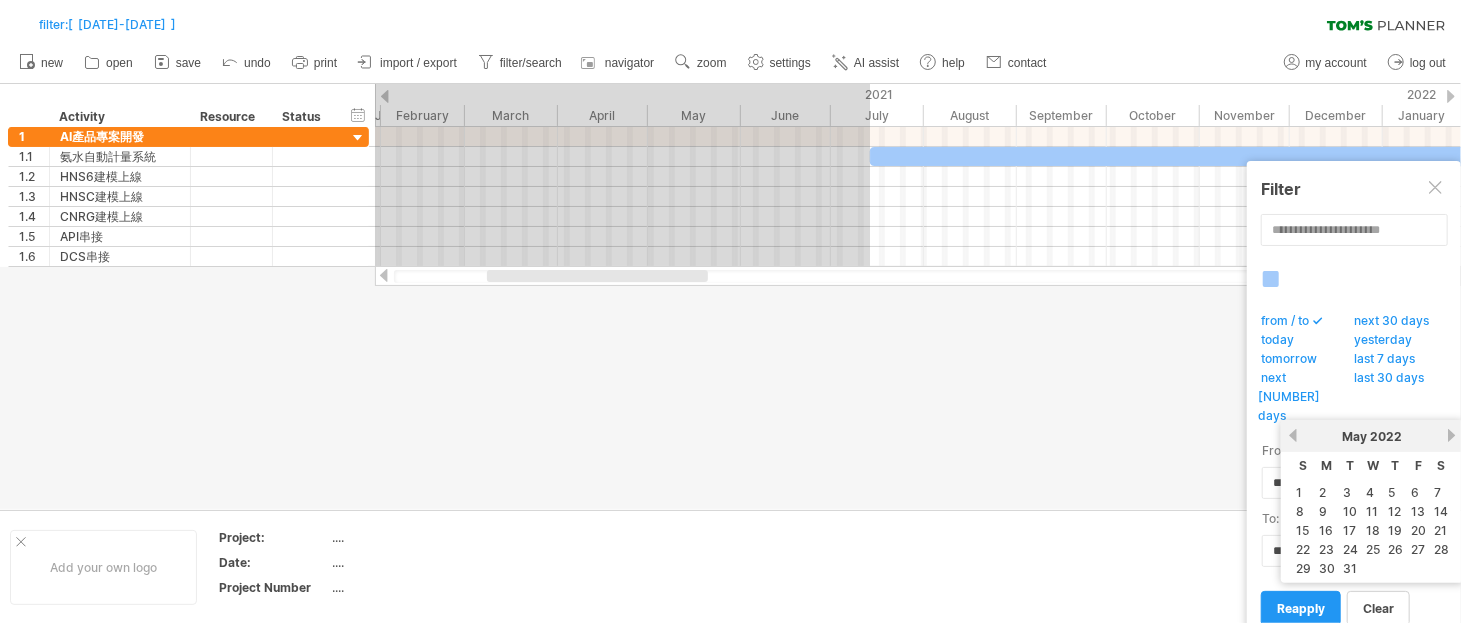 click on "previous next May   2022" at bounding box center [1372, 436] 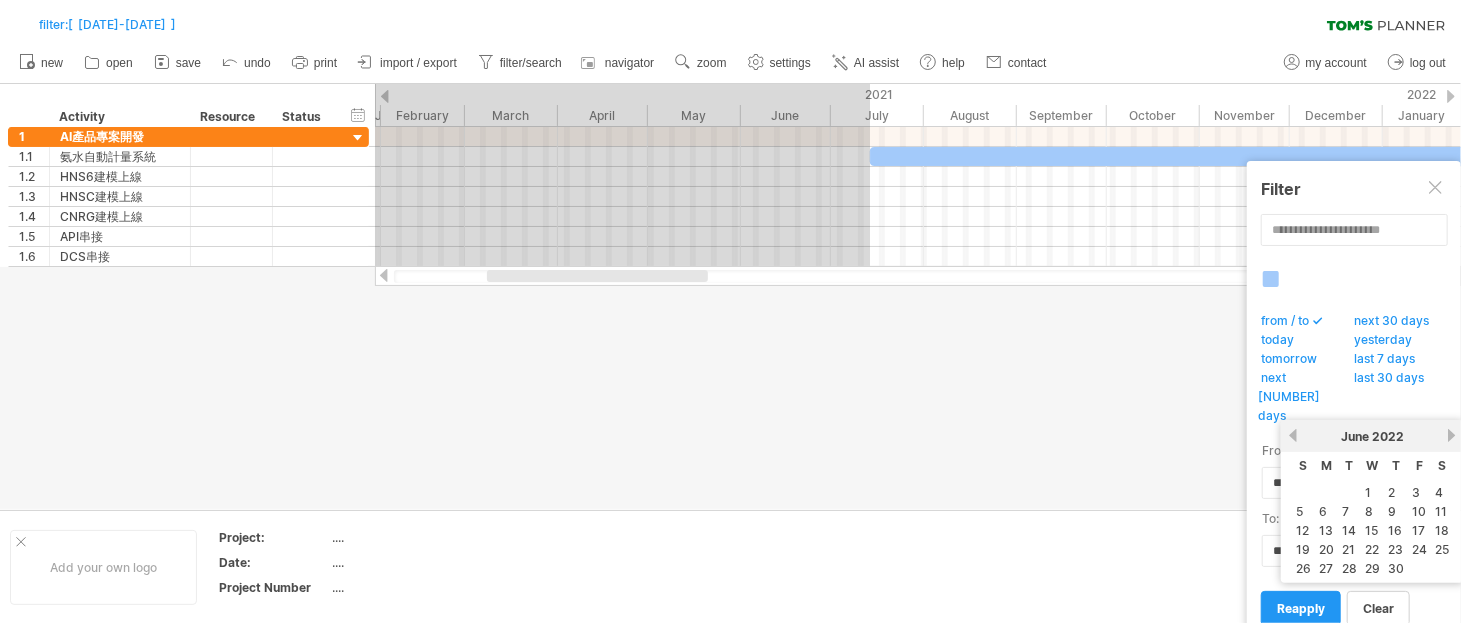 click on "next" at bounding box center [1451, 435] 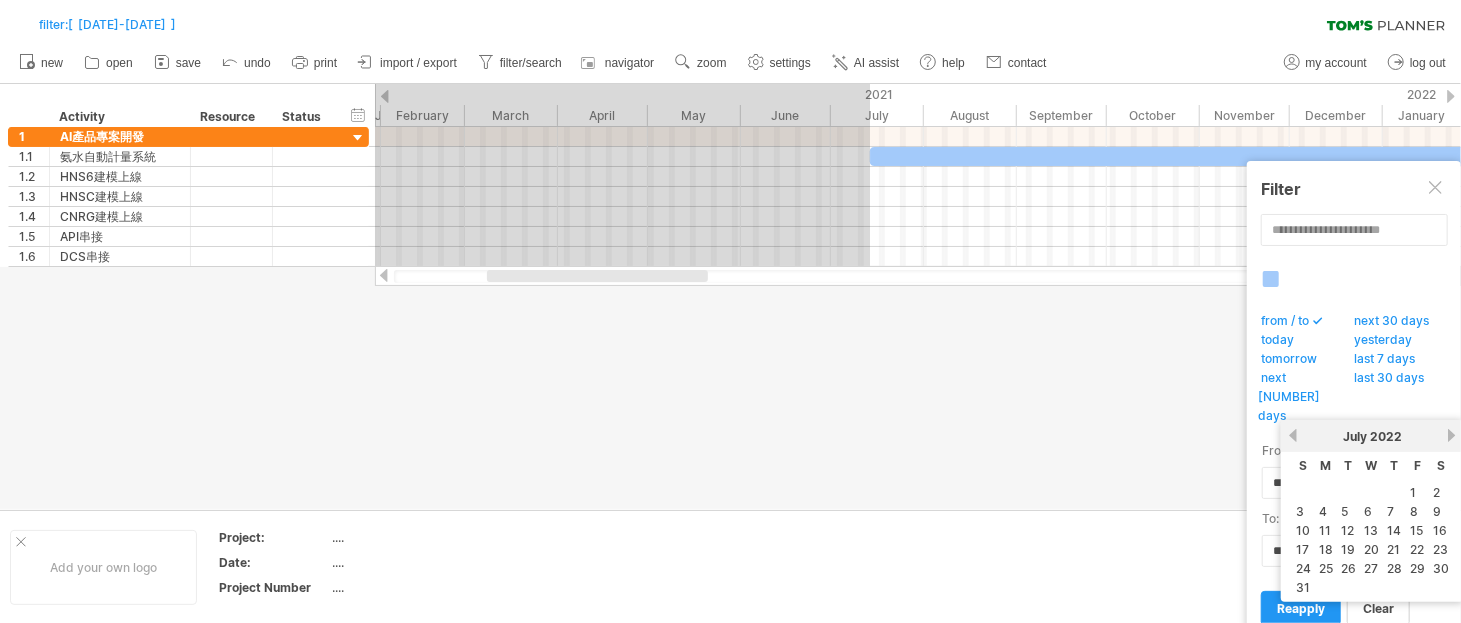 click on "next" at bounding box center [1451, 435] 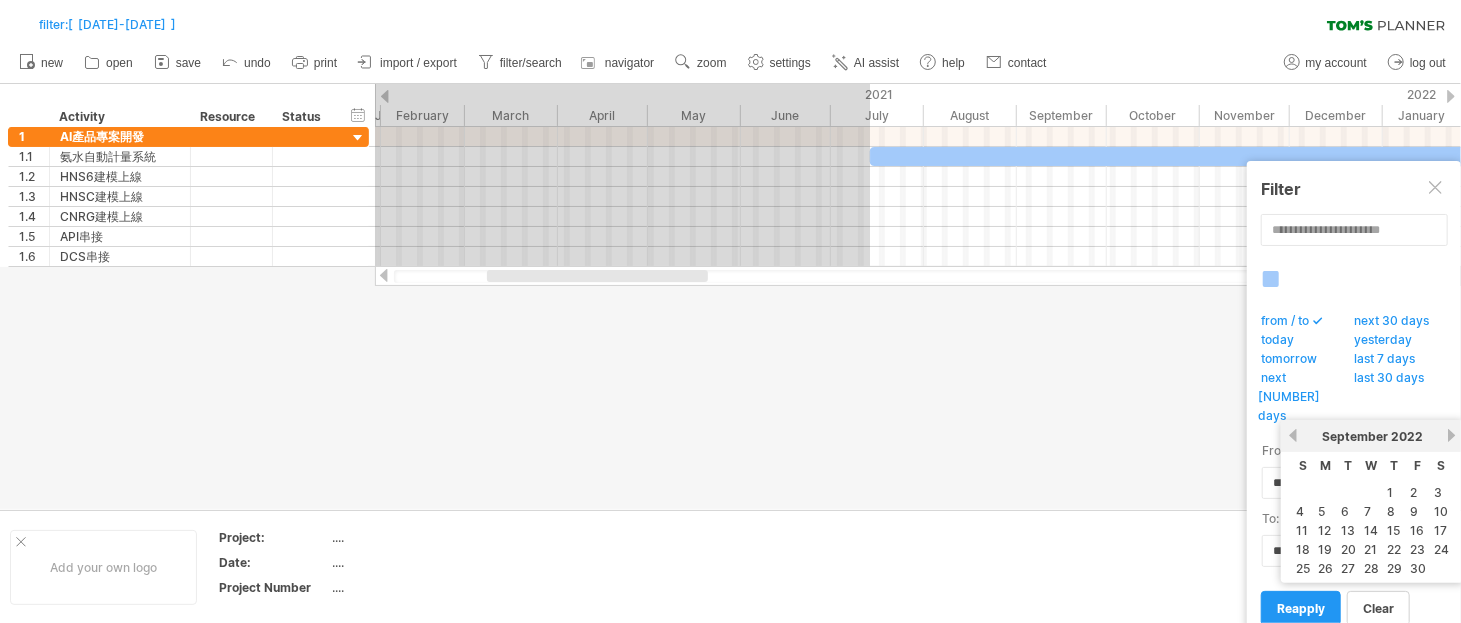 click on "next" at bounding box center (1451, 435) 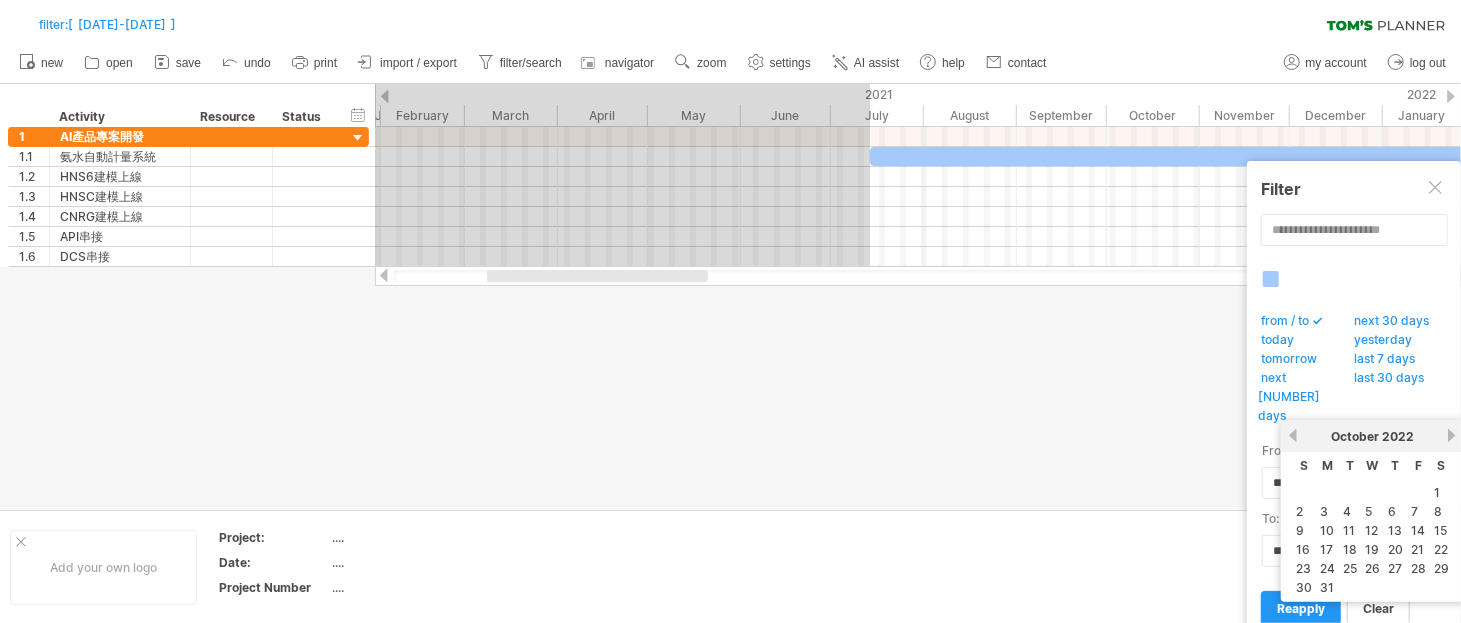 click on "next" at bounding box center [1451, 435] 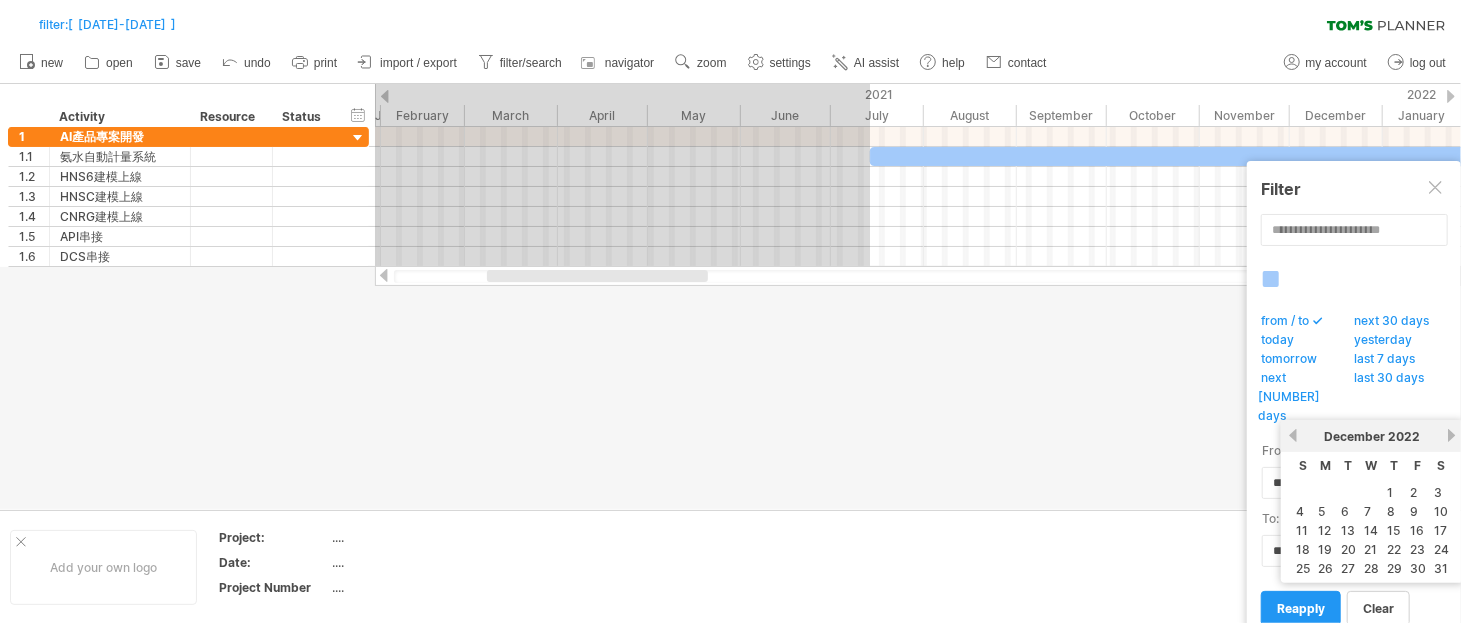 click on "next" at bounding box center (1451, 435) 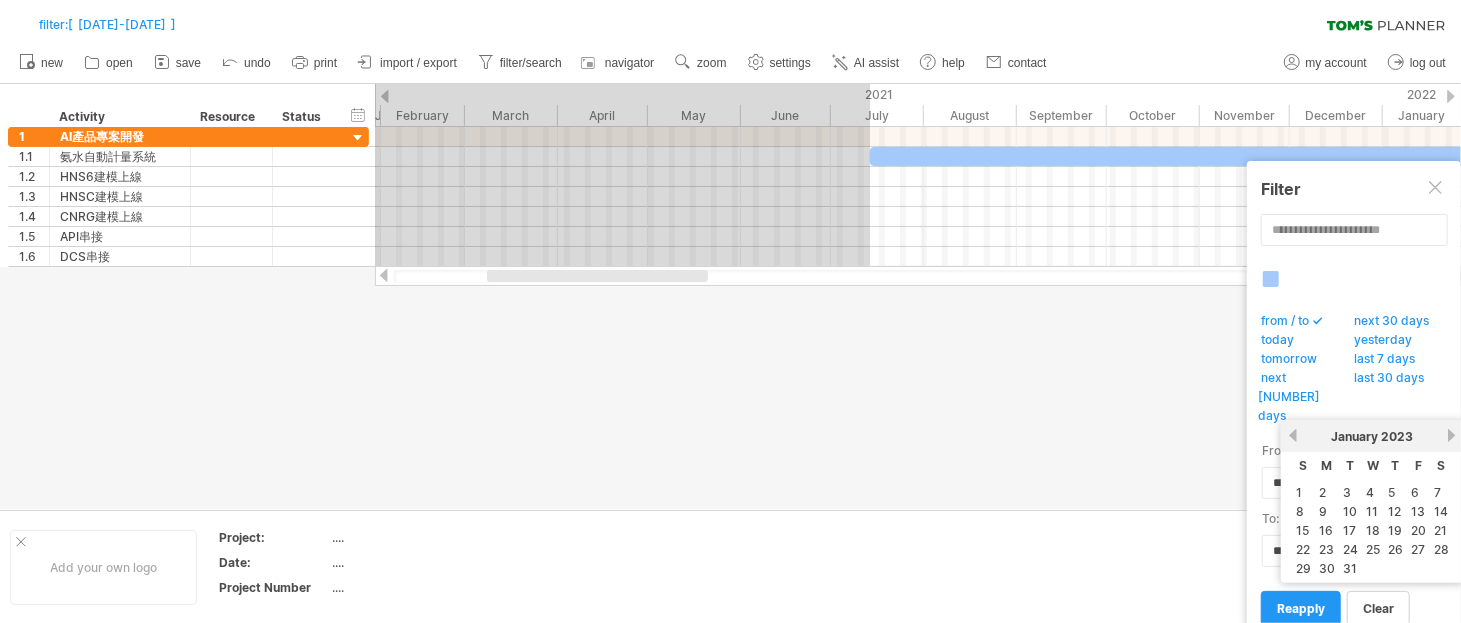 click on "next" at bounding box center [1451, 435] 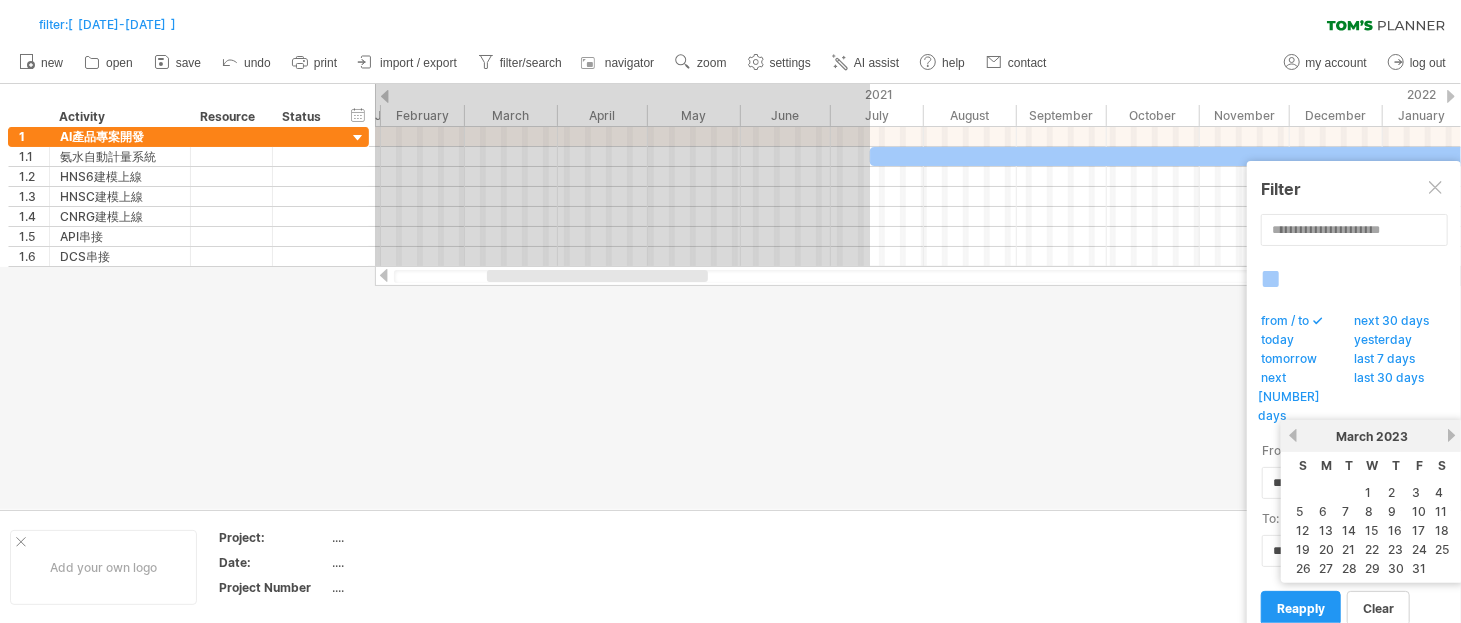 click on "next" at bounding box center [1451, 435] 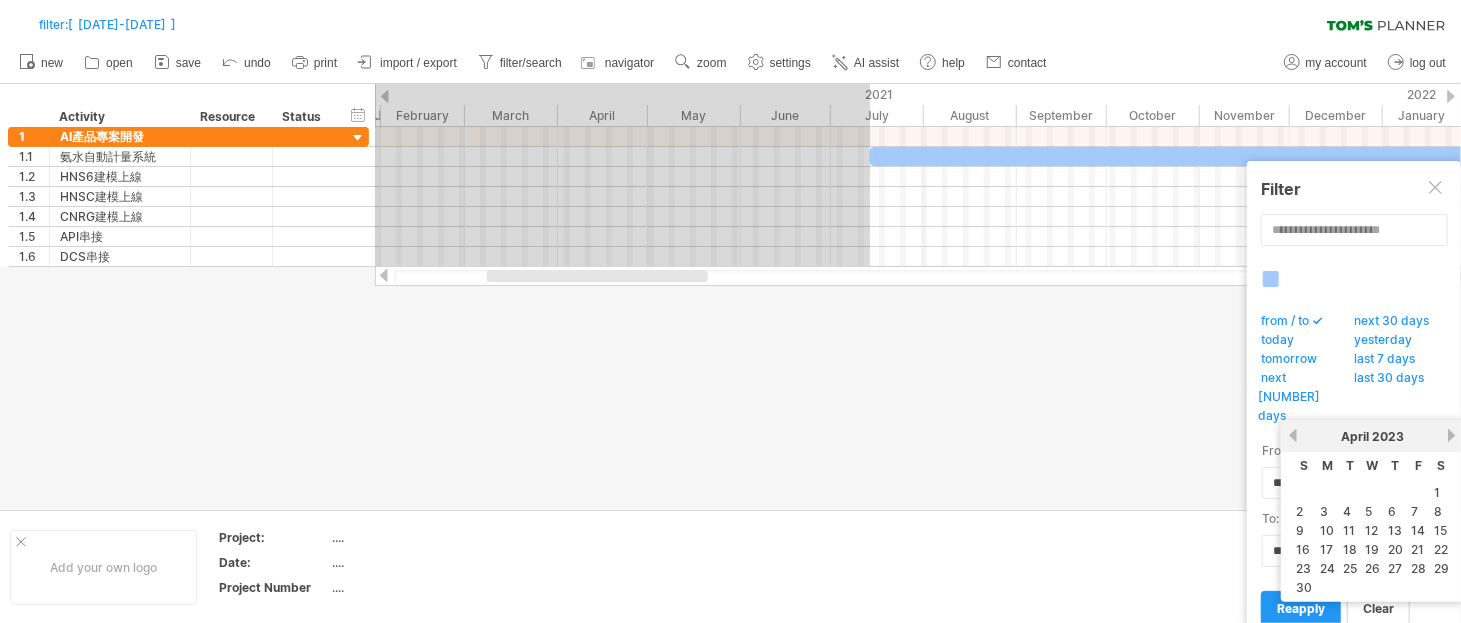 click on "next" at bounding box center (1451, 435) 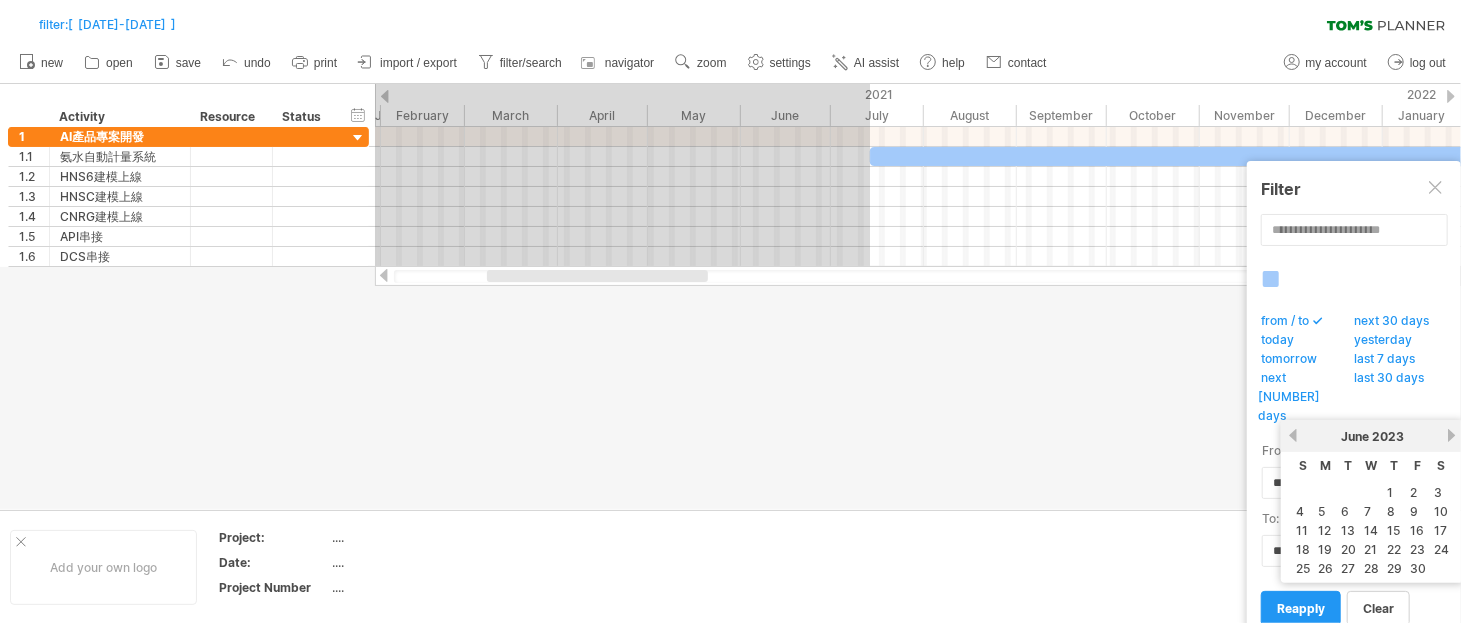click on "previous" at bounding box center (1293, 435) 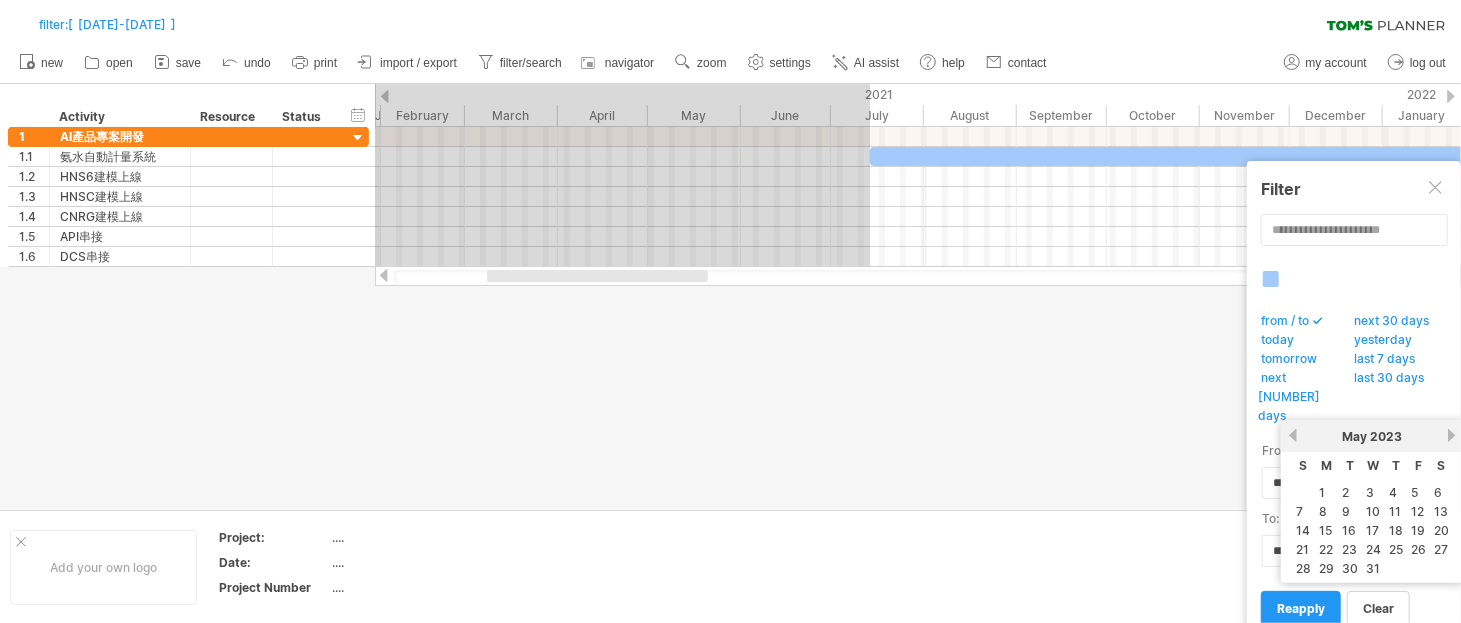 click on "previous" at bounding box center [1293, 435] 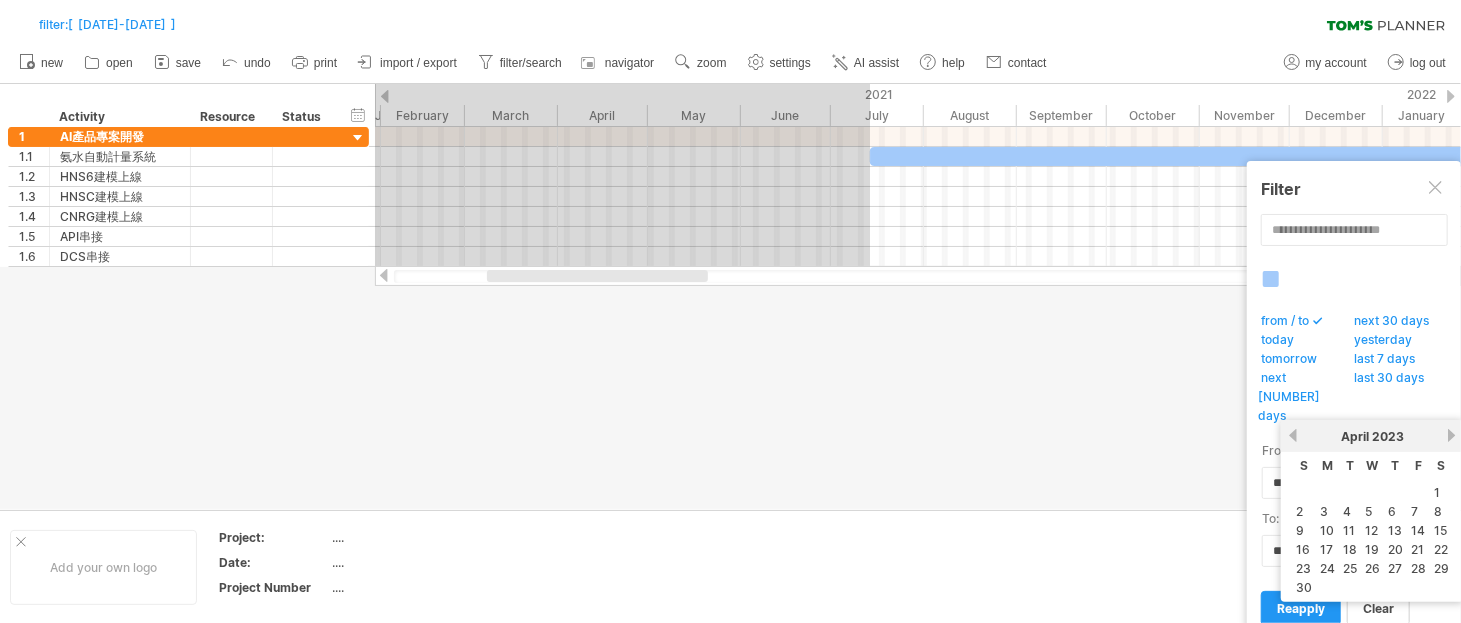 click on "previous" at bounding box center [1293, 435] 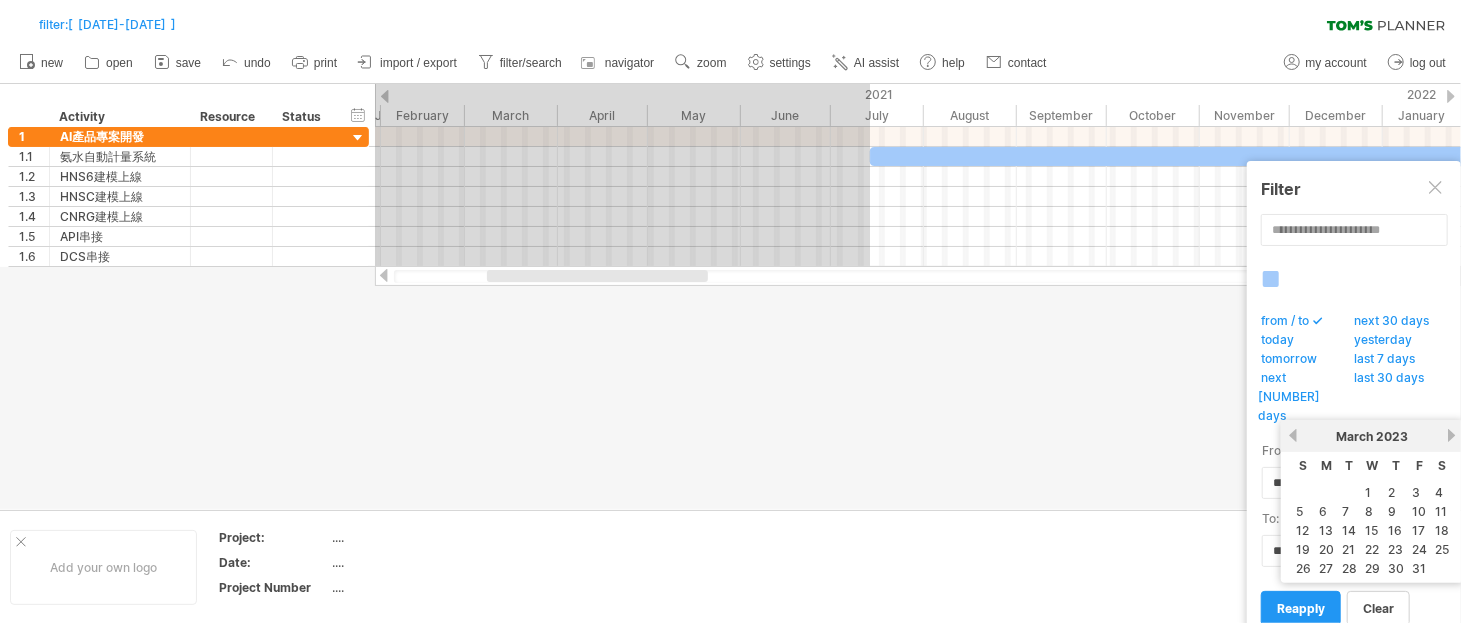 click on "previous" at bounding box center [1293, 435] 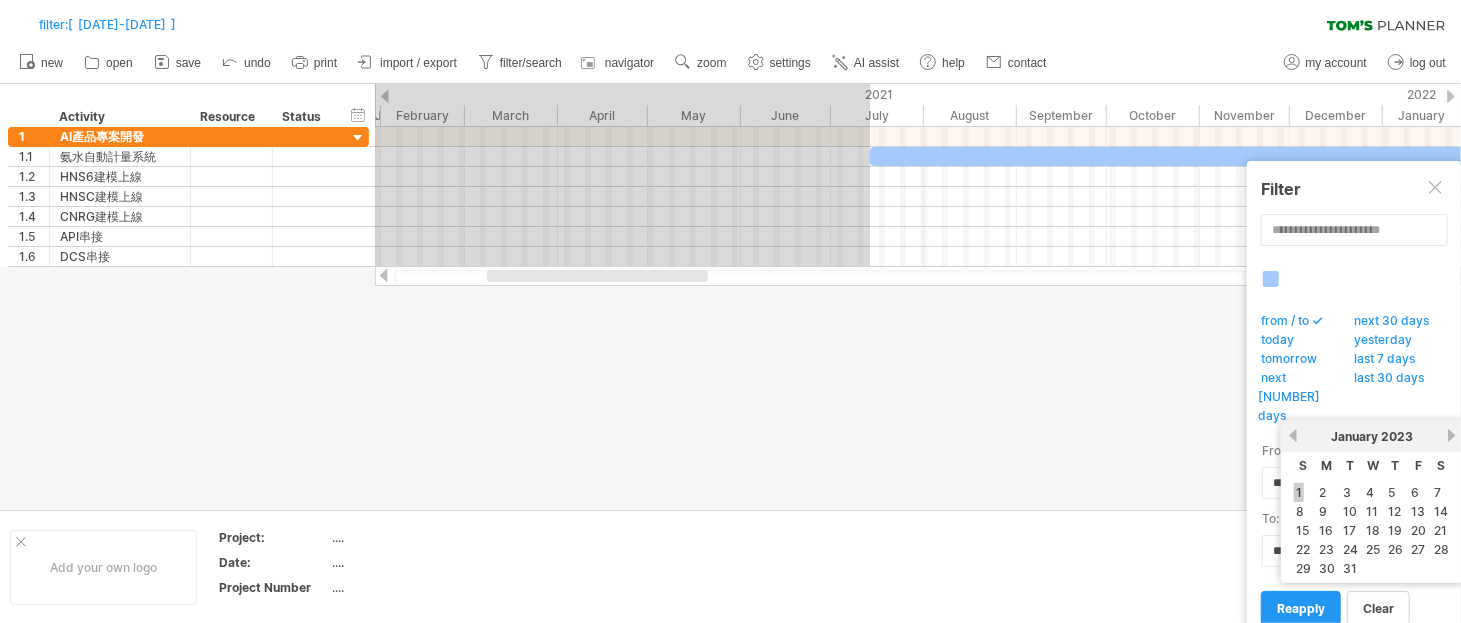 click on "1" at bounding box center (1299, 492) 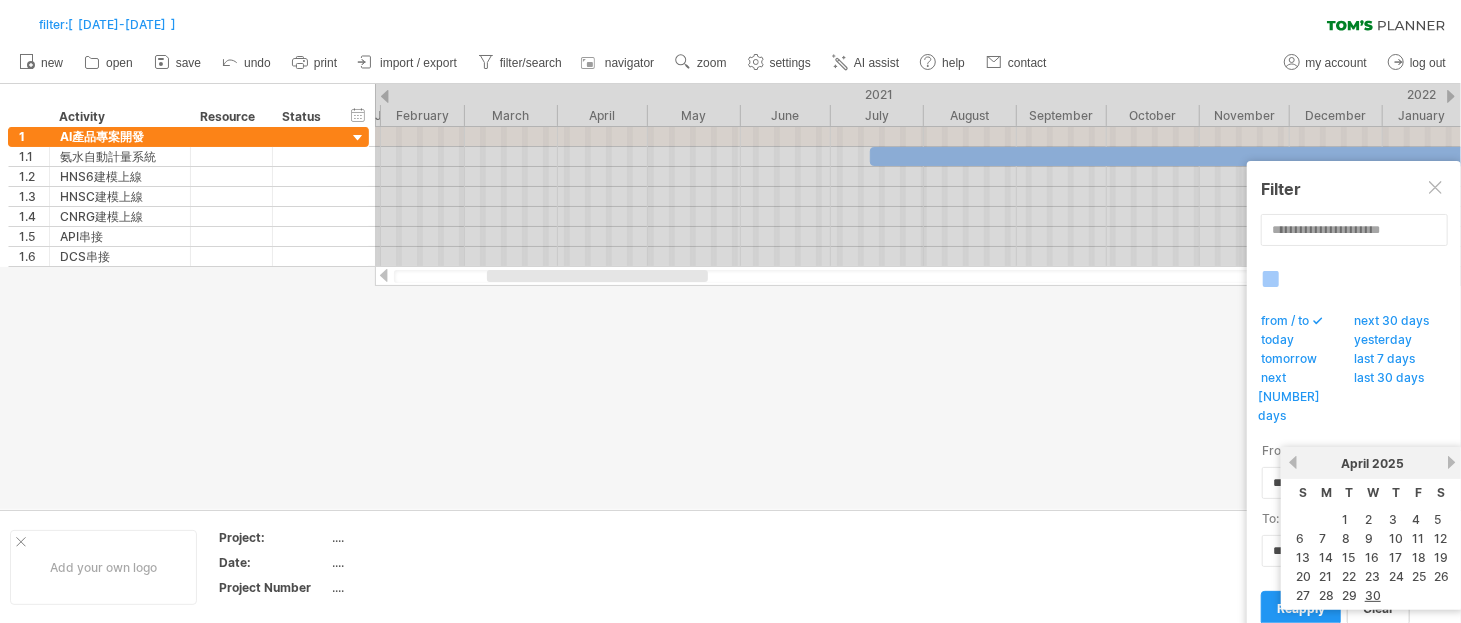 click on "progress(100%)
Trying to reach plan.tomsplanner.com
Connected again...
0%
filter:  [ [DATE]-[DATE] ]
clear filter" at bounding box center [730, 313] 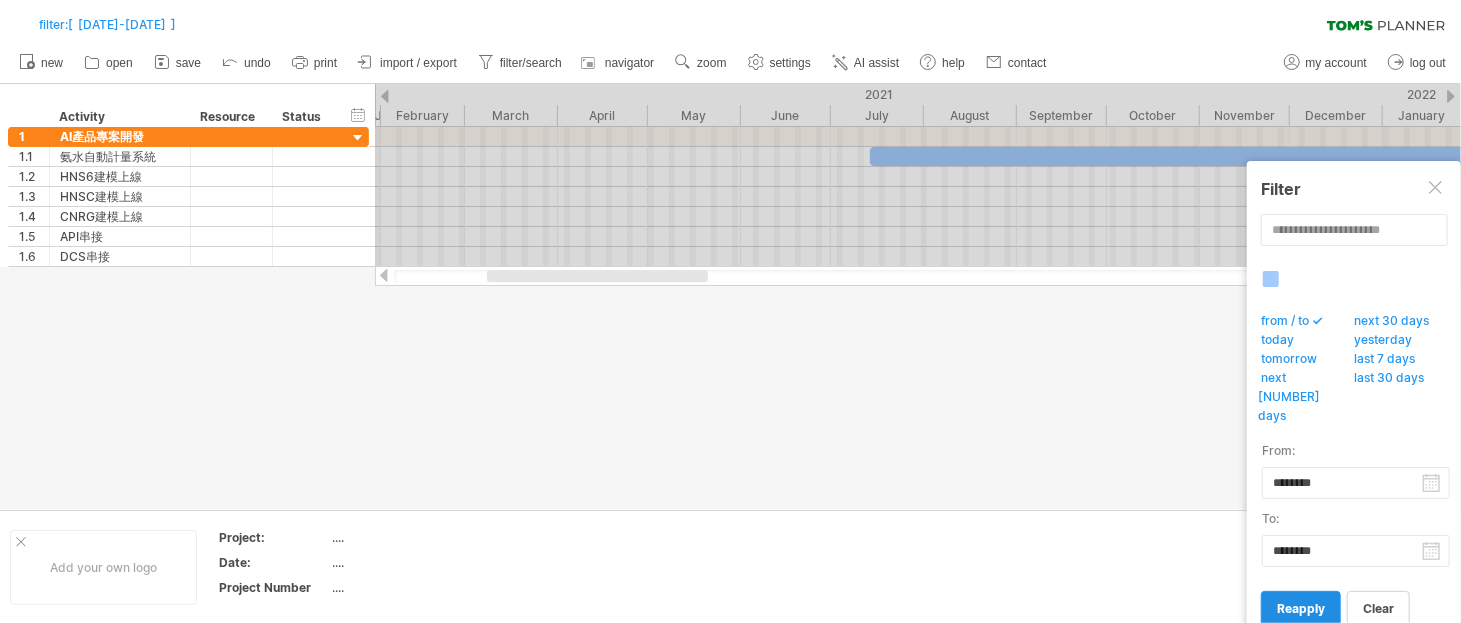 click on "reapply" at bounding box center [1301, 608] 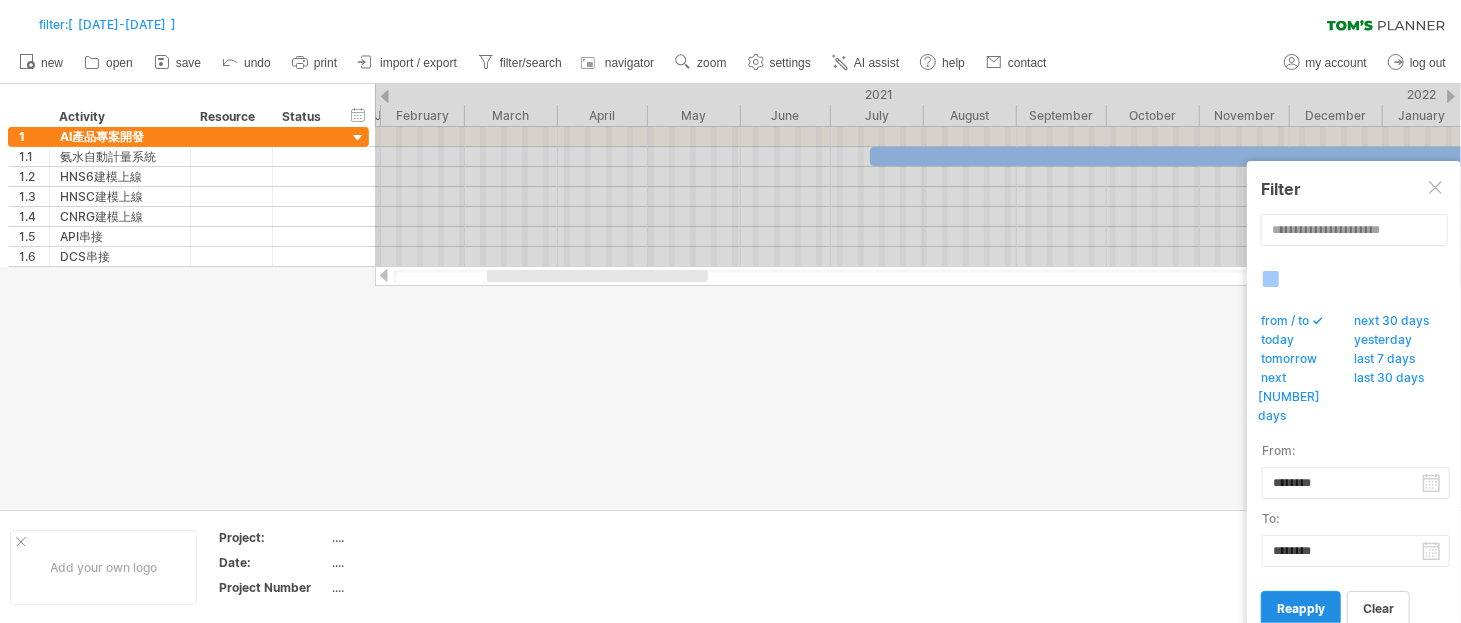 click on "reapply" at bounding box center (1301, 608) 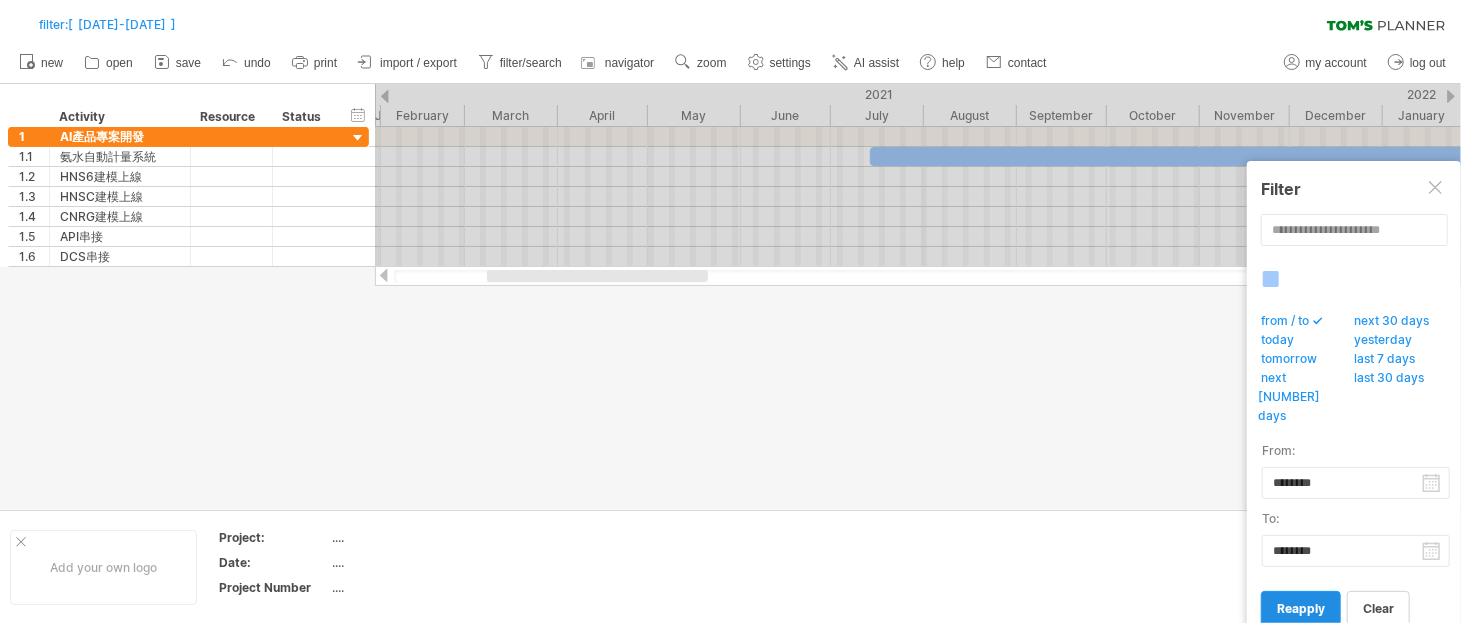click on "reapply" at bounding box center (1301, 608) 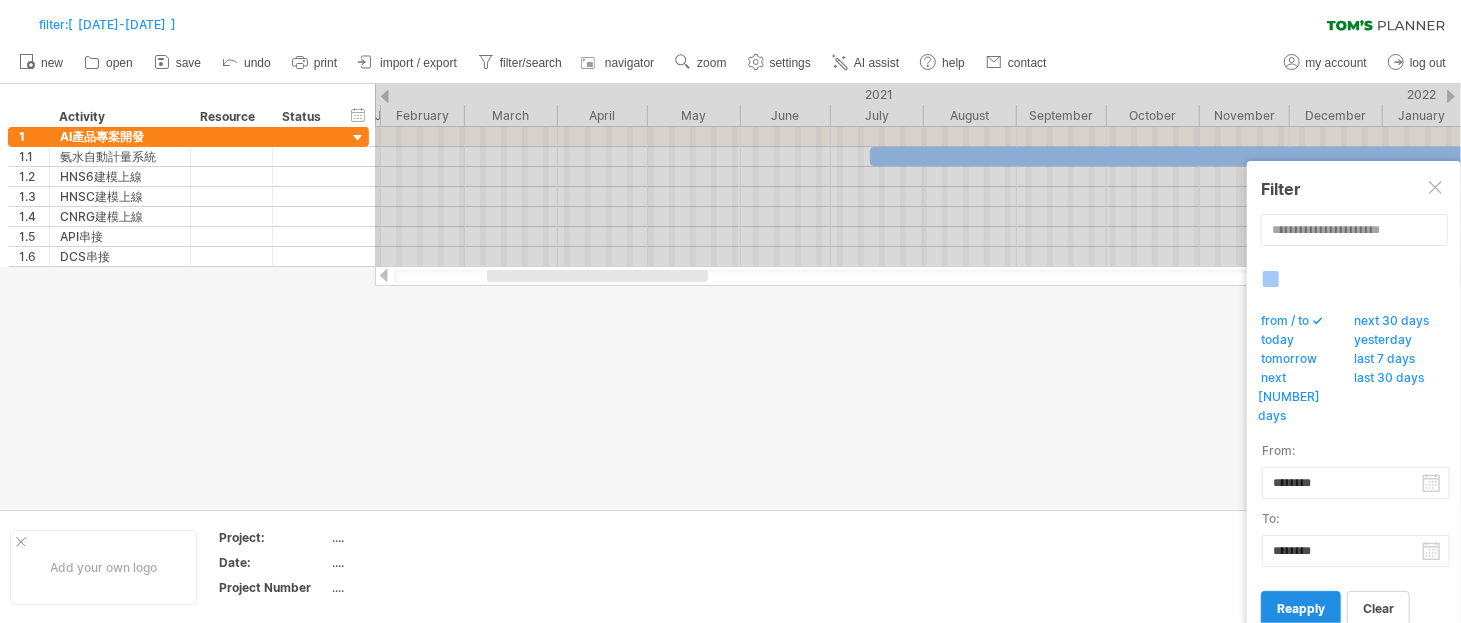 click on "reapply" at bounding box center [1301, 608] 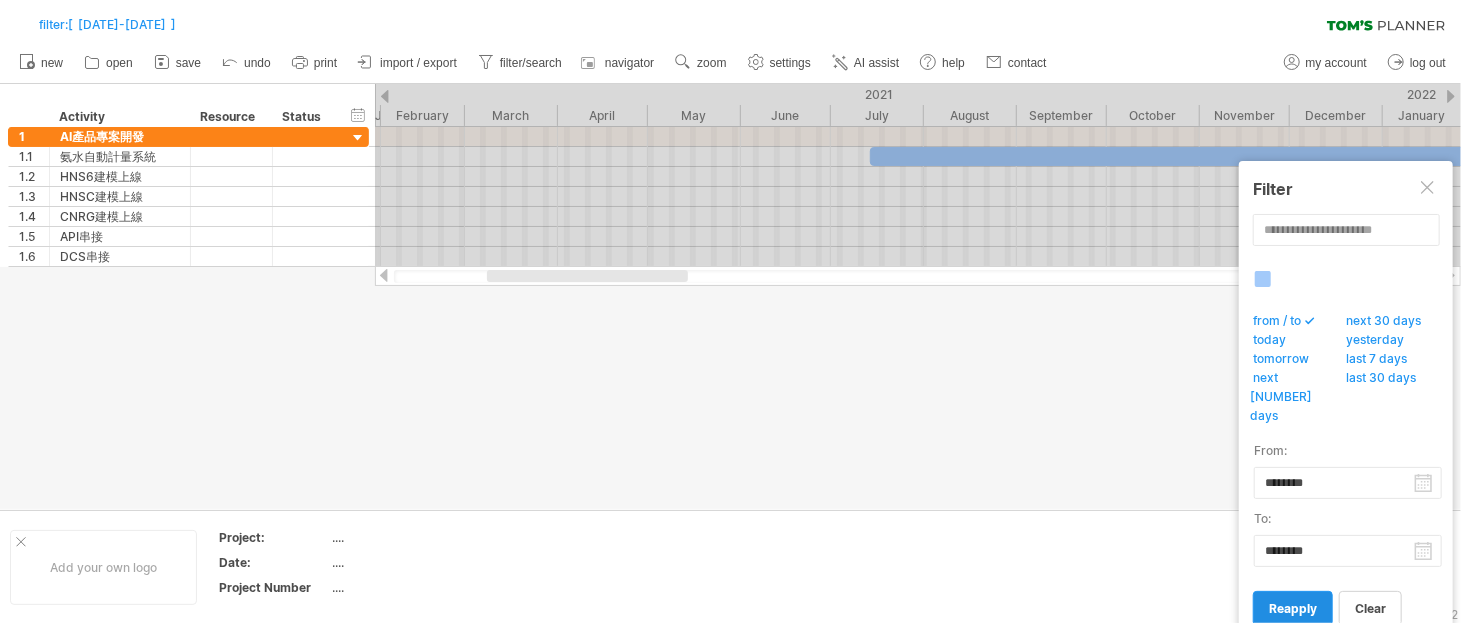 click on "reapply" at bounding box center (1293, 608) 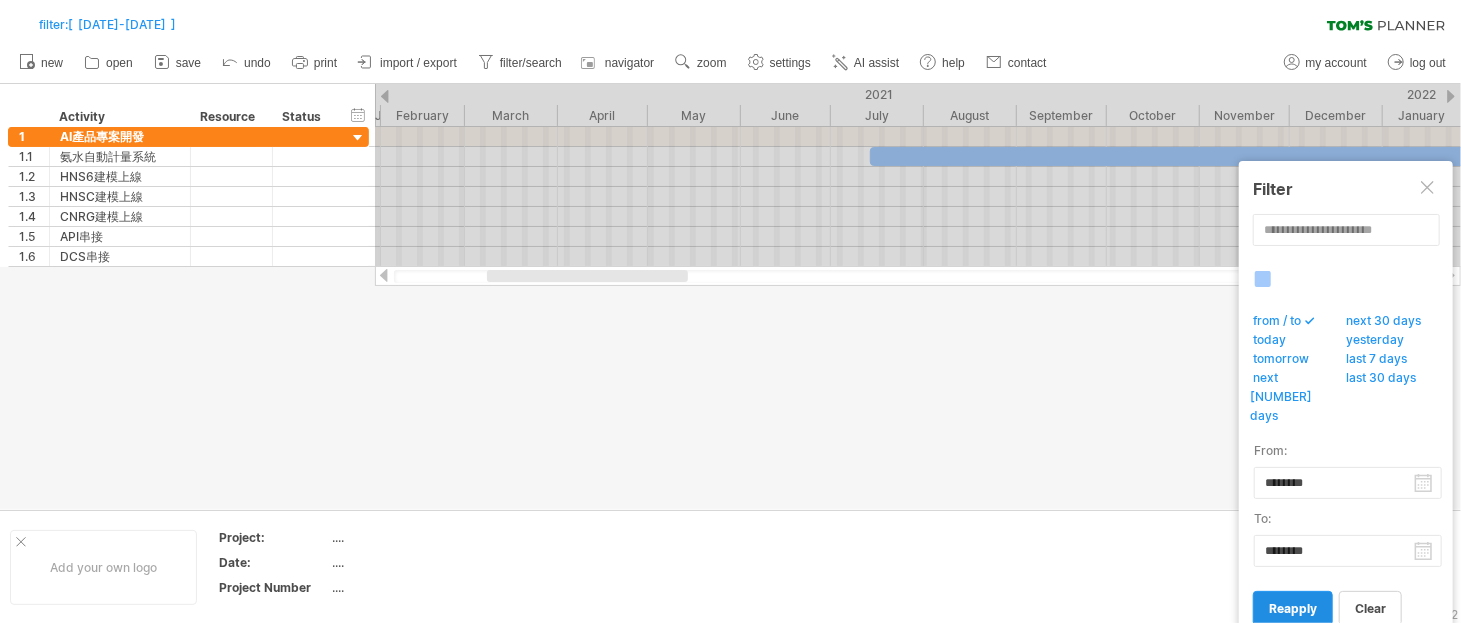 click on "reapply" at bounding box center (1293, 608) 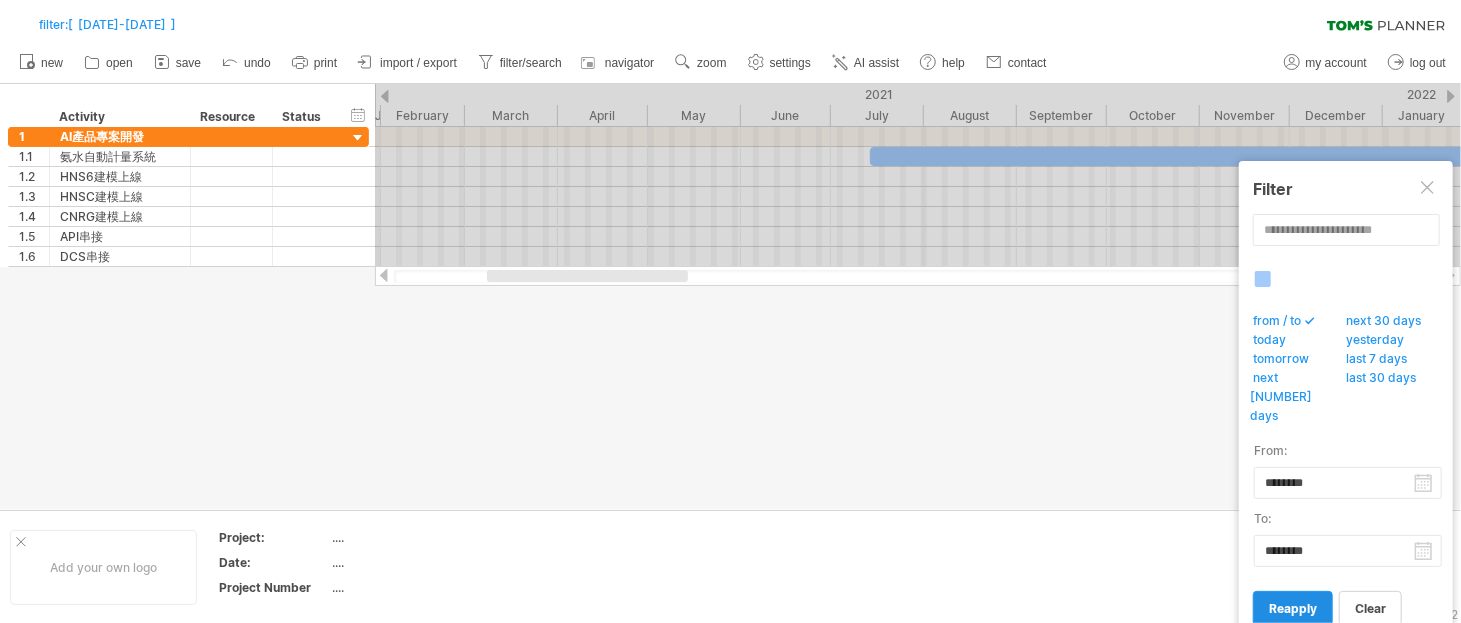 click on "reapply" at bounding box center [1293, 608] 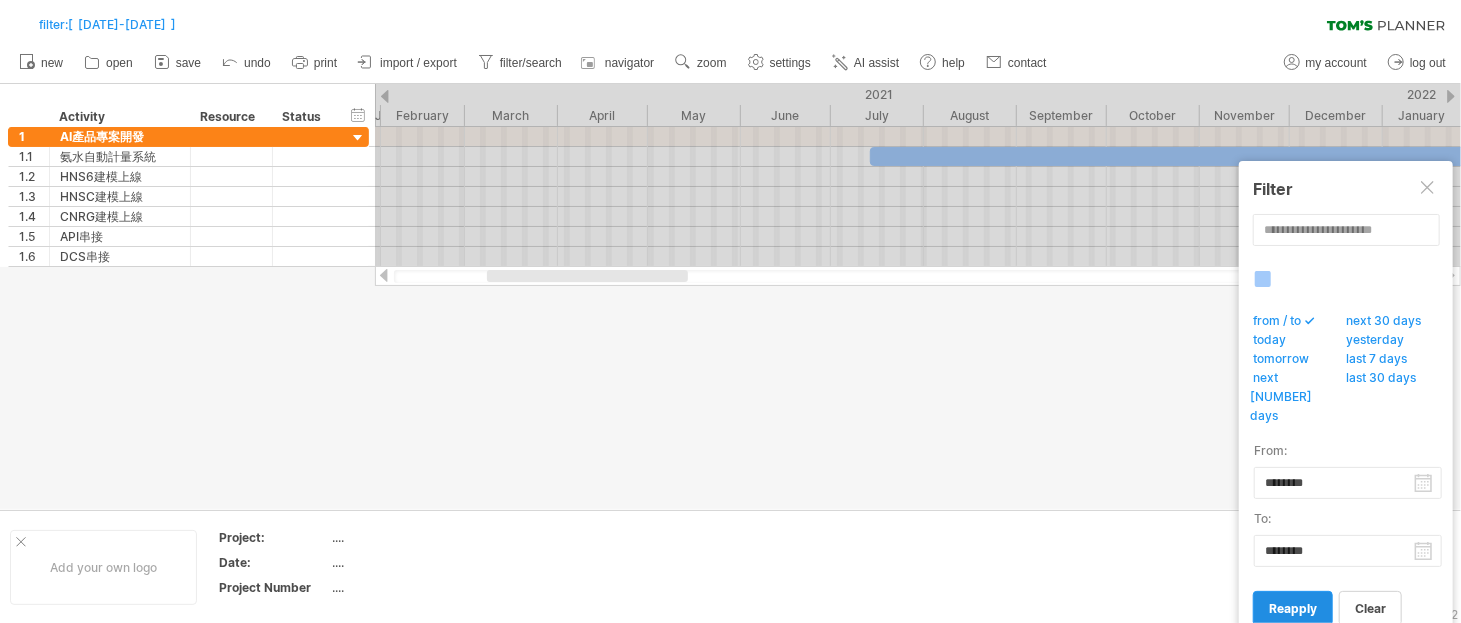click on "reapply" at bounding box center (1293, 608) 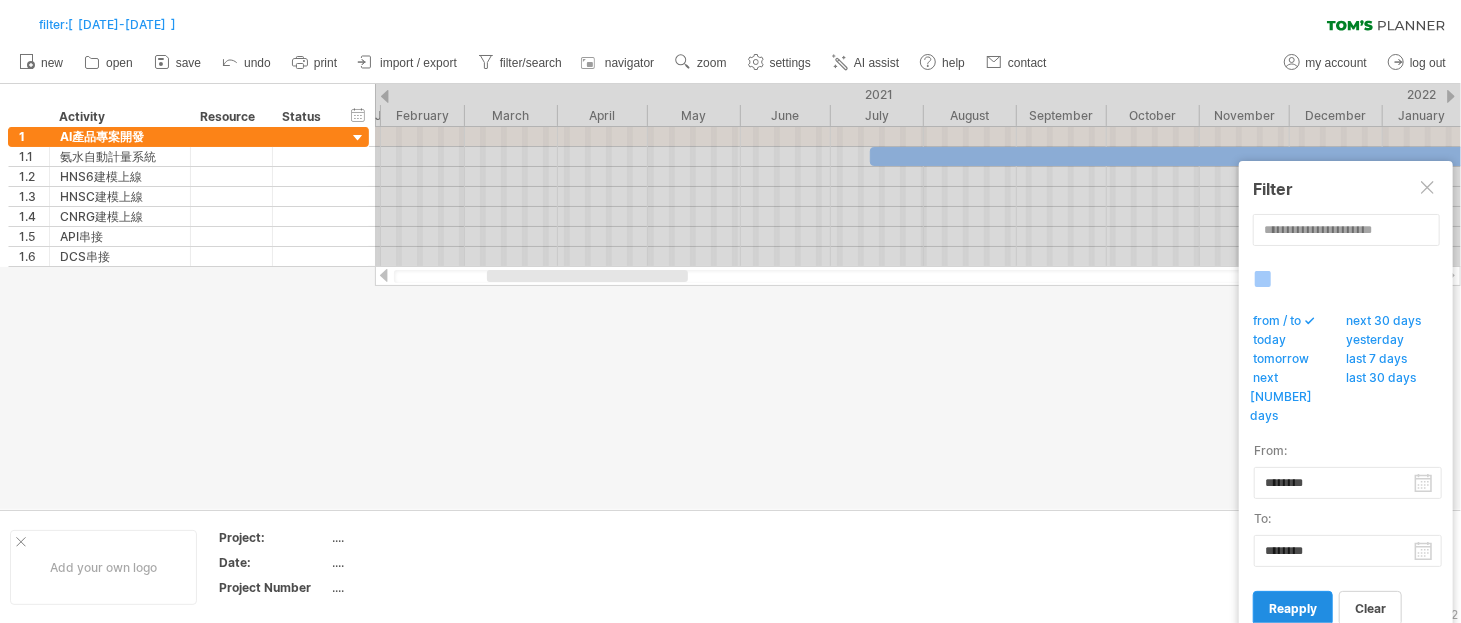 click on "reapply" at bounding box center [1293, 608] 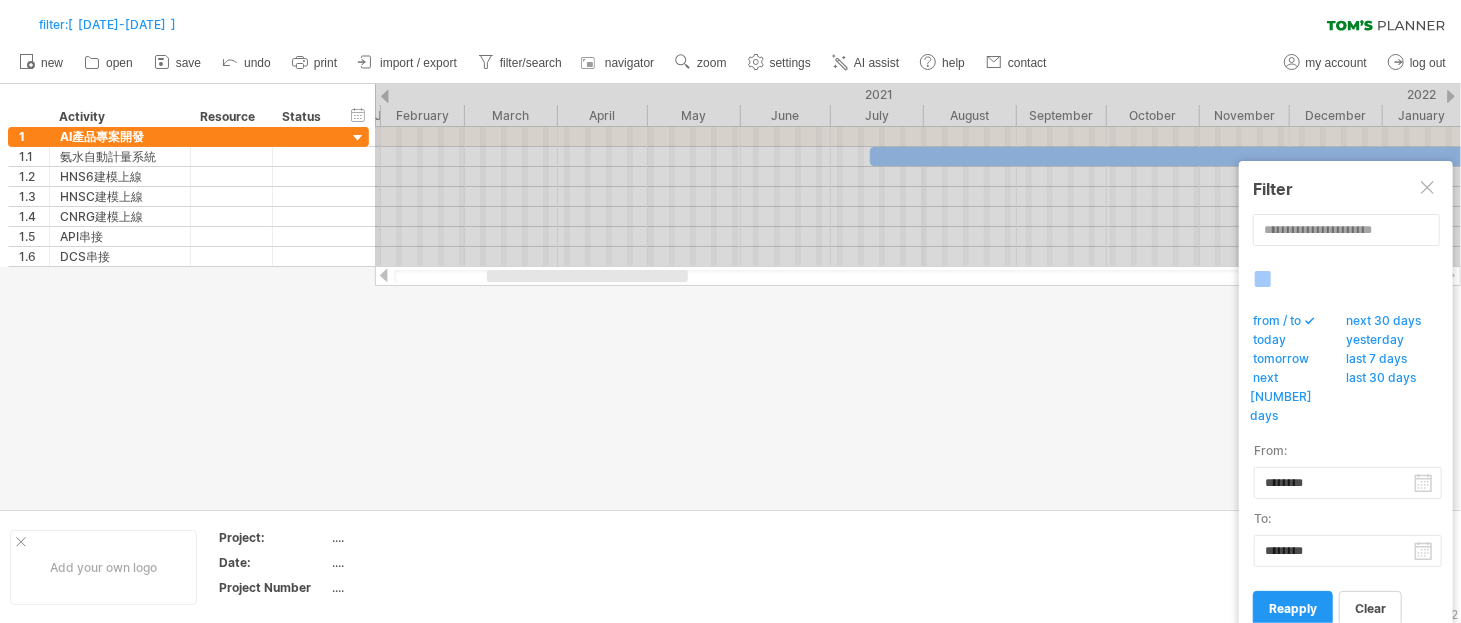 click at bounding box center [1263, 279] 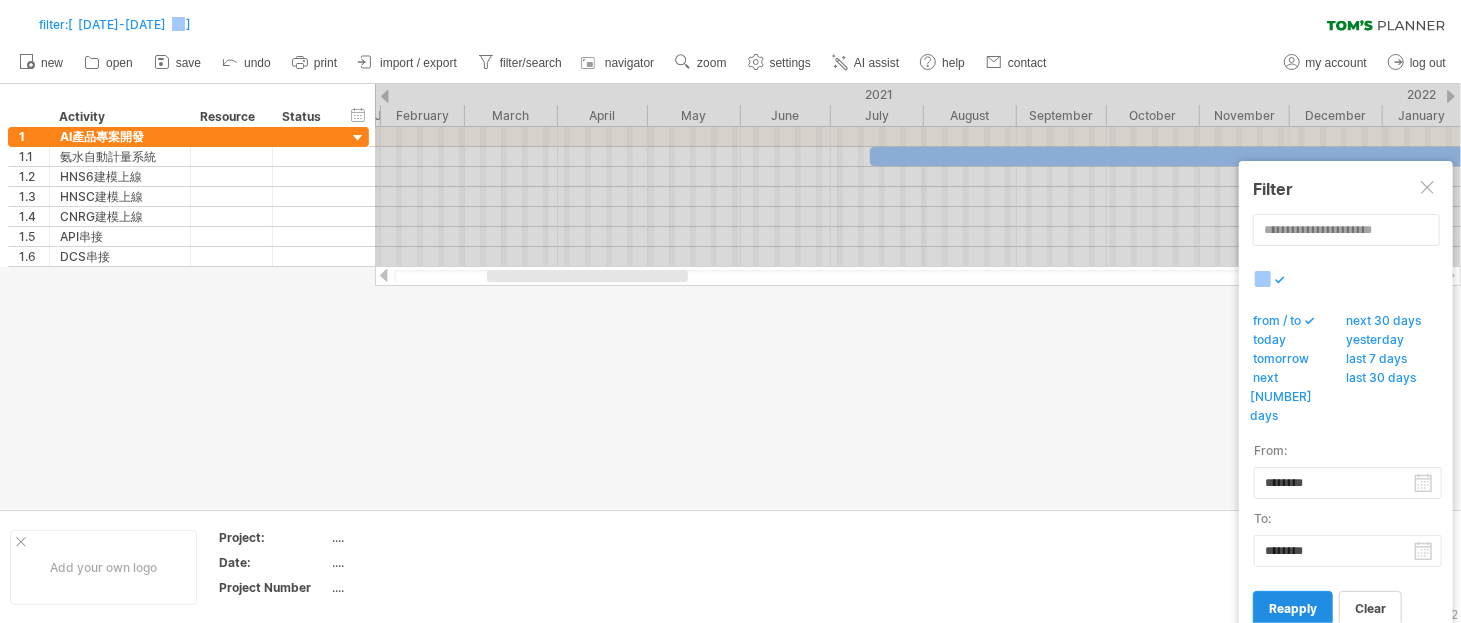 click on "reapply" at bounding box center (1293, 608) 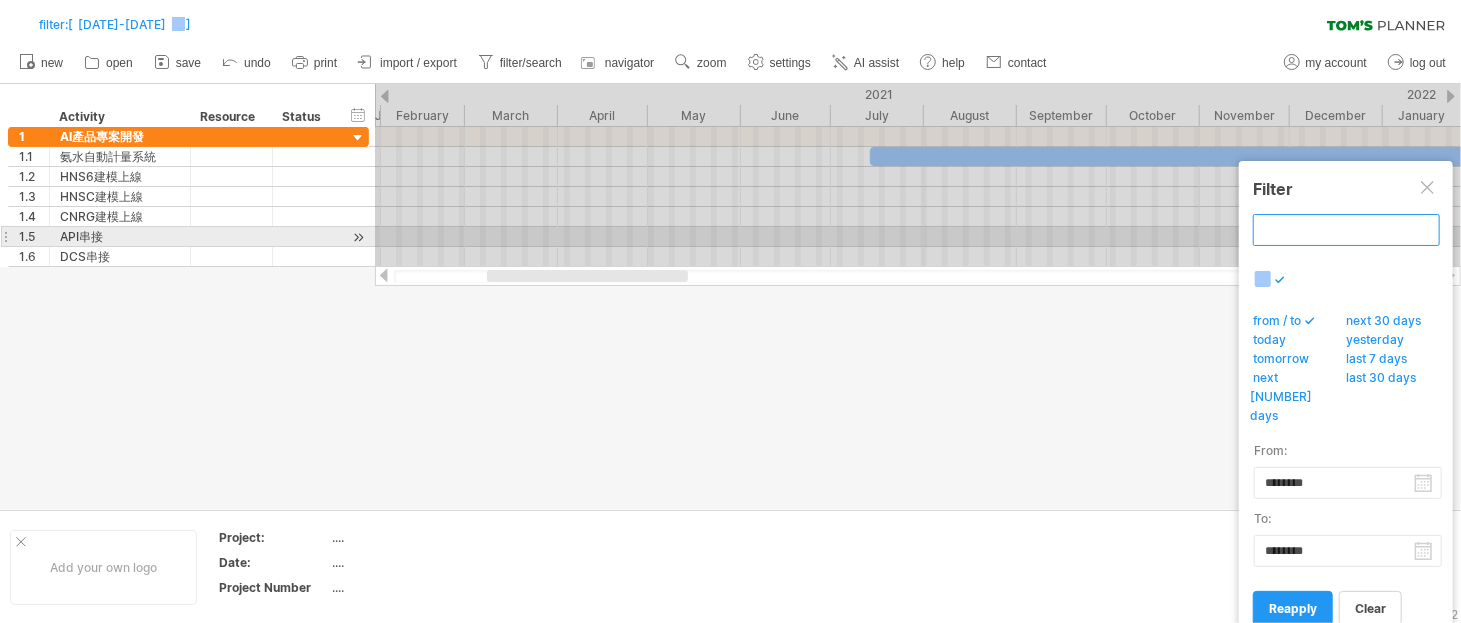click at bounding box center (1346, 230) 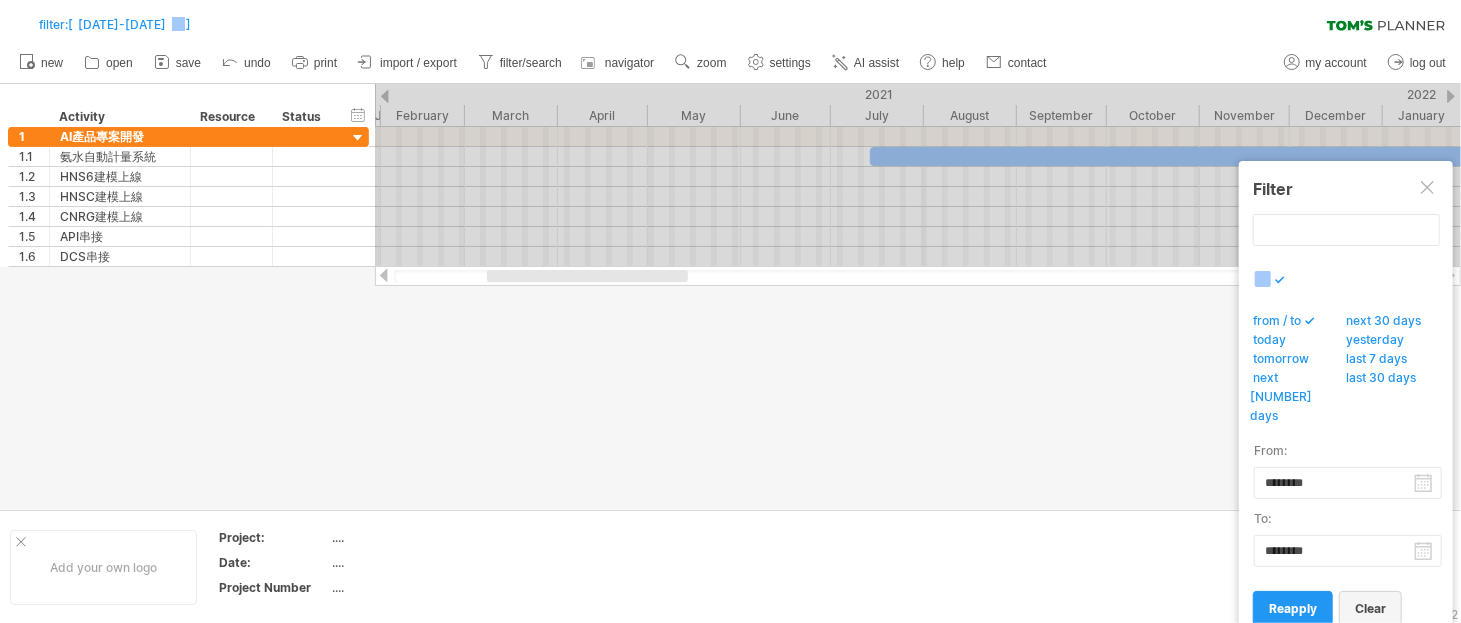 type on "**********" 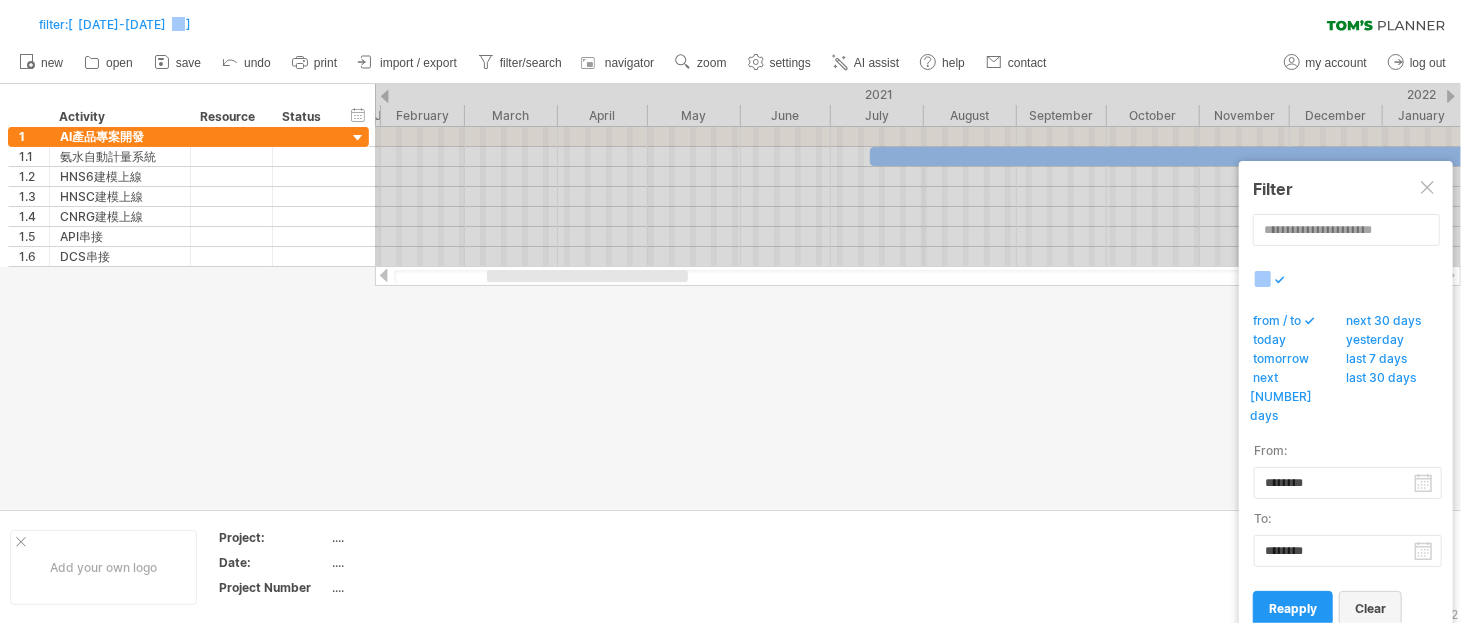click on "clear" at bounding box center [1370, 608] 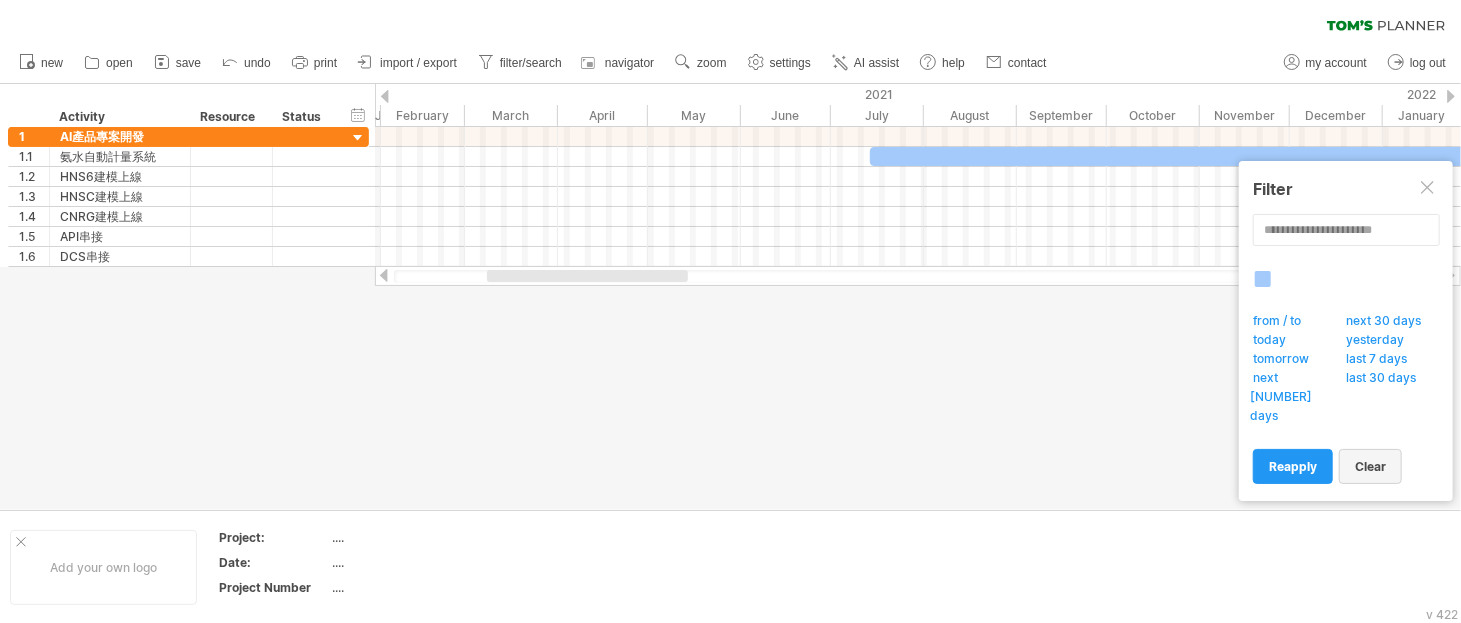click on "clear" at bounding box center [1370, 466] 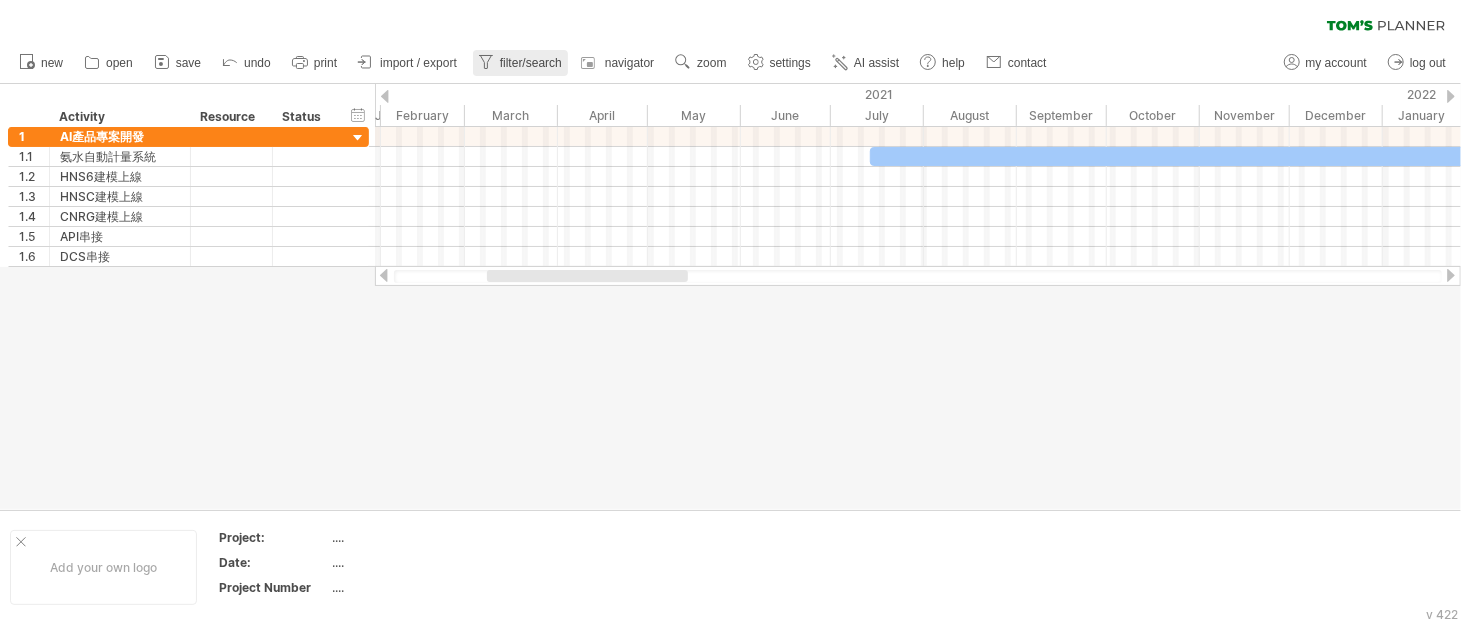 click on "filter/search" at bounding box center [520, 63] 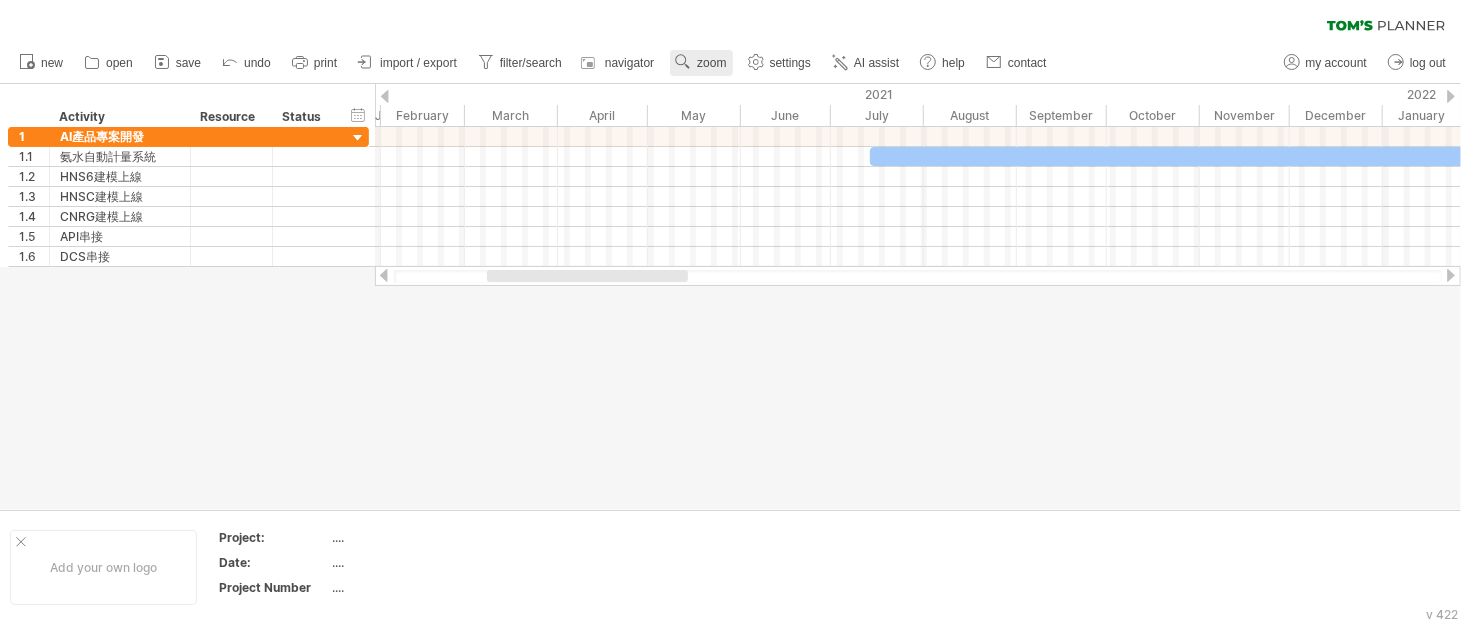 click on "zoom" at bounding box center [701, 63] 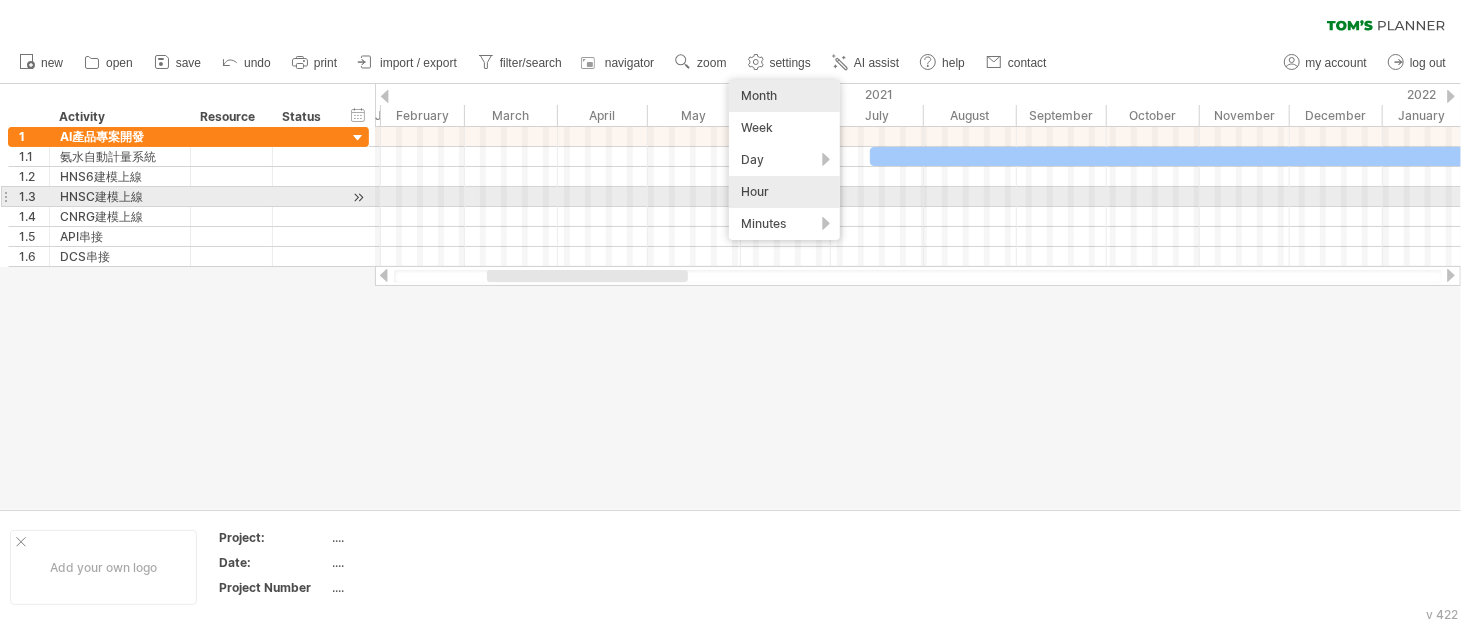 click on "Hour" at bounding box center [784, 192] 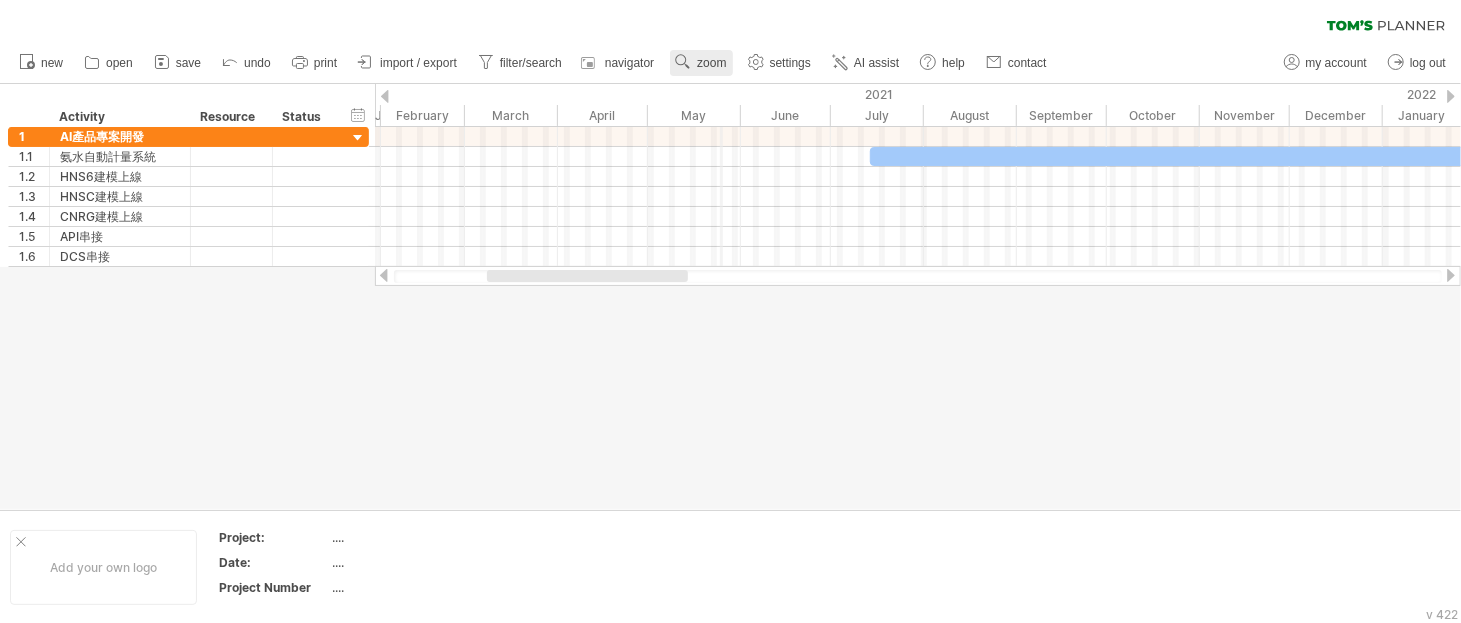 click on "zoom" at bounding box center [701, 63] 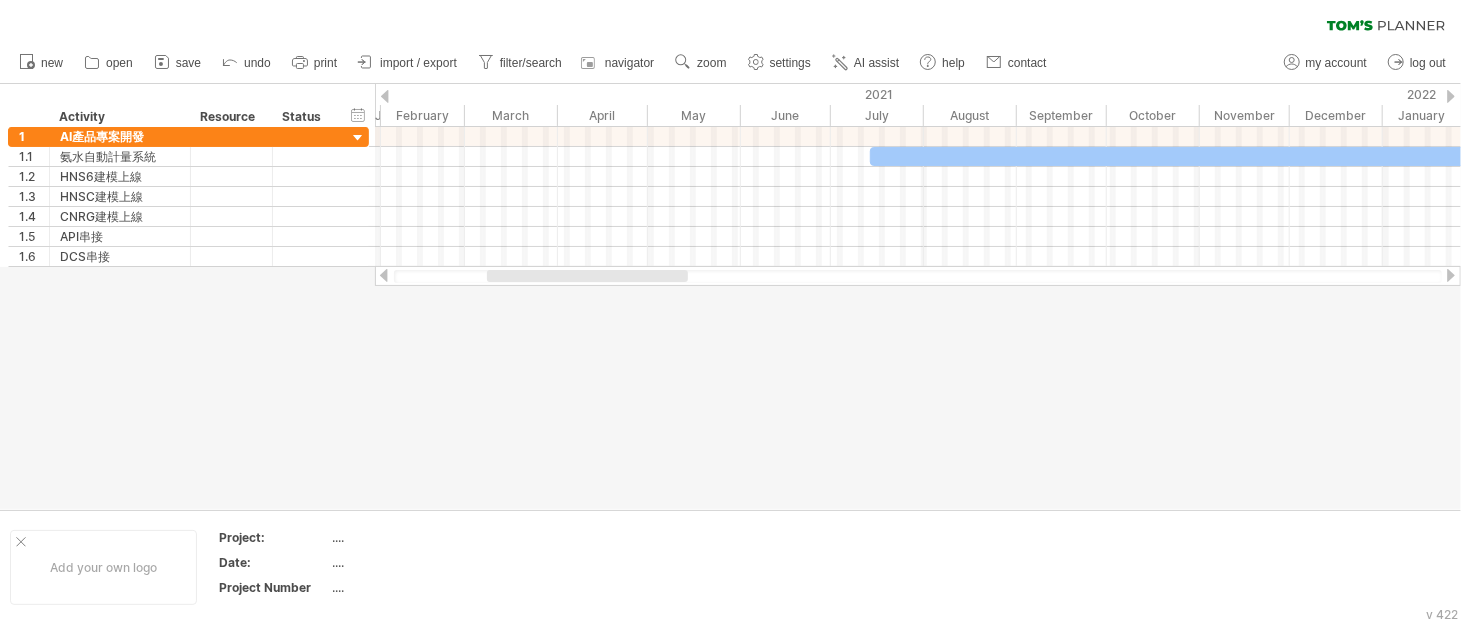 click on "filter:  [ [DATE]-[DATE]   ]
clear filter
reapply filter" at bounding box center (730, 21) 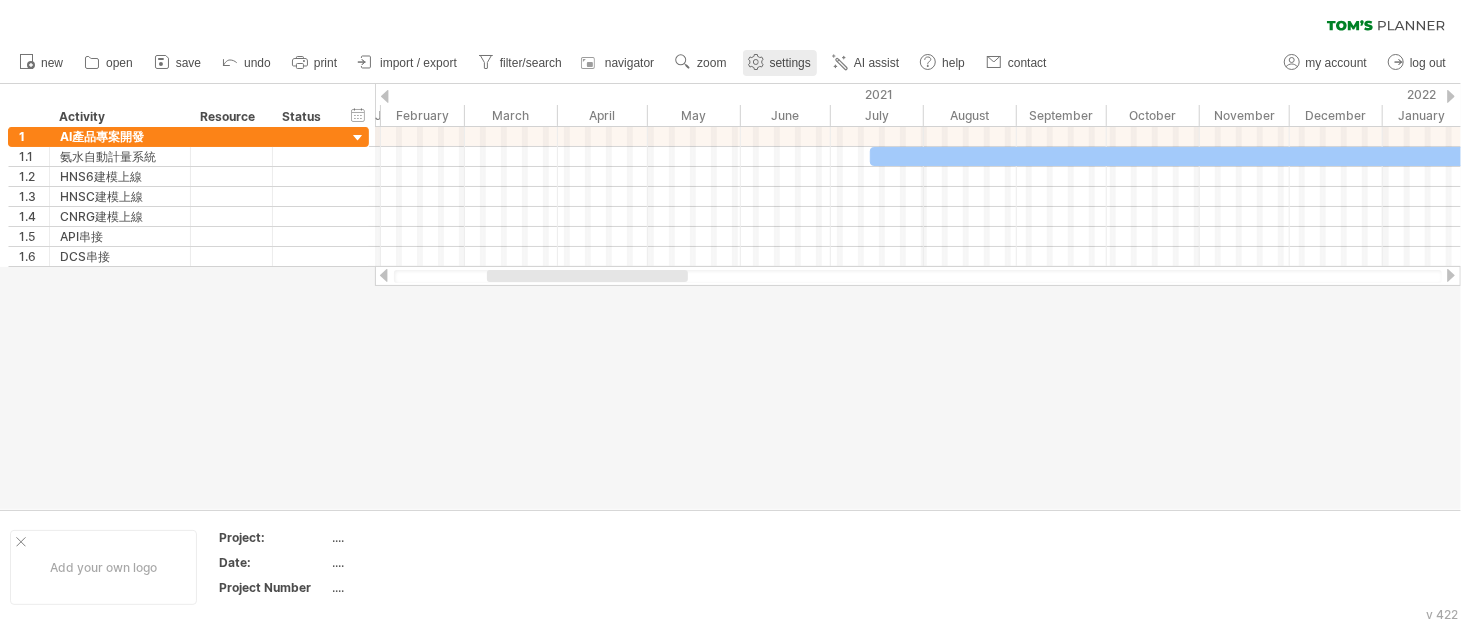 click on "settings" at bounding box center [780, 63] 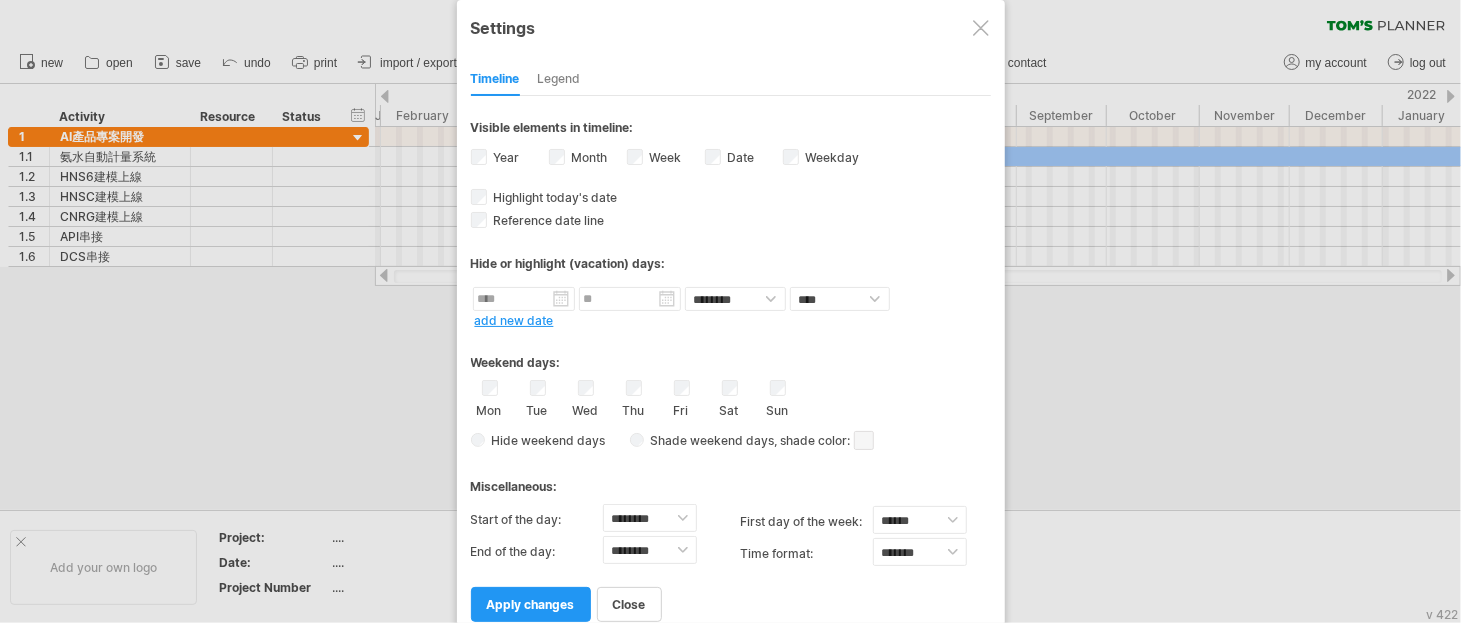 click on "Month" at bounding box center [588, 157] 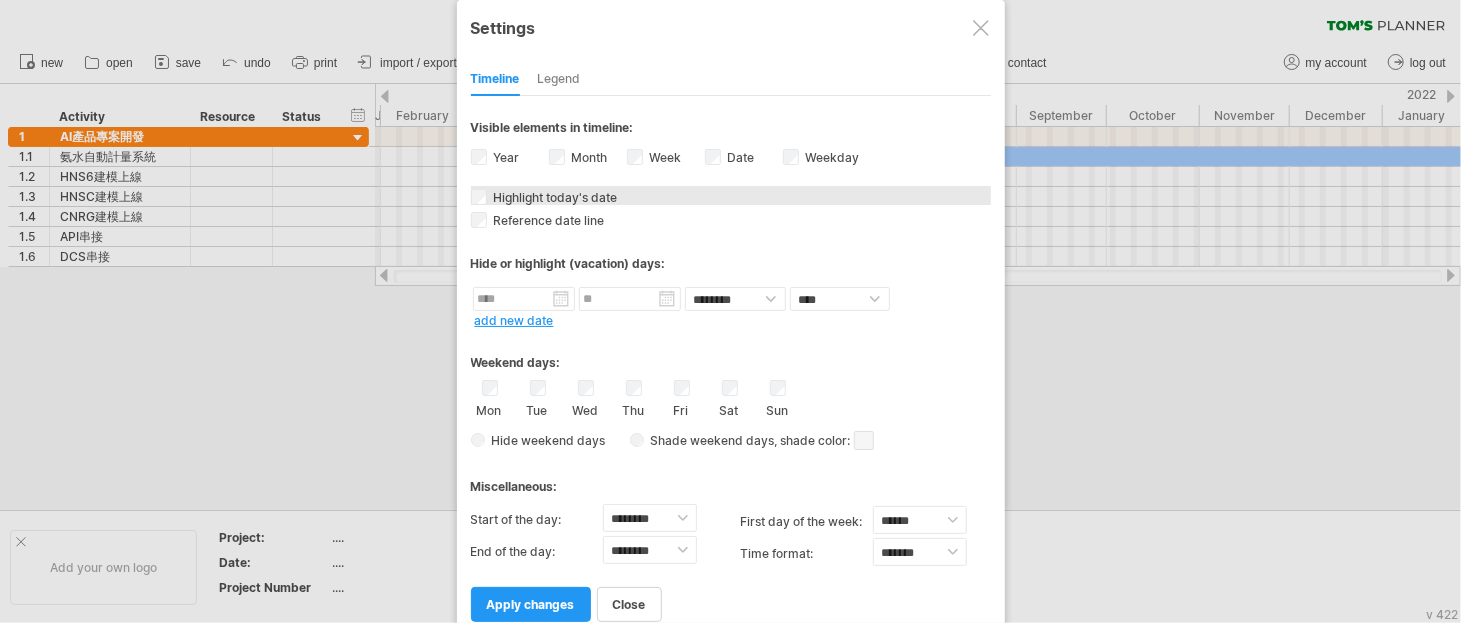 click on "Highlight today's date" at bounding box center [554, 197] 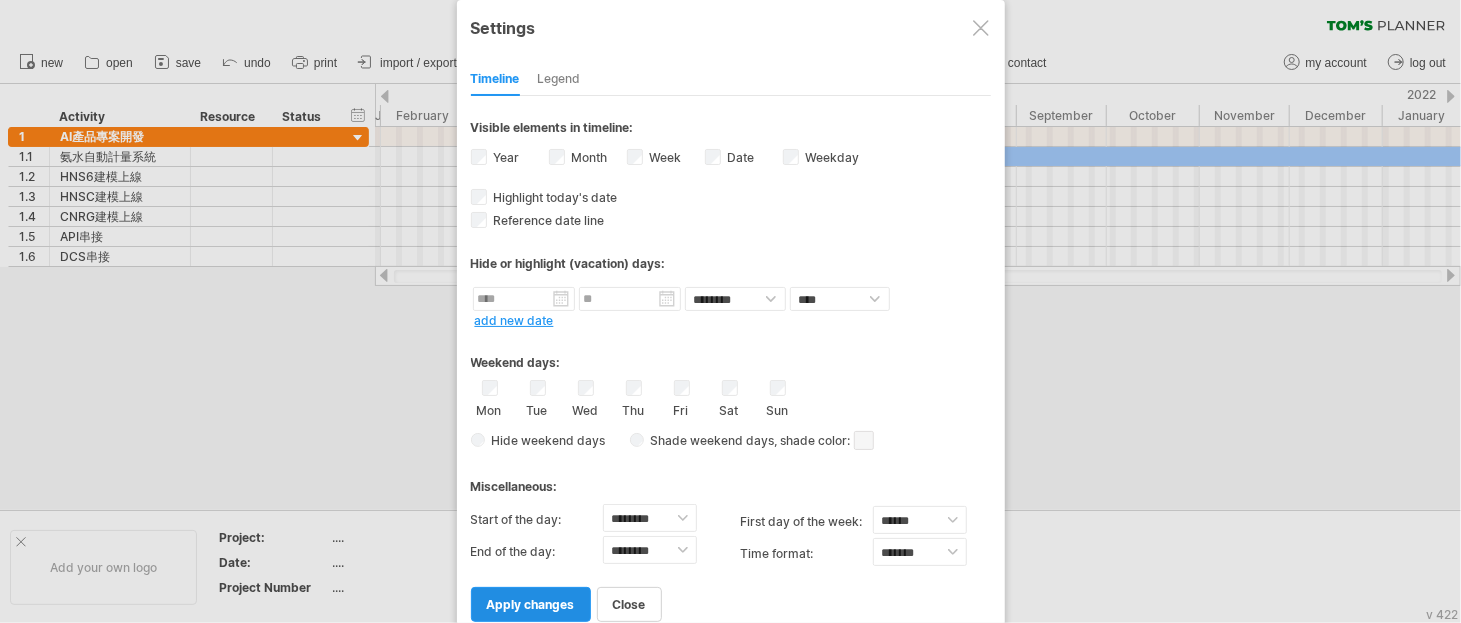 click on "apply changes" at bounding box center (531, 604) 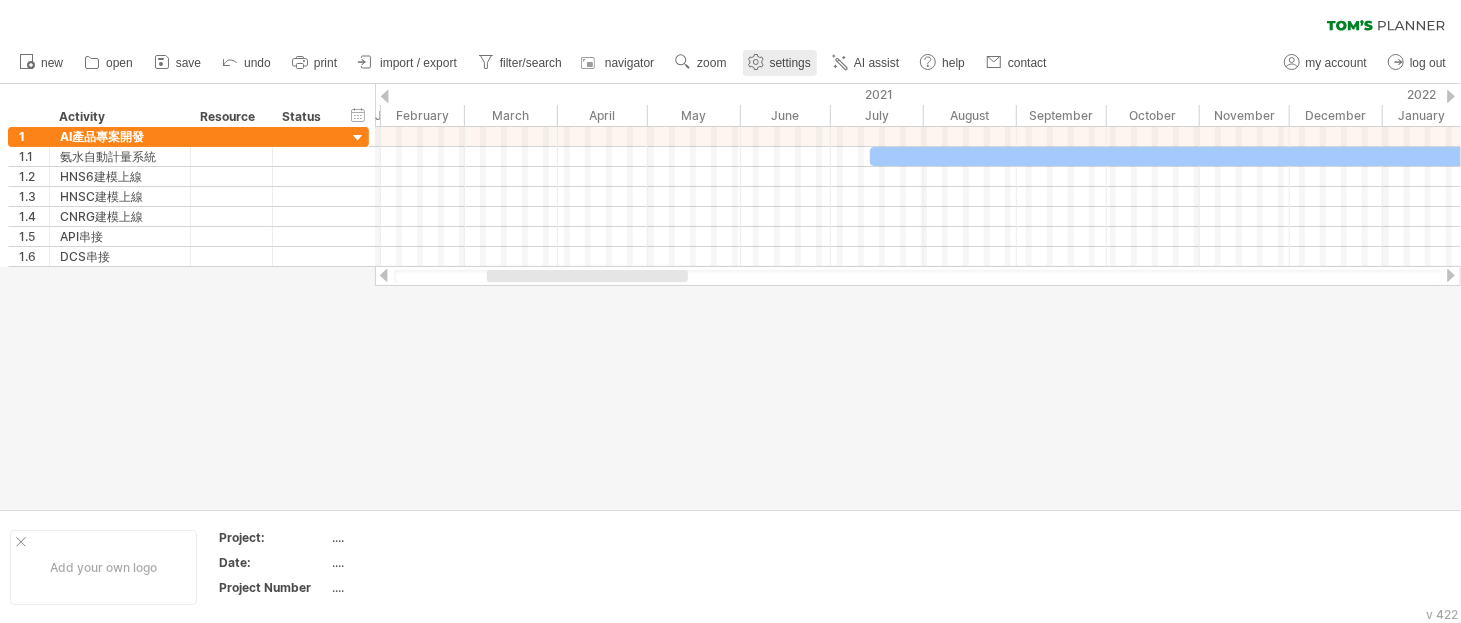 click 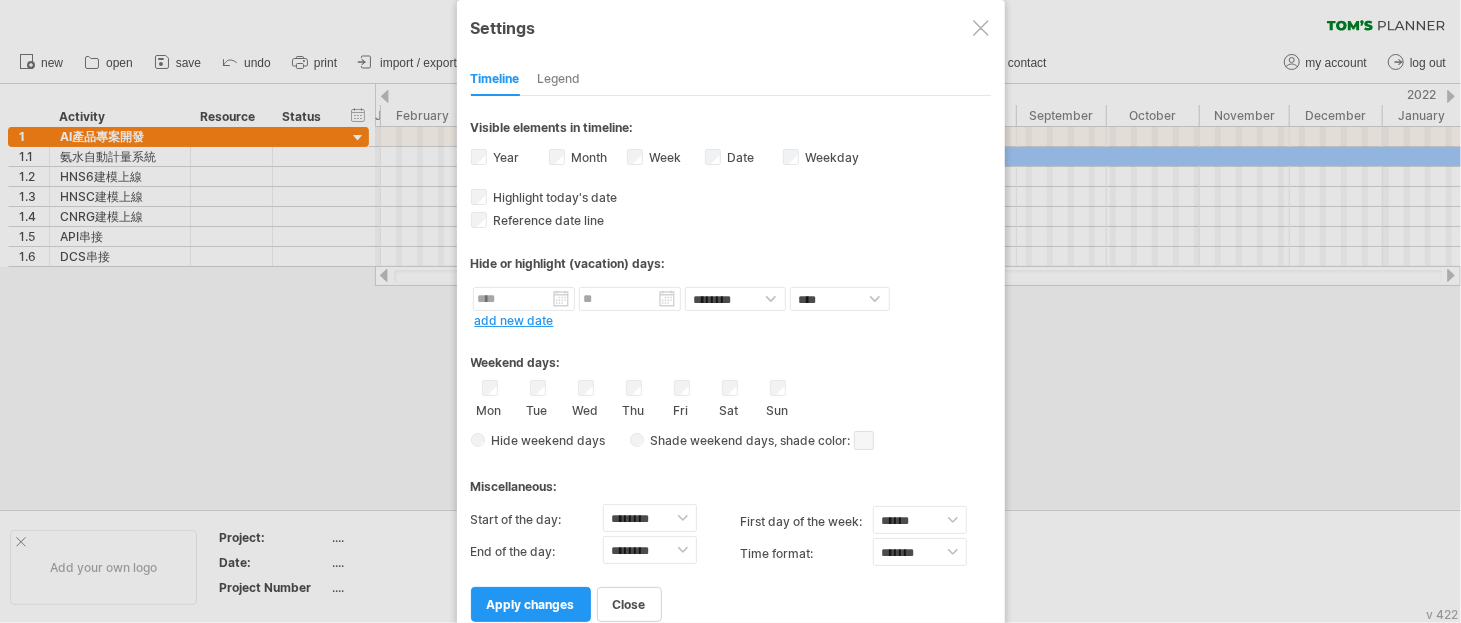 click on "Timeline
Legend" at bounding box center (731, 74) 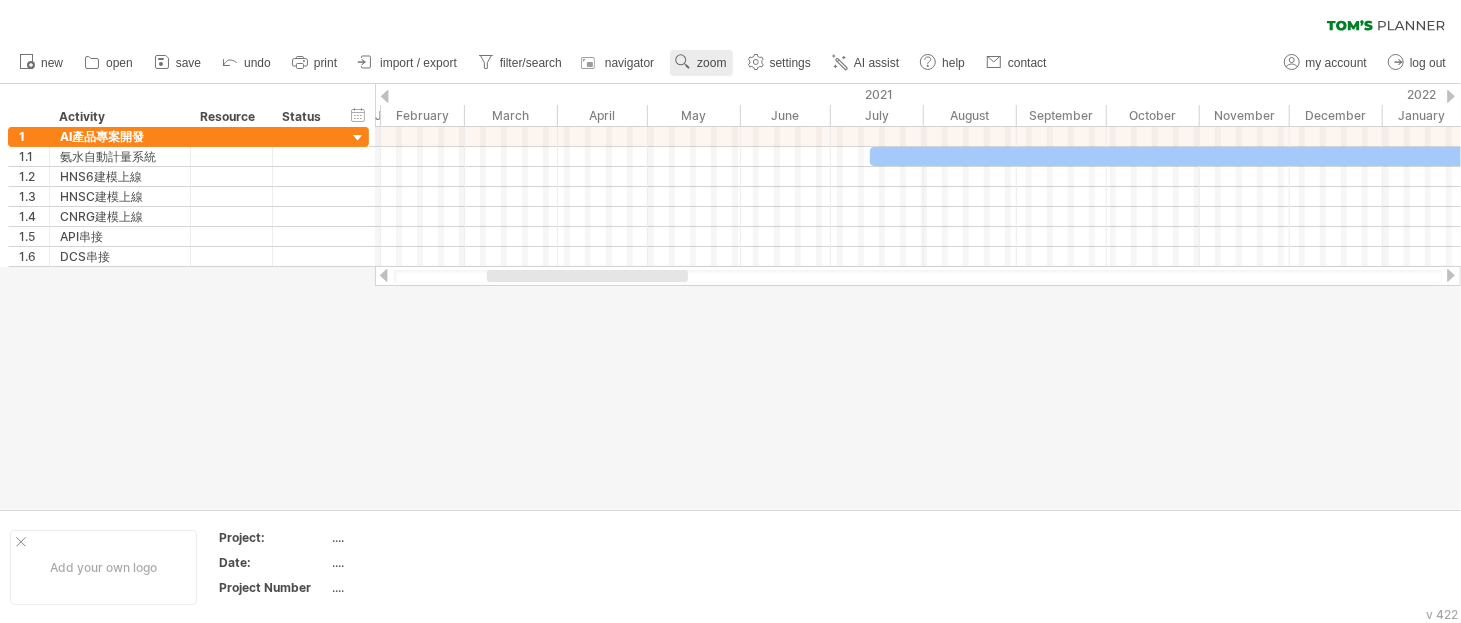 click on "zoom" at bounding box center (701, 63) 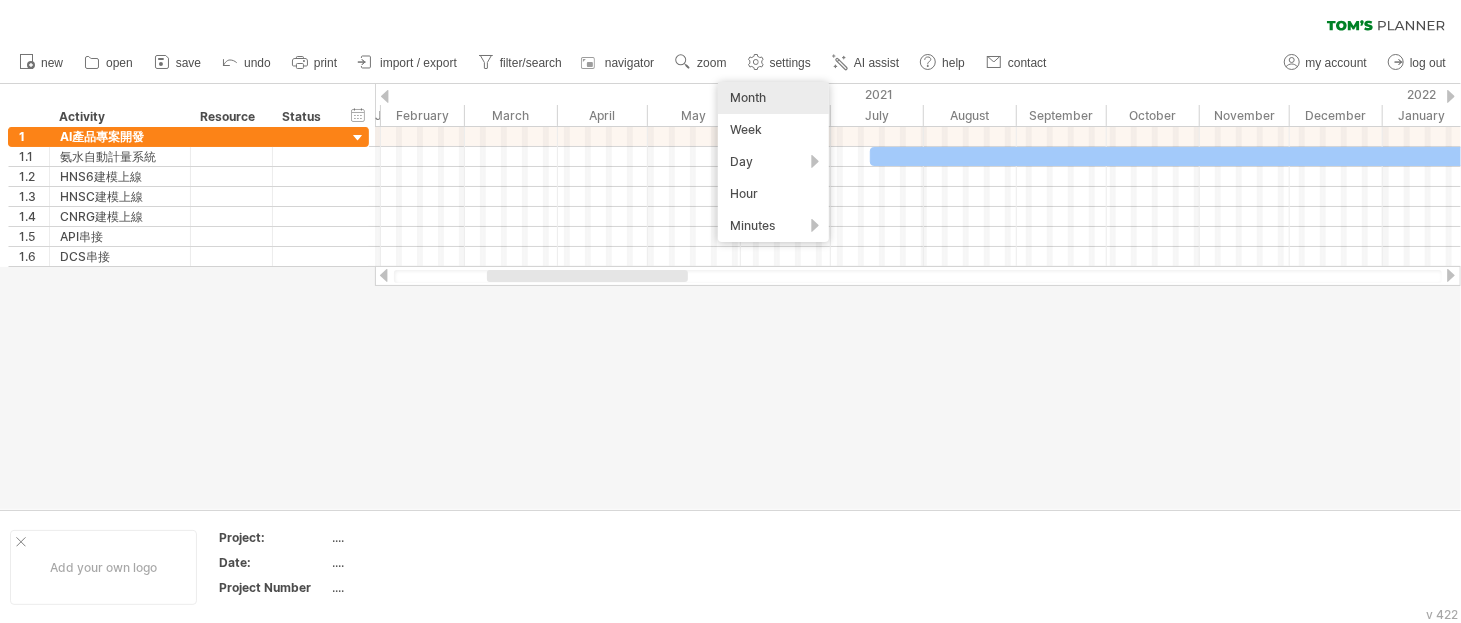 click on "Month" at bounding box center (773, 98) 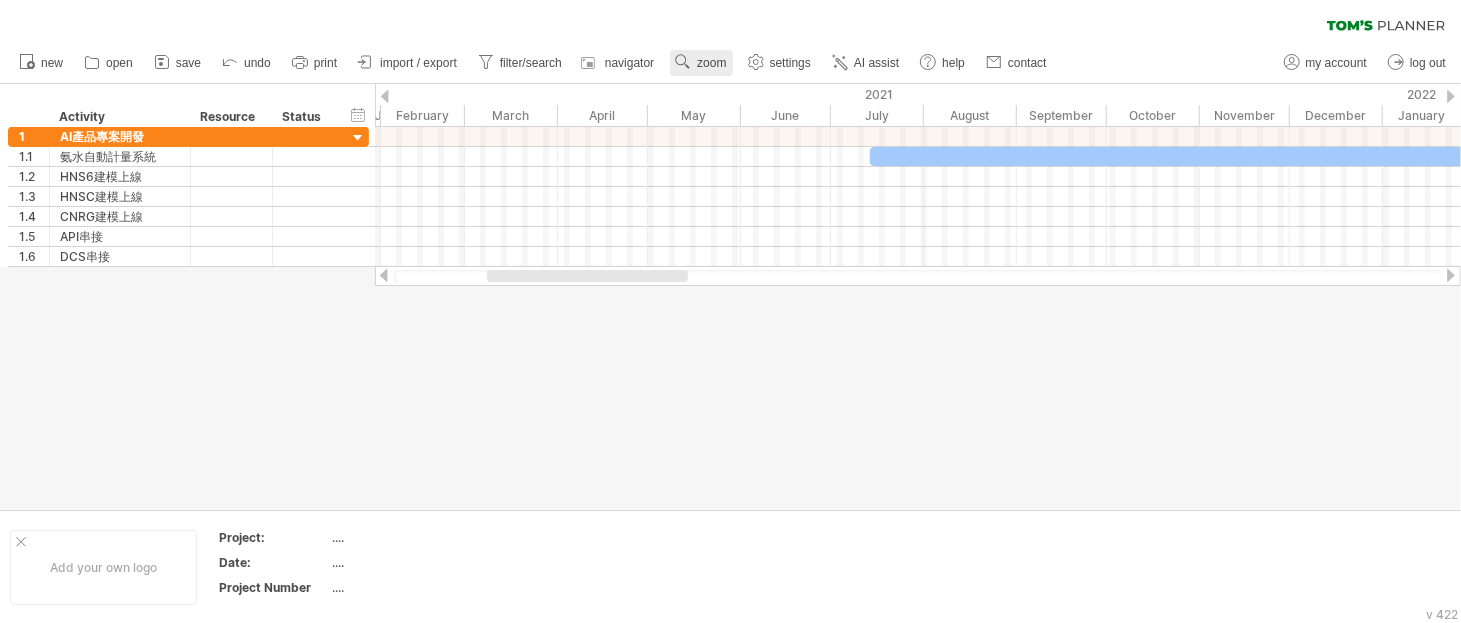 click on "zoom" at bounding box center [701, 63] 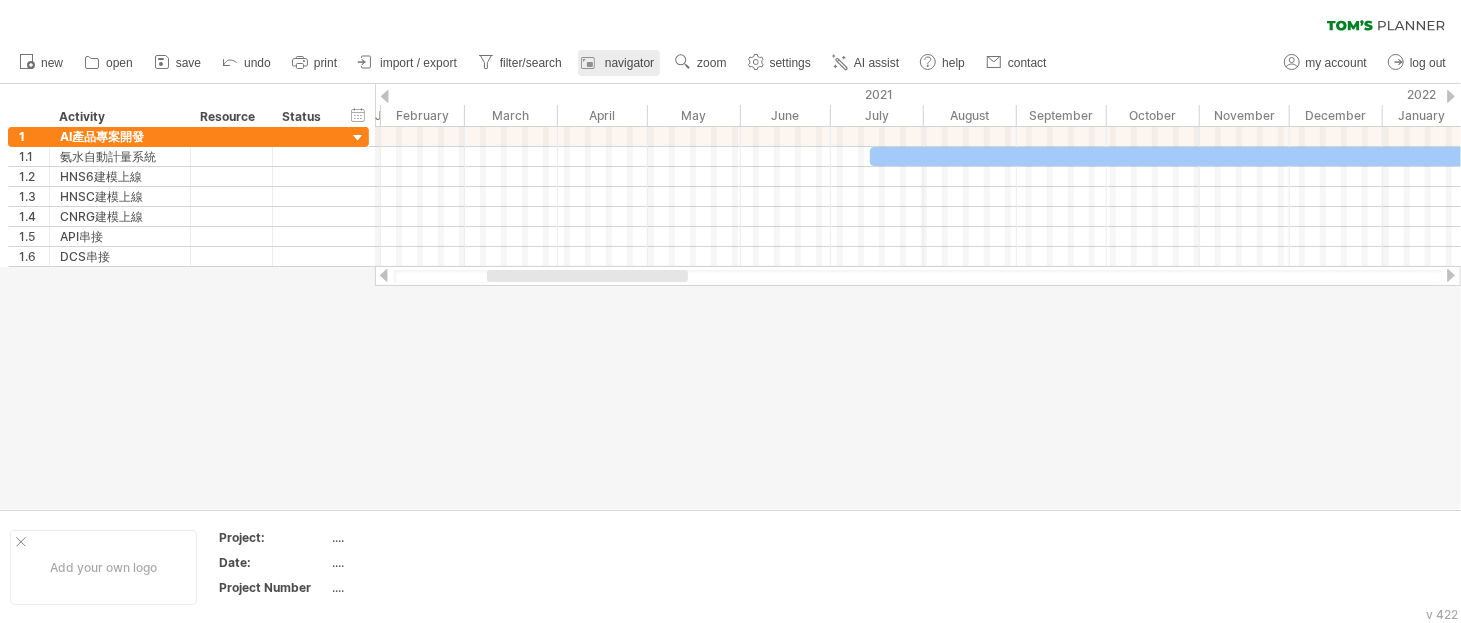 click on "navigator" at bounding box center (629, 63) 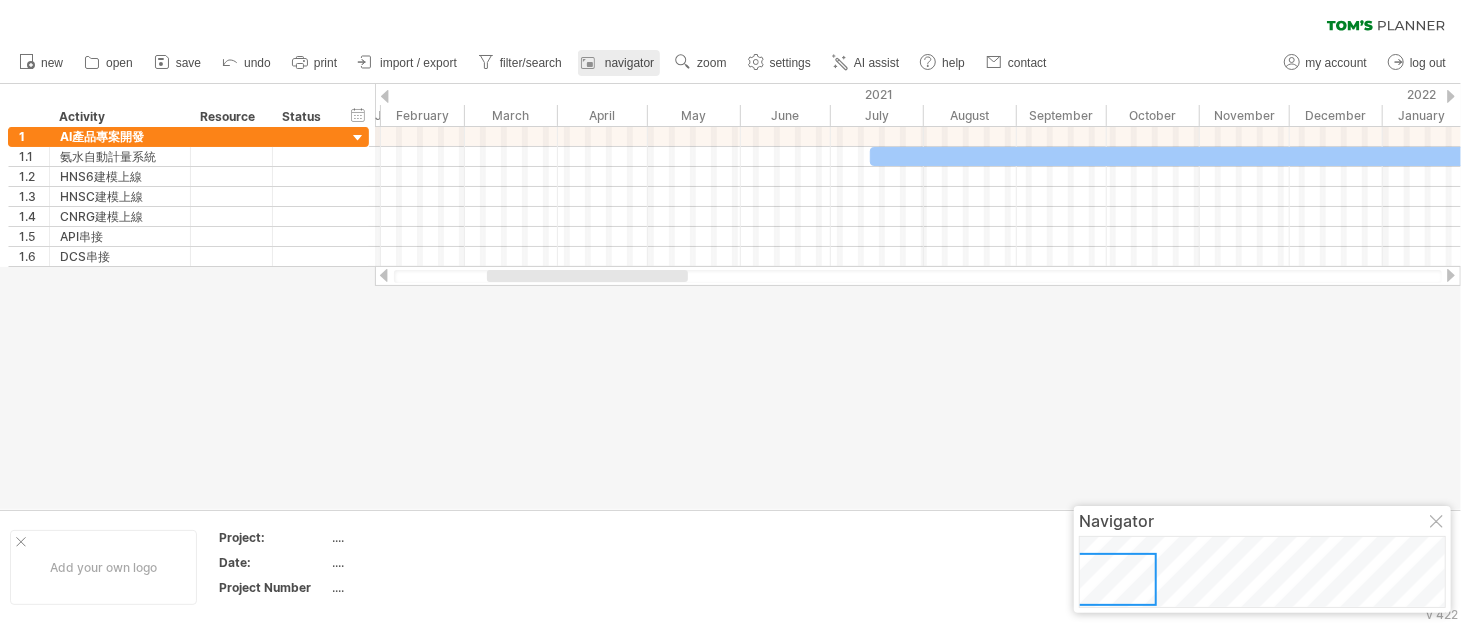 click on "navigator" at bounding box center (629, 63) 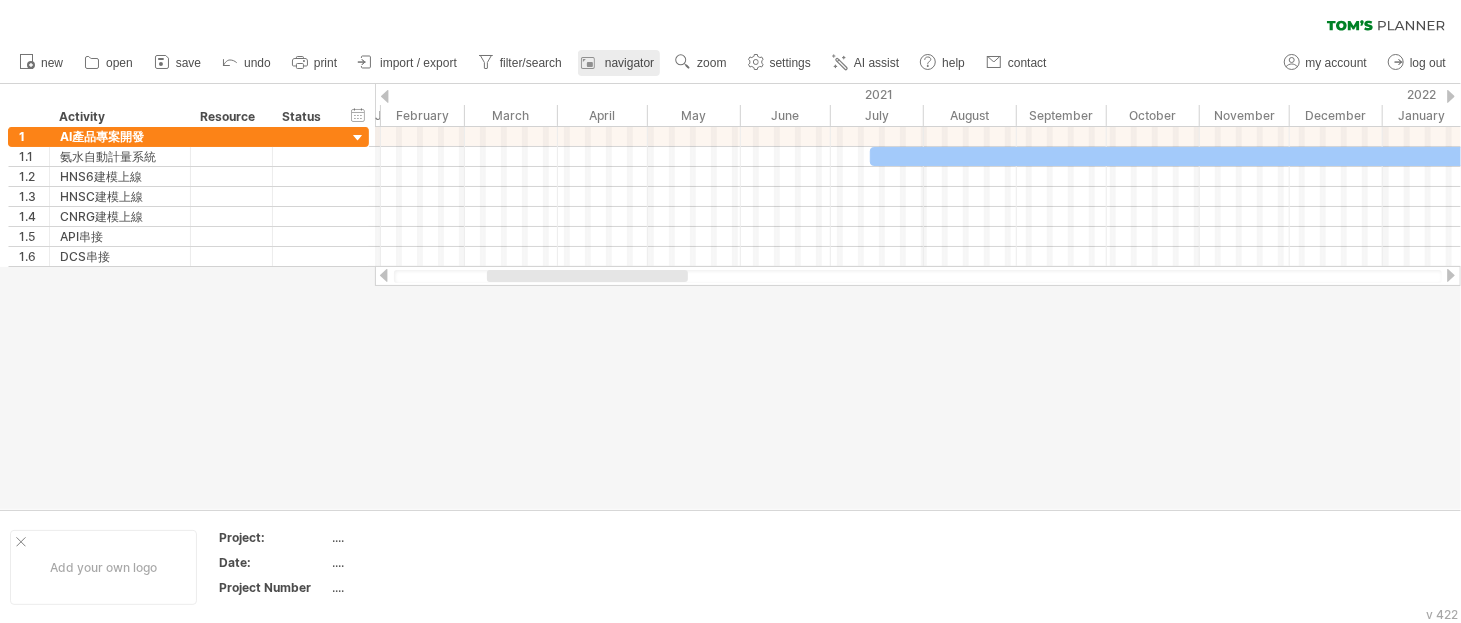 click on "navigator" at bounding box center (629, 63) 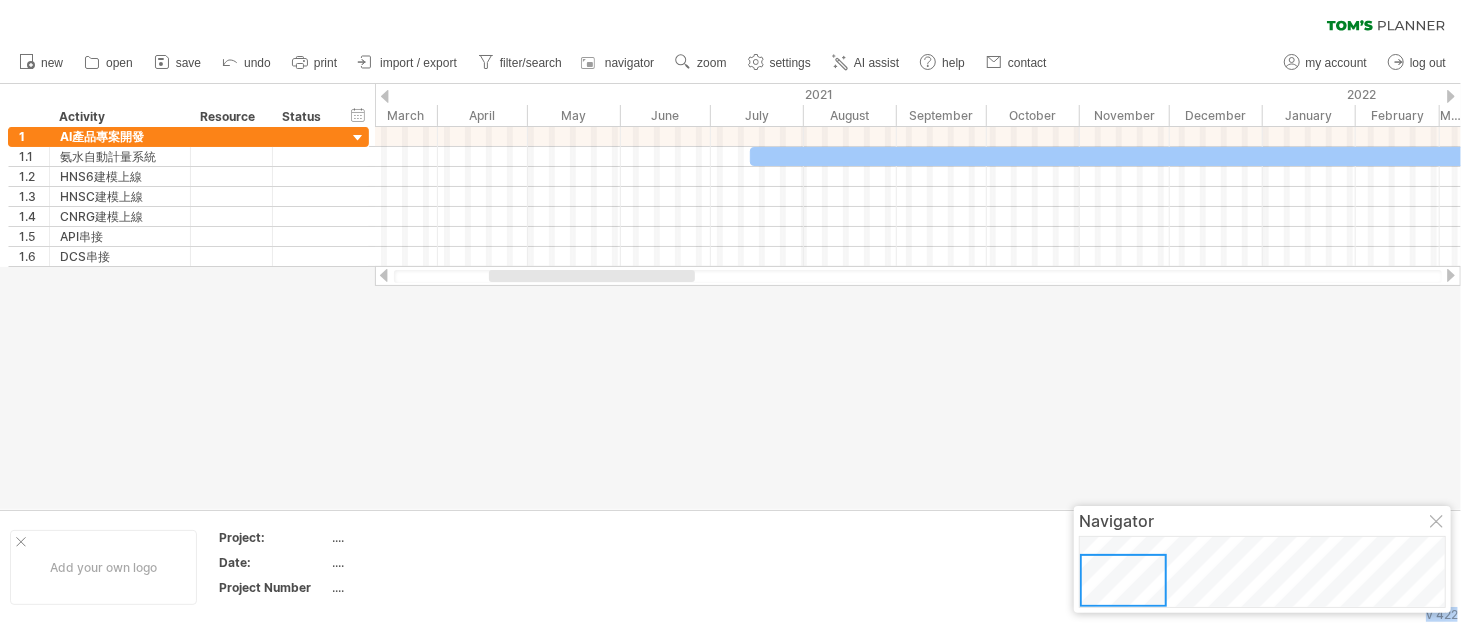 drag, startPoint x: 1128, startPoint y: 580, endPoint x: 1077, endPoint y: 623, distance: 66.70832 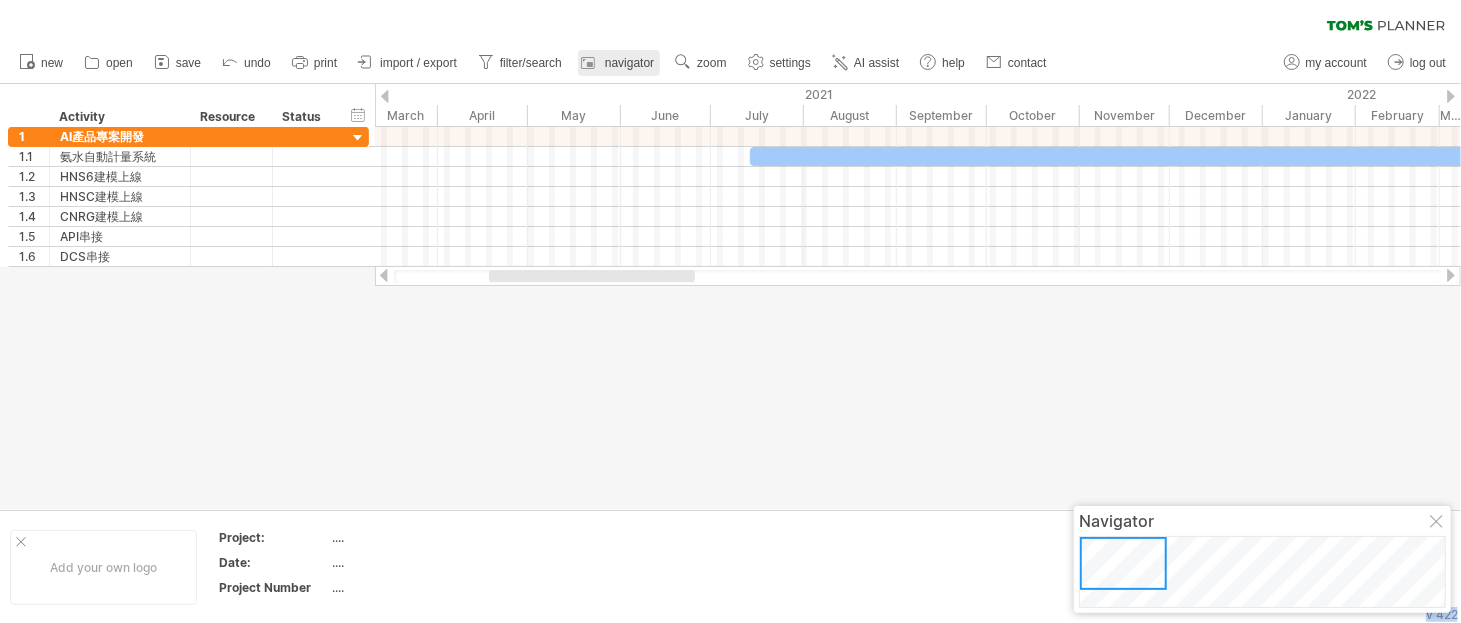 click on "navigator" at bounding box center (619, 63) 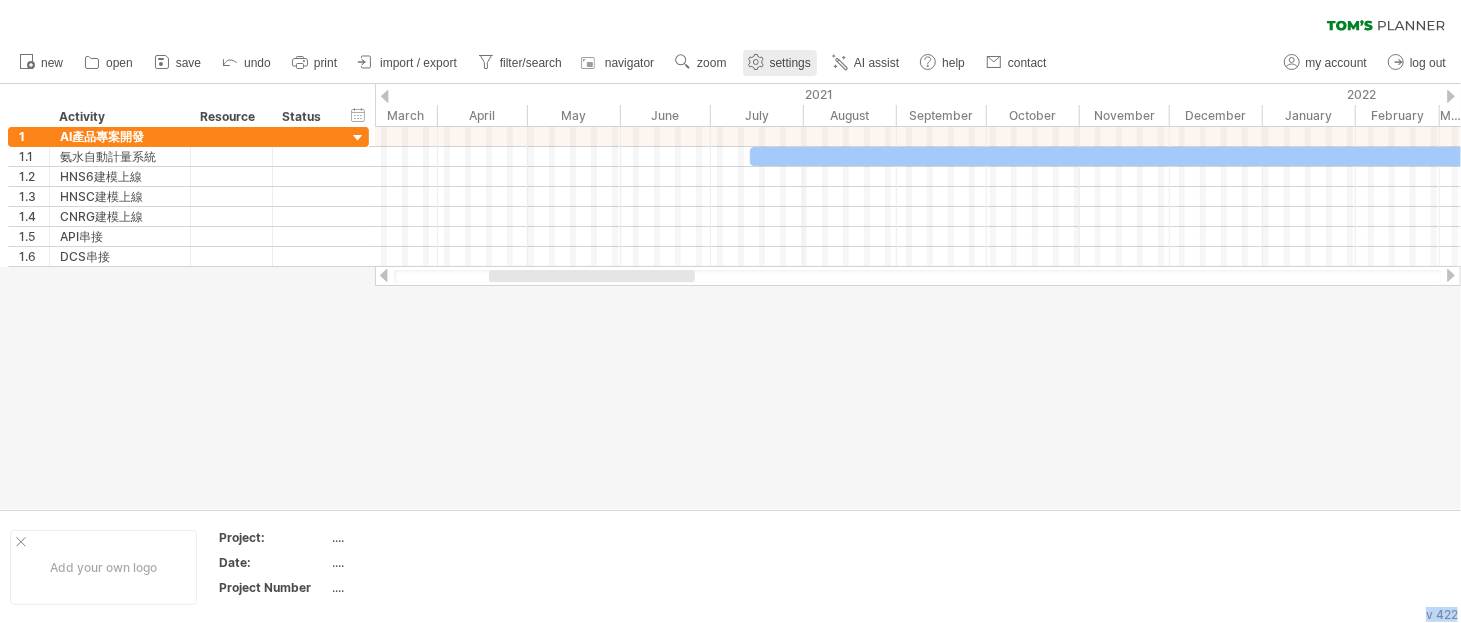 click on "settings" at bounding box center (780, 63) 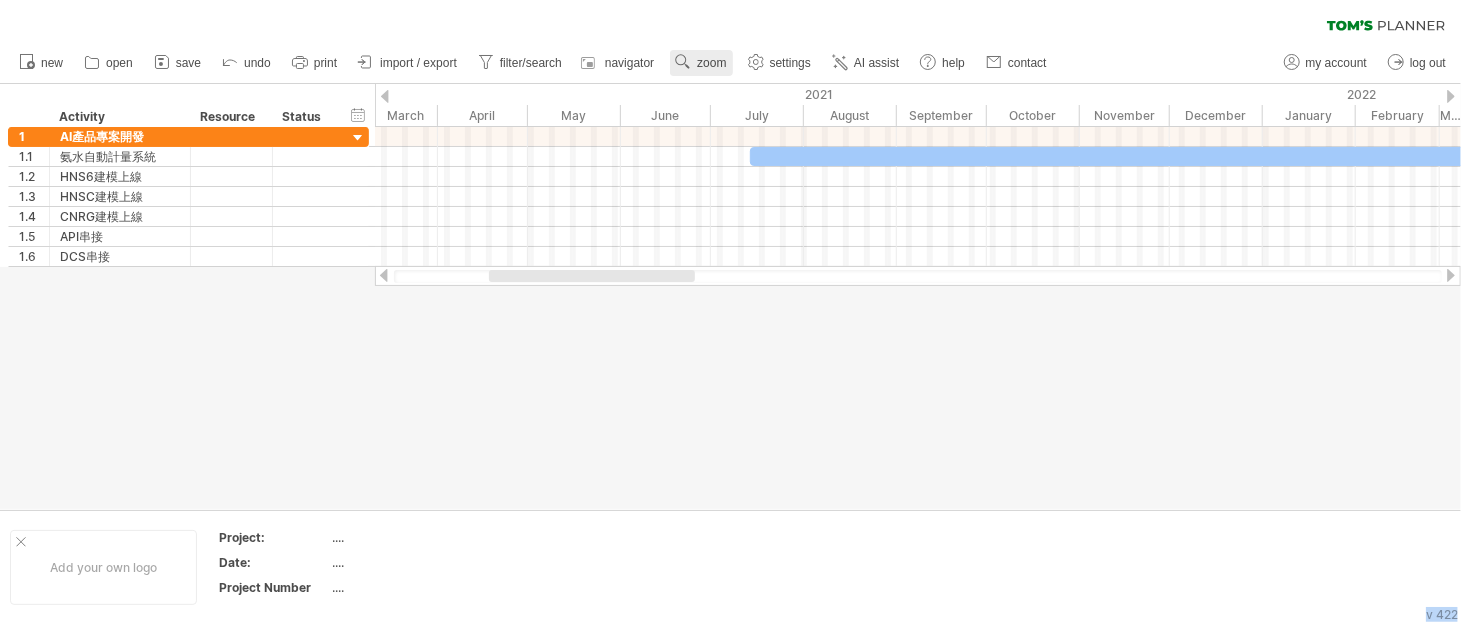 click on "zoom" at bounding box center (701, 63) 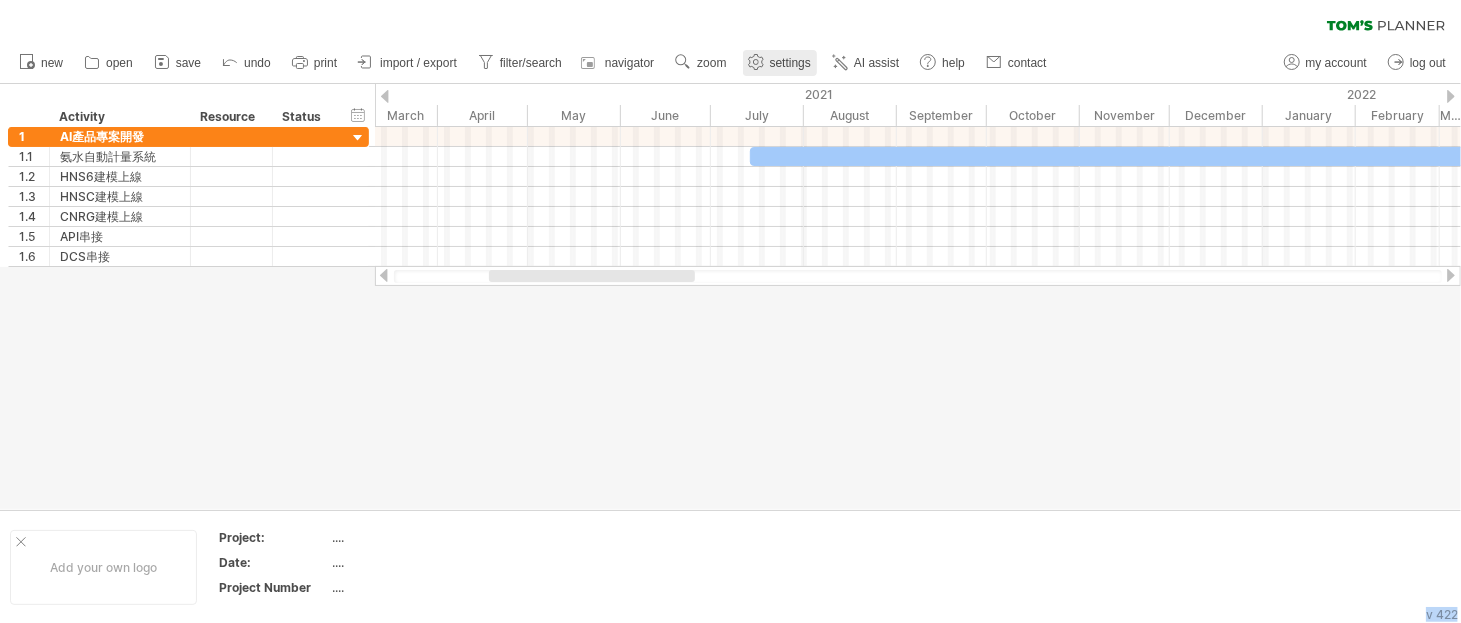 click on "settings" at bounding box center [790, 63] 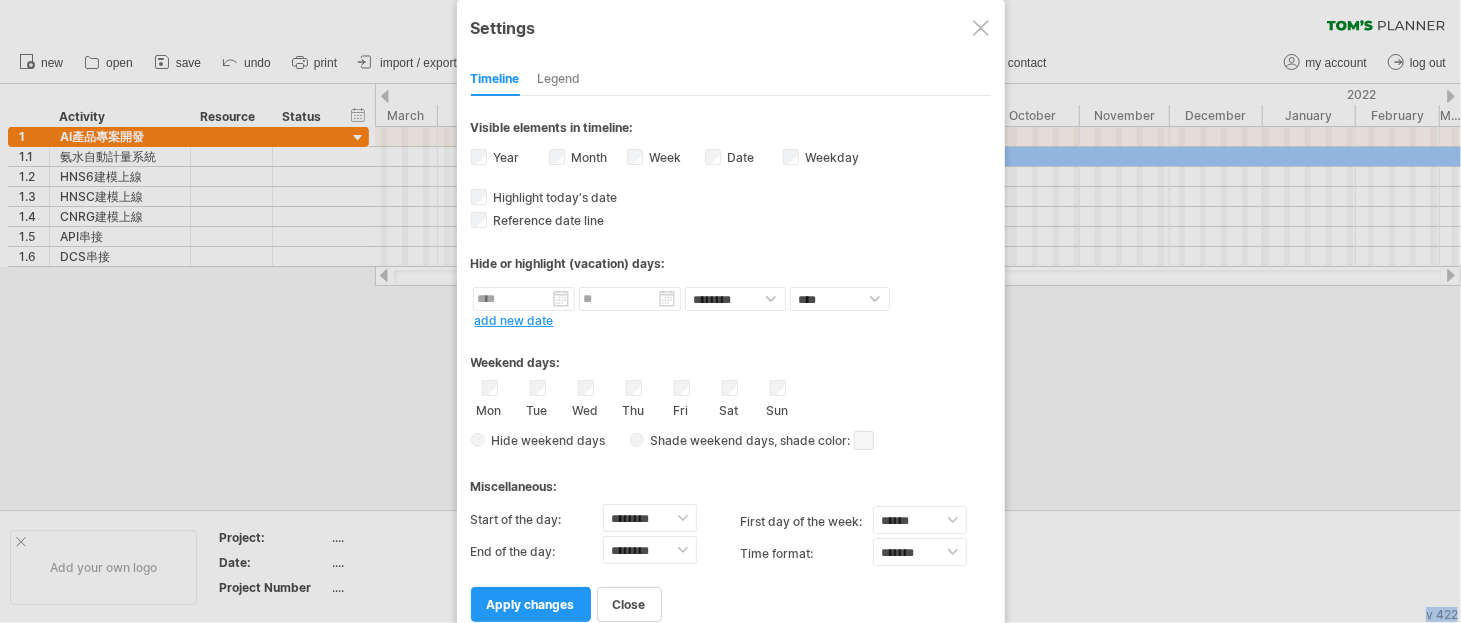 click on "Legend" at bounding box center (559, 80) 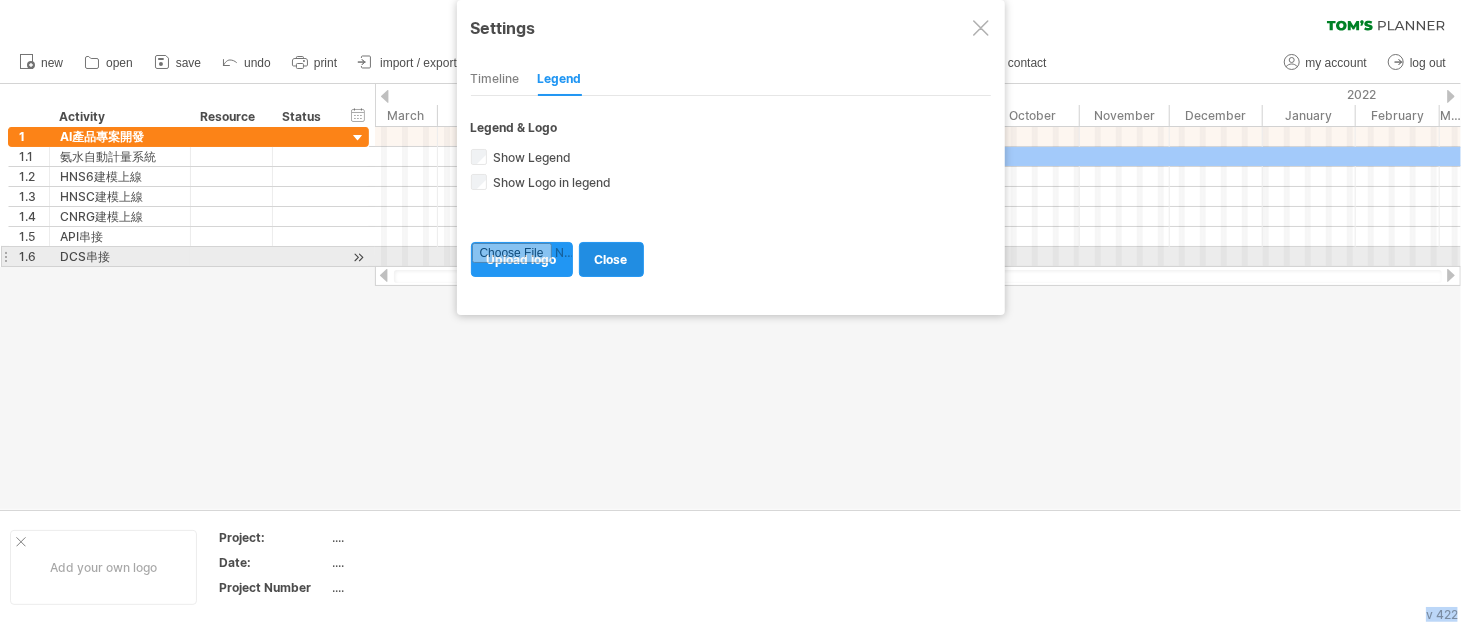click on "close" at bounding box center (611, 259) 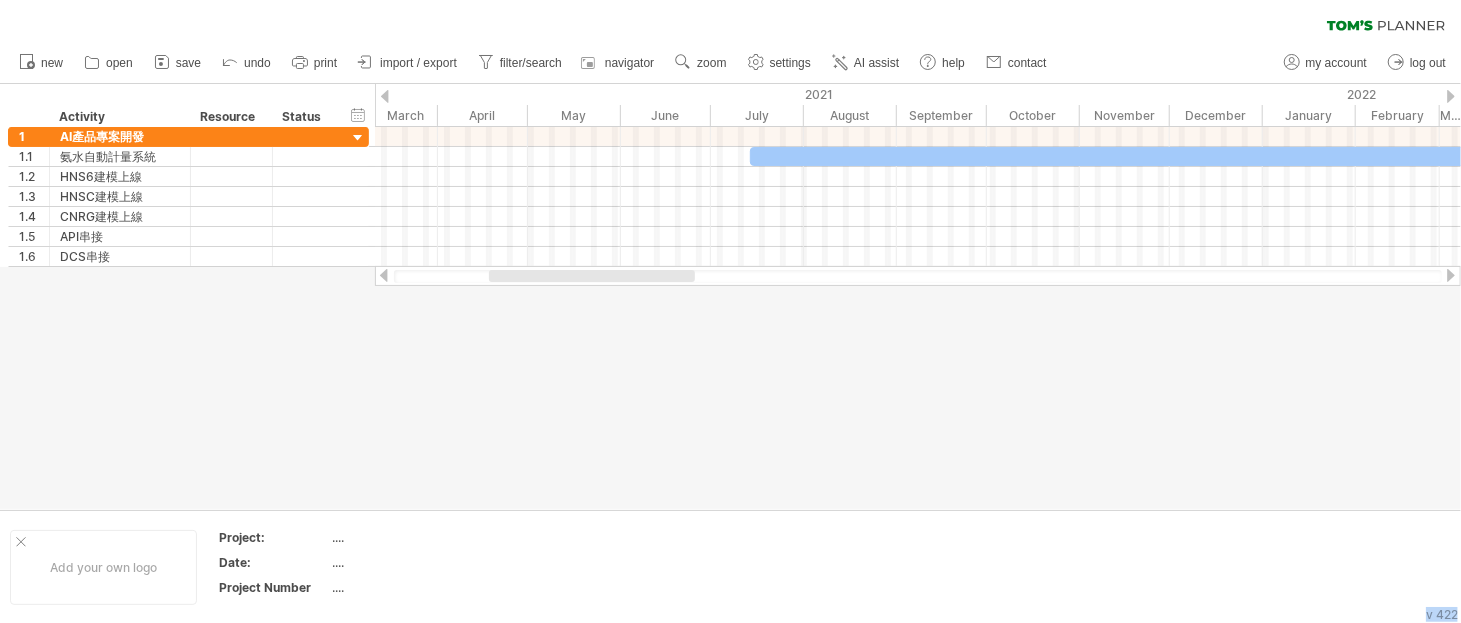 click on "new
open" at bounding box center [532, 63] 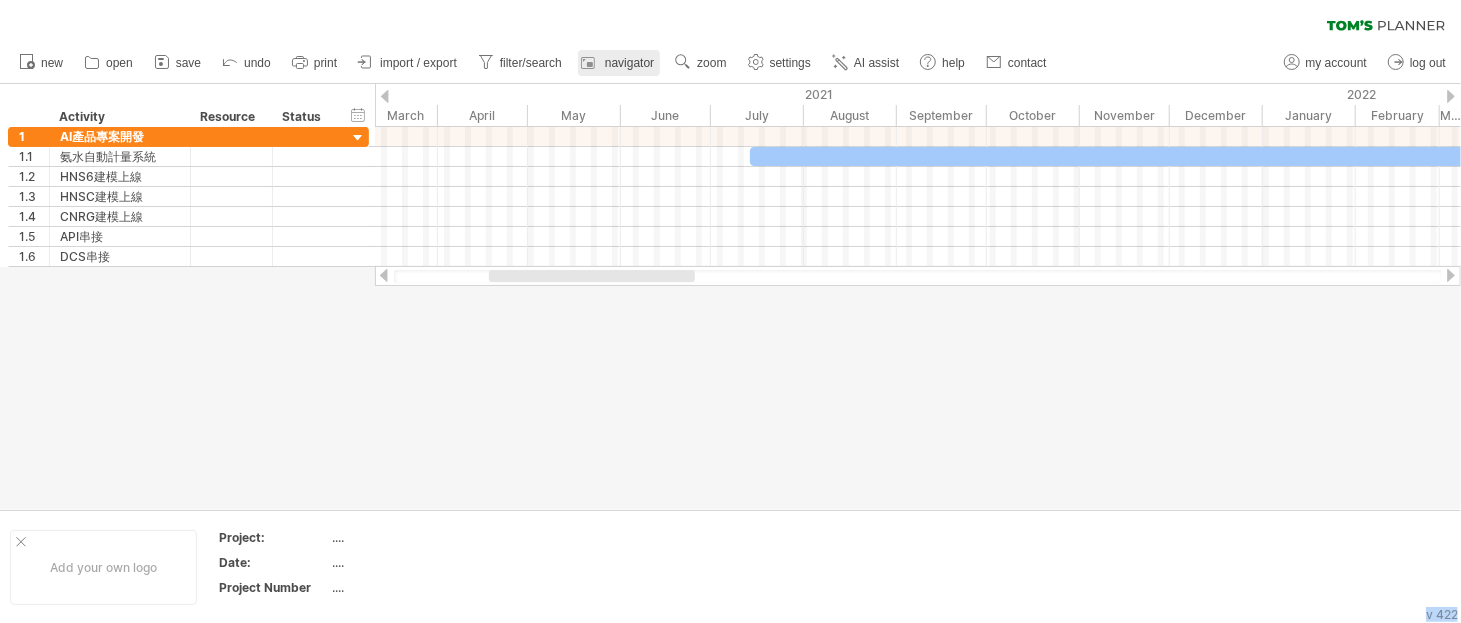 click on "navigator" at bounding box center [629, 63] 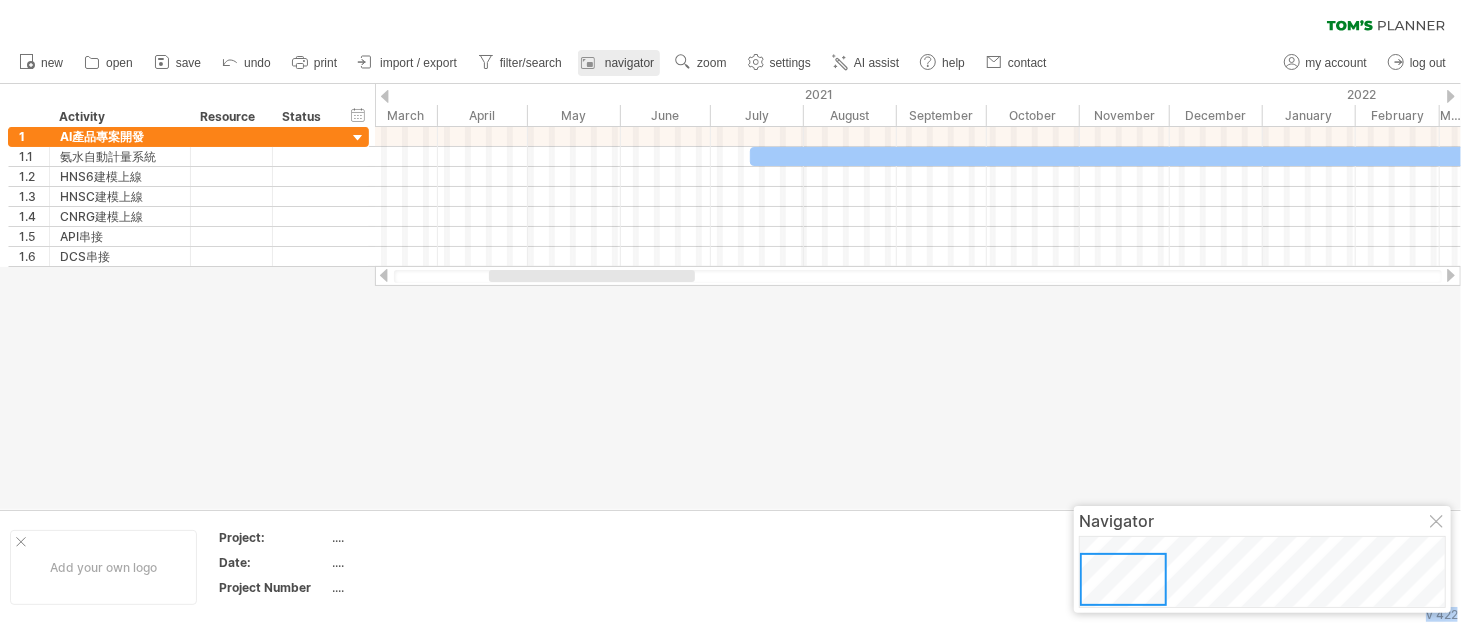 click on "navigator" at bounding box center (629, 63) 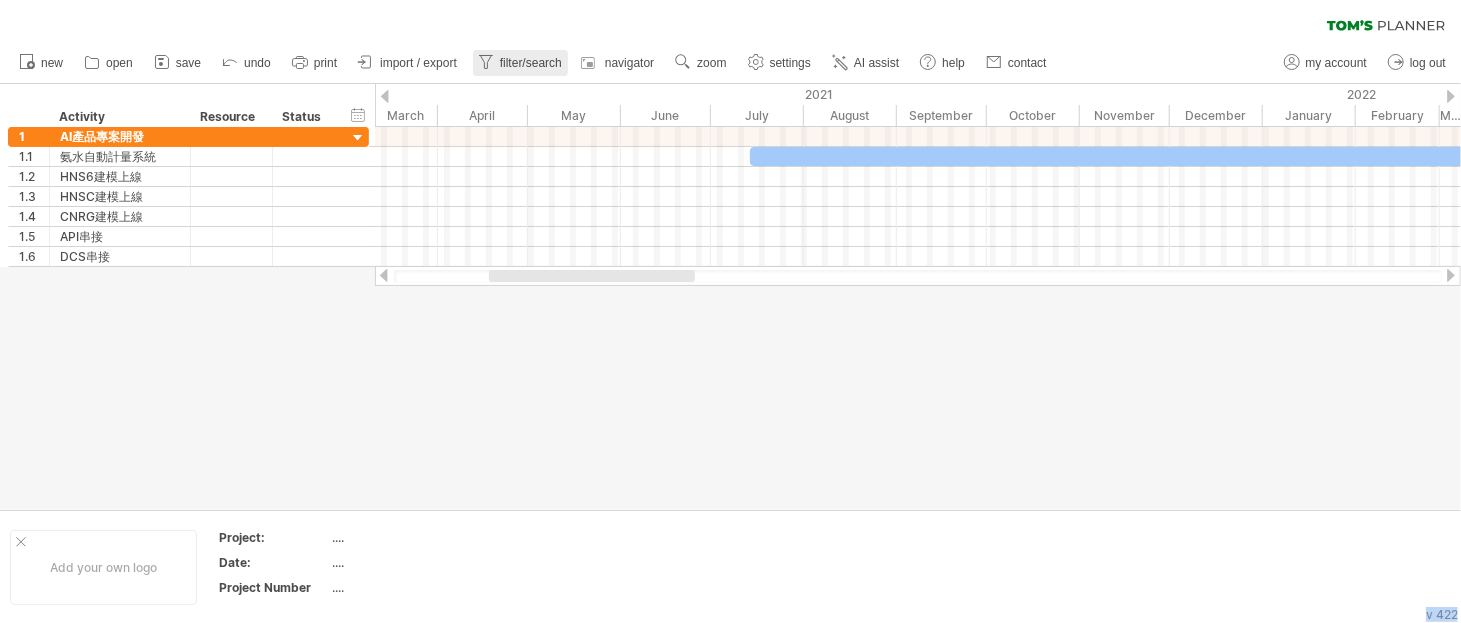 click on "filter/search" at bounding box center (520, 63) 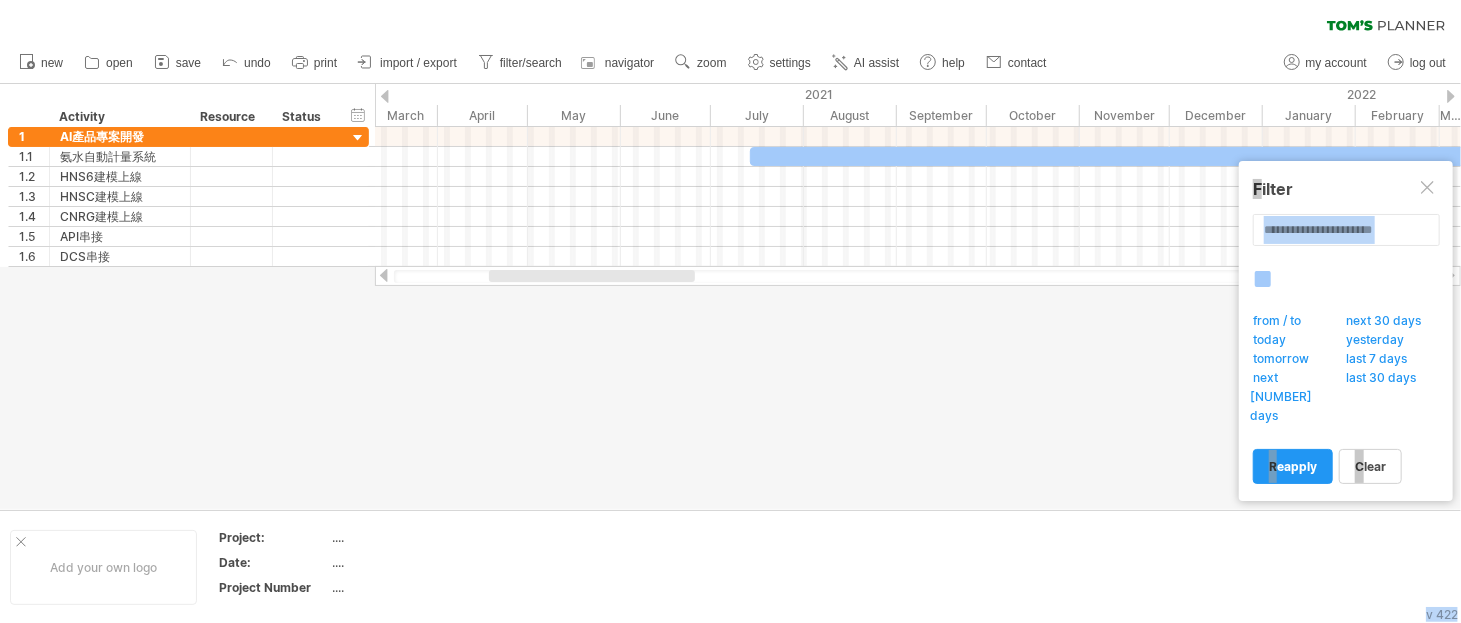 click on "**********" at bounding box center (1346, 348) 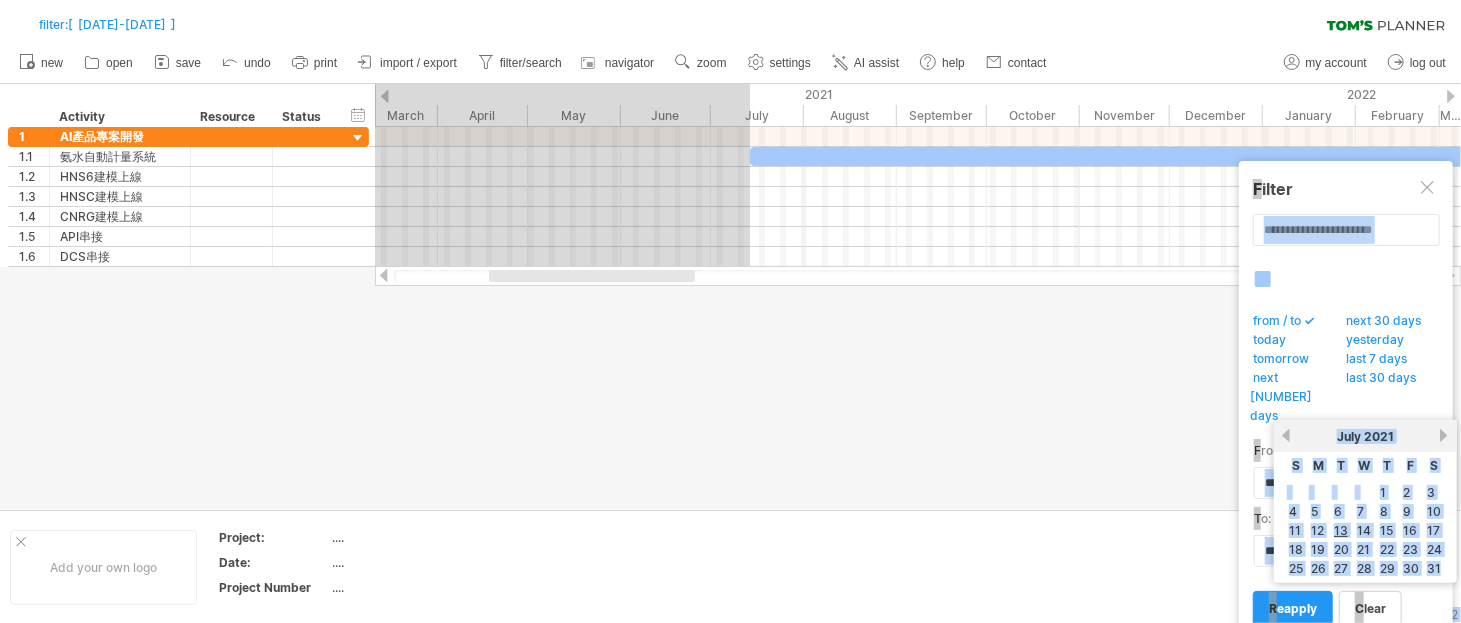 click on "progress(100%)
Trying to reach plan.tomsplanner.com
Connected again...
0%
filter:  [ [DATE]-[DATE] ]
clear filter" at bounding box center [730, 313] 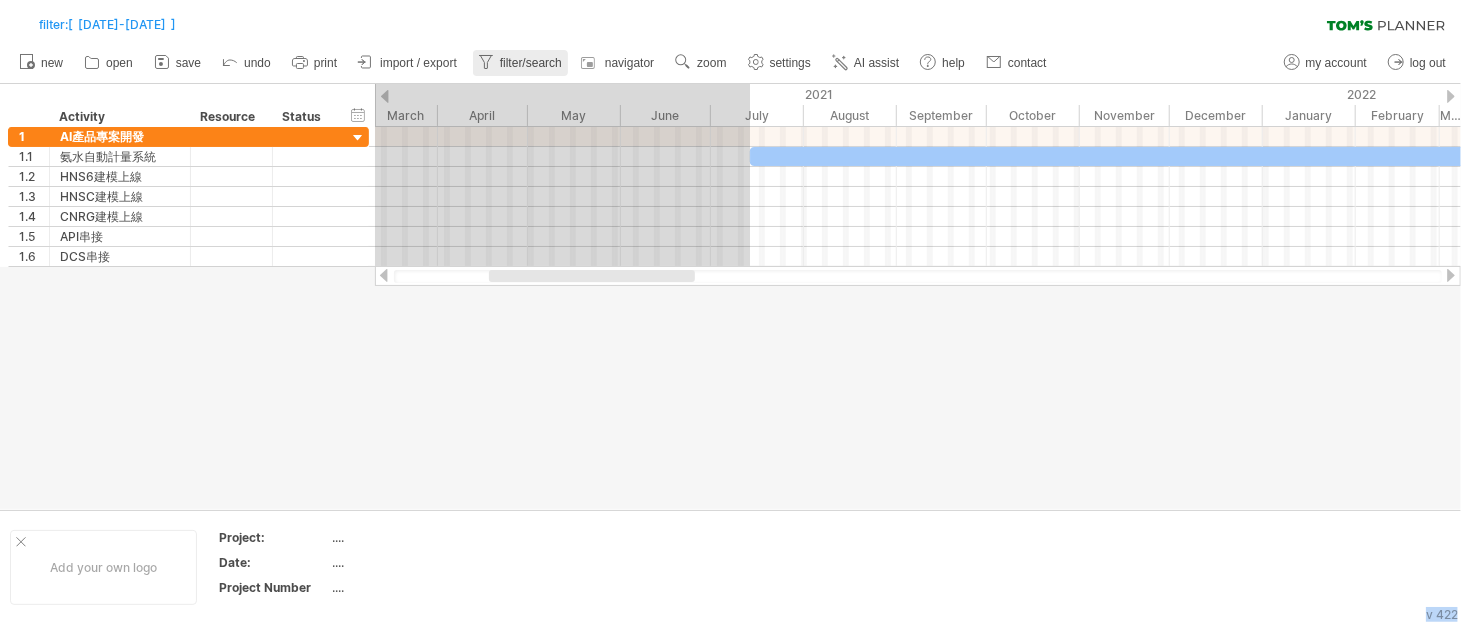 click on "filter/search" at bounding box center [531, 63] 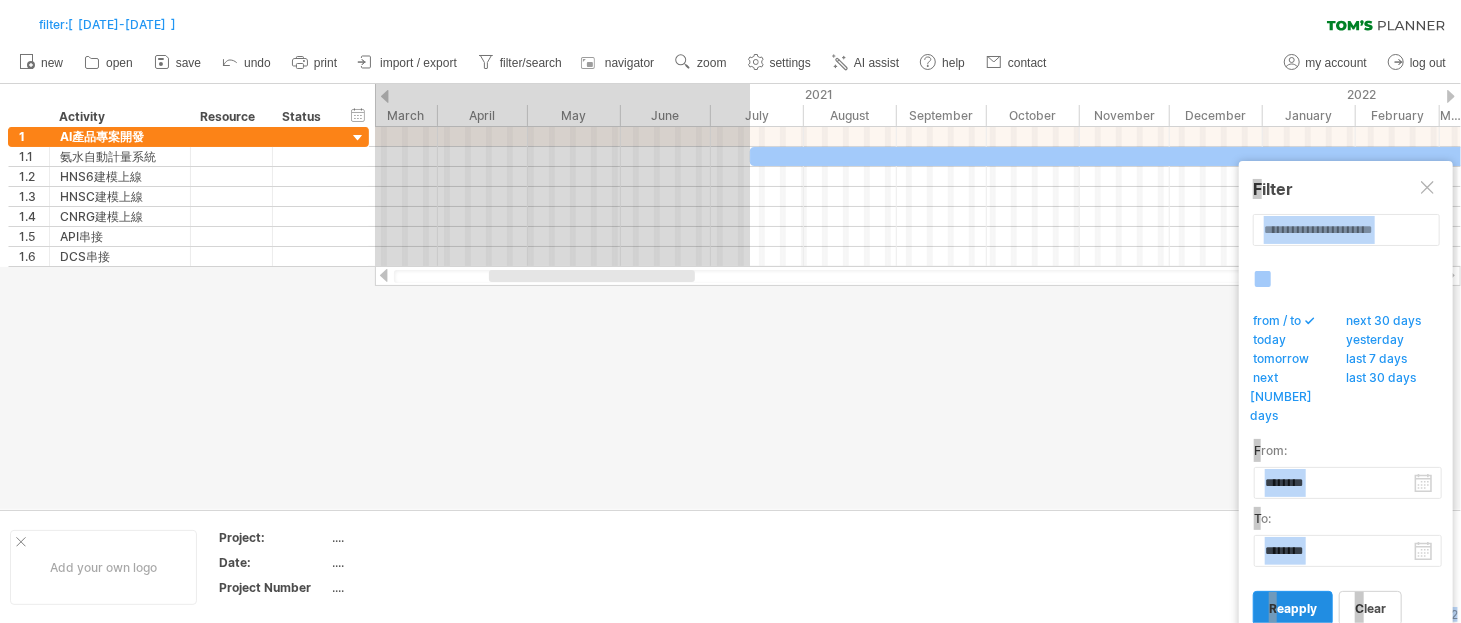 click on "reapply" at bounding box center [1293, 608] 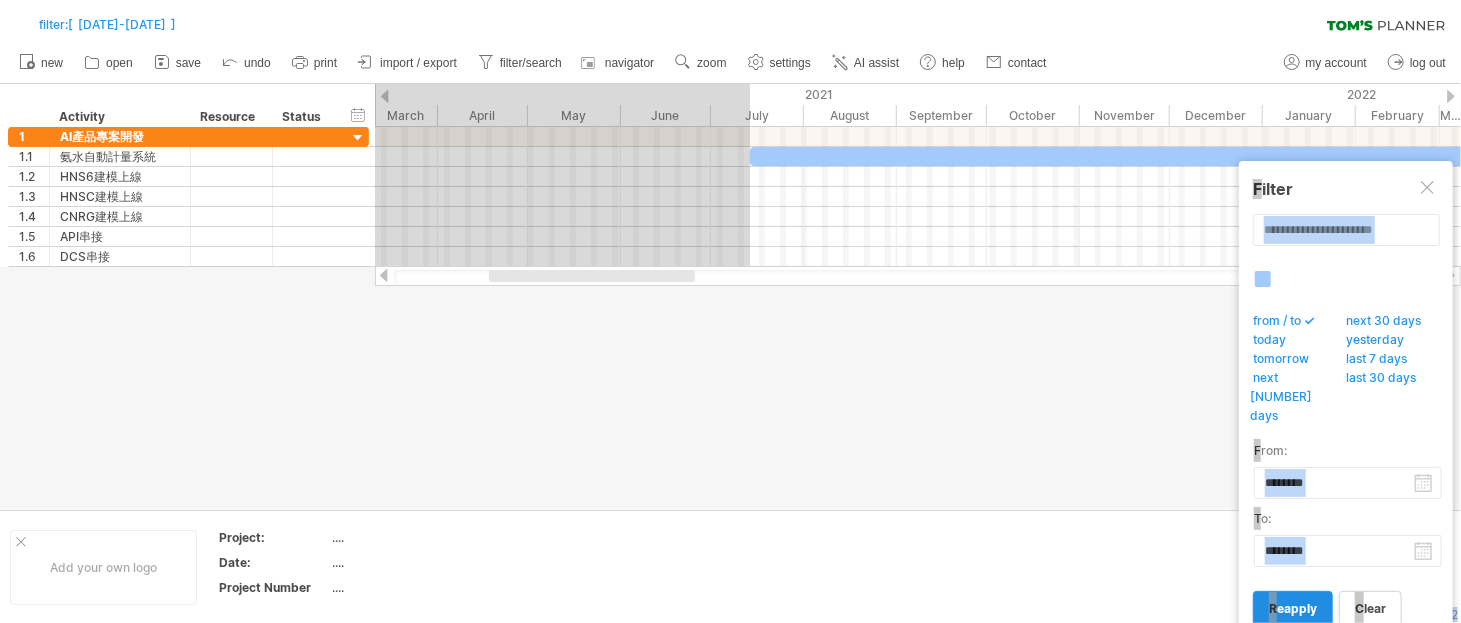 click on "reapply" at bounding box center (1293, 608) 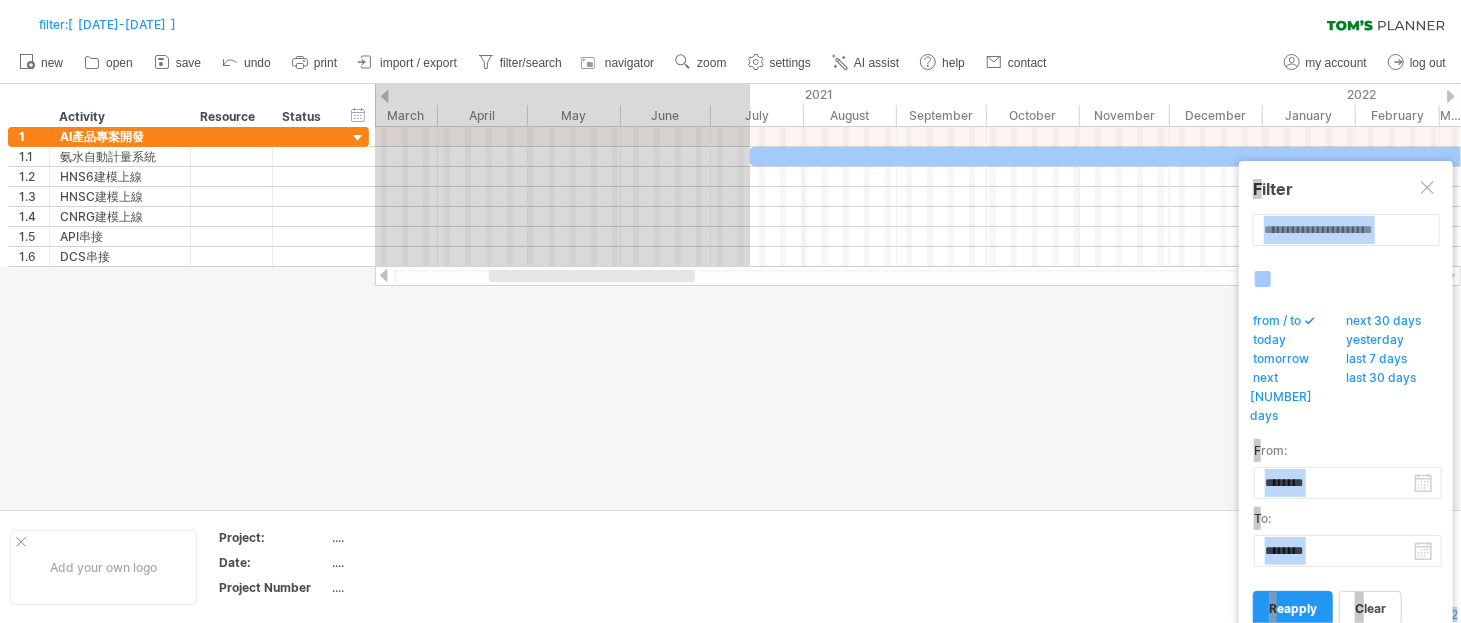 click on "progress(100%)
Trying to reach plan.tomsplanner.com
Connected again...
0%
filter:  [ [DATE]-[DATE] ]
clear filter" at bounding box center (730, 313) 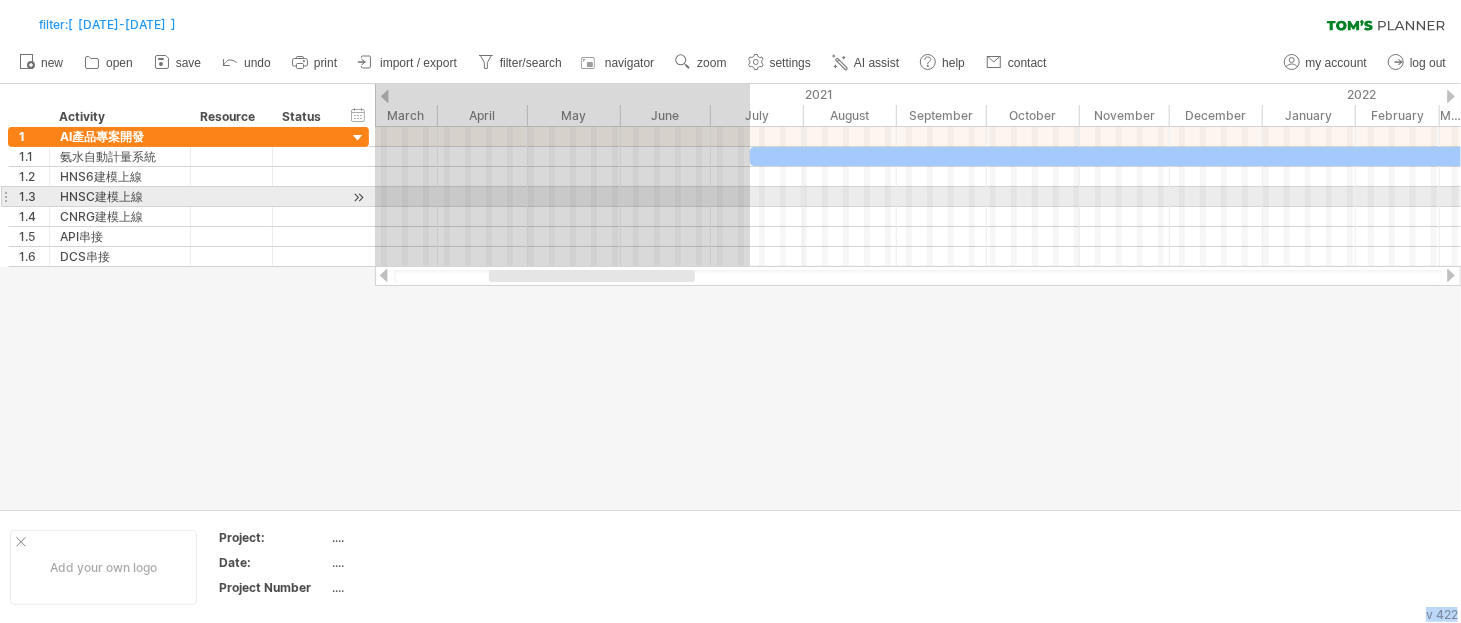 click at bounding box center (918, 197) 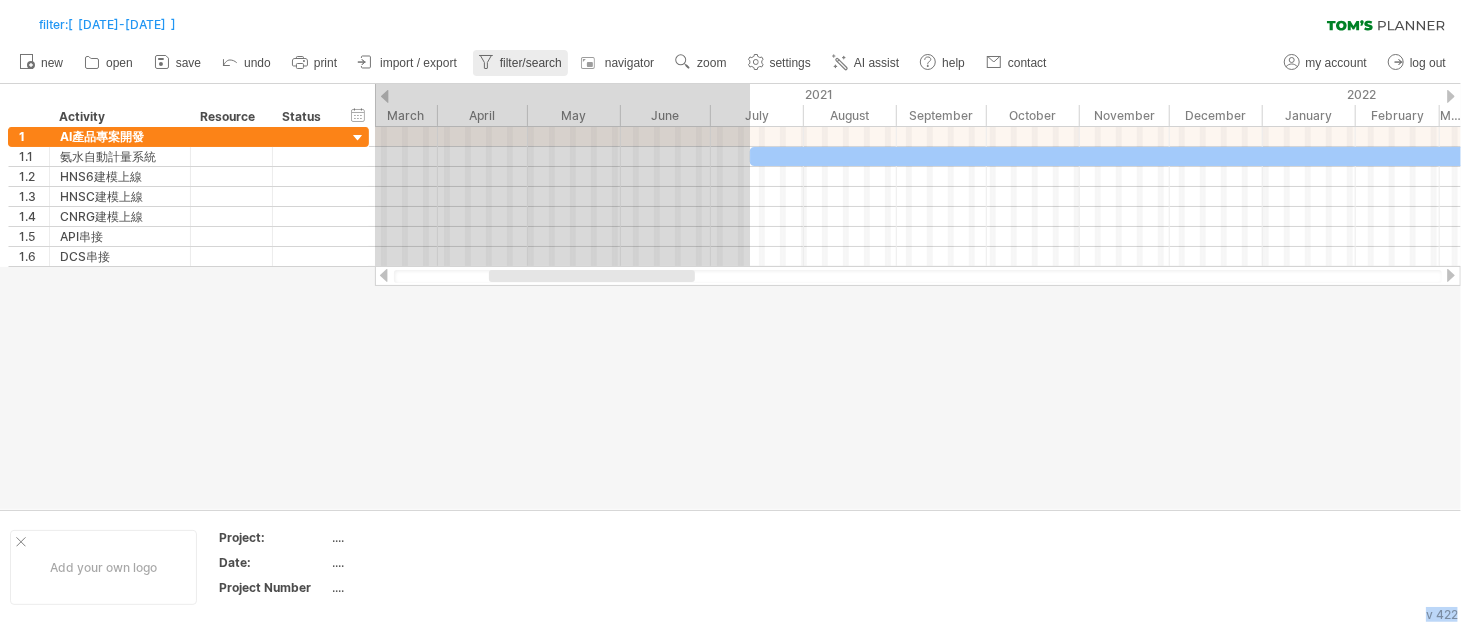 click on "filter/search" at bounding box center [520, 63] 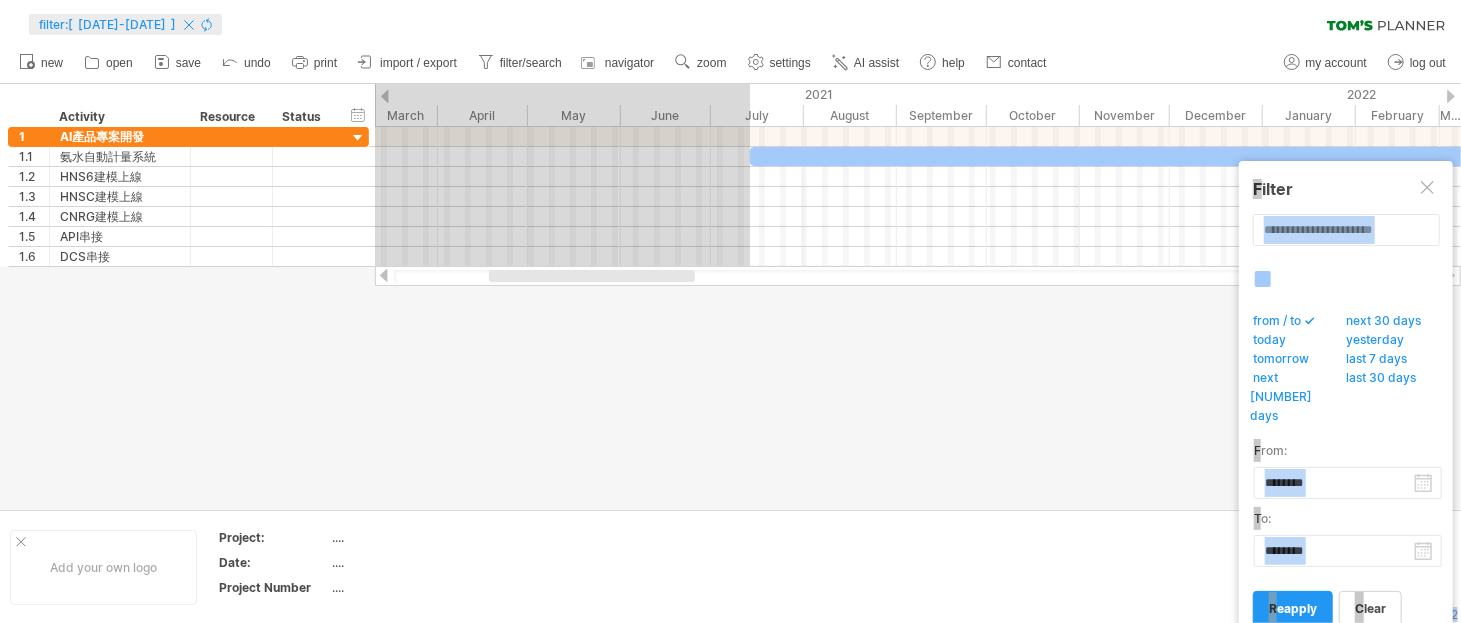 click on "filter:  [ [DATE]-[DATE] ]" at bounding box center [107, 24] 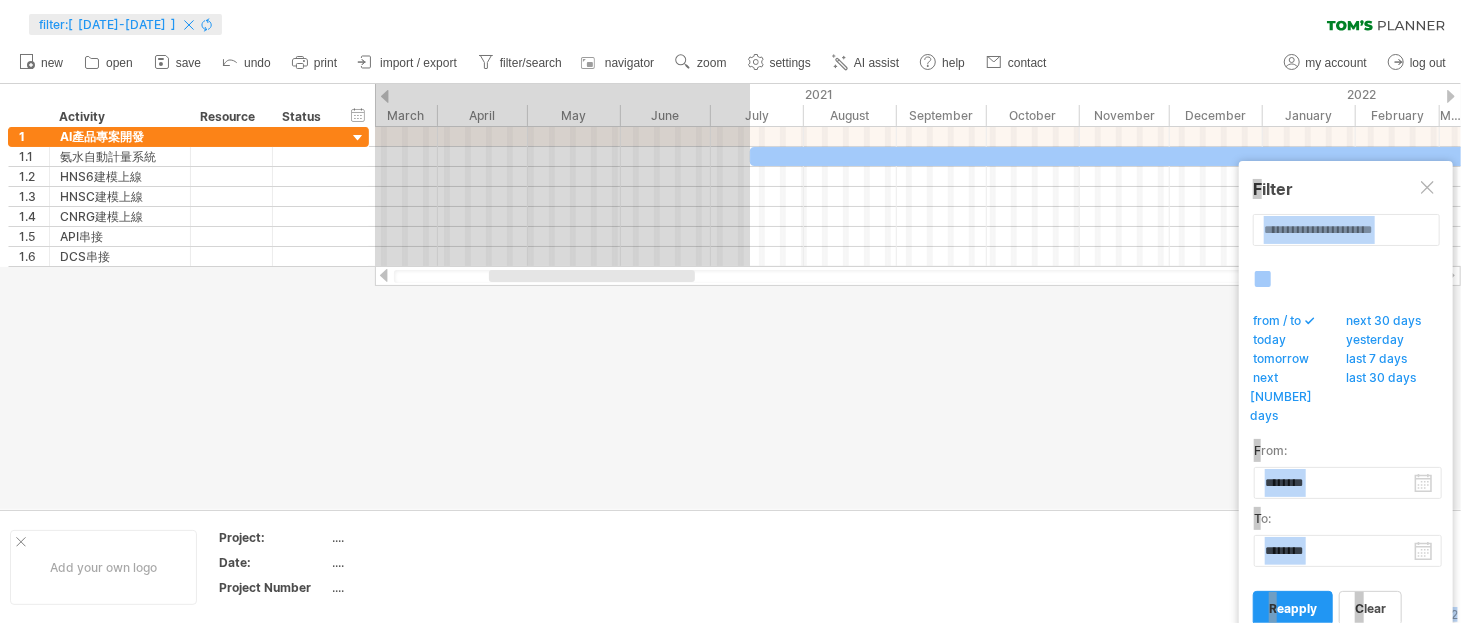 click on "filter:  [ [DATE]-[DATE] ]" at bounding box center (107, 24) 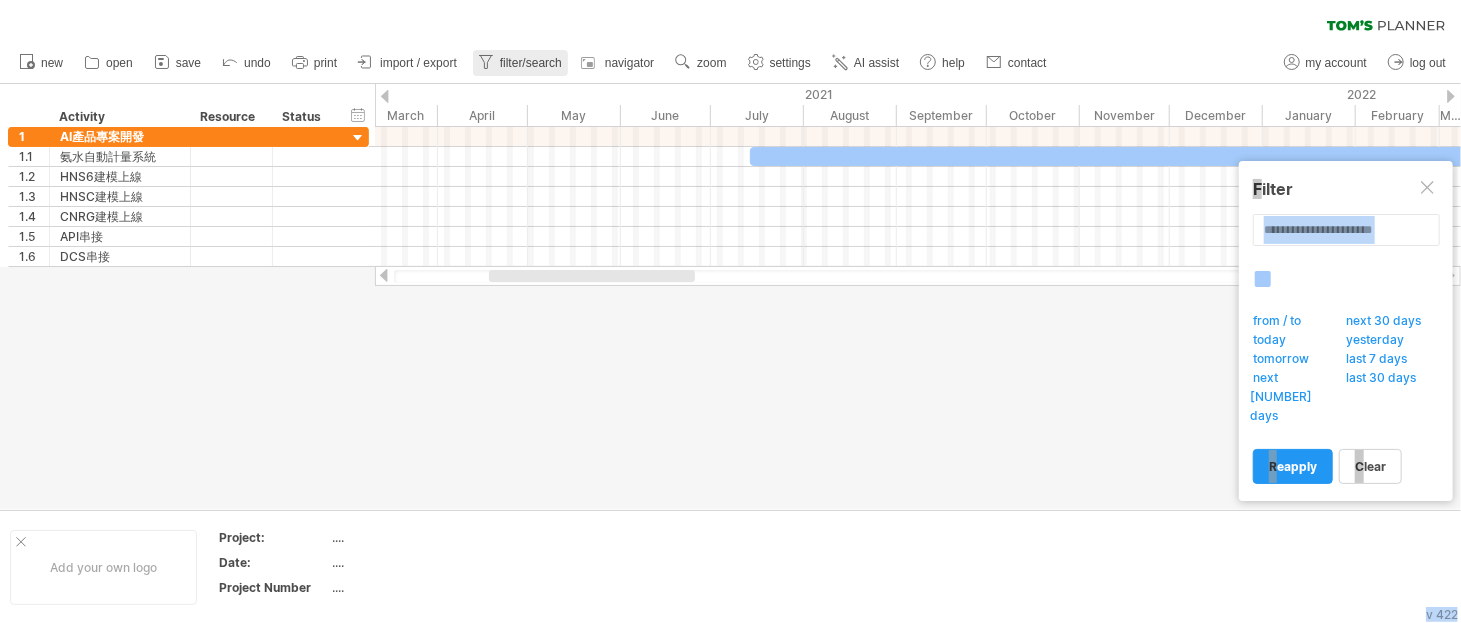 click on "filter/search" at bounding box center (520, 63) 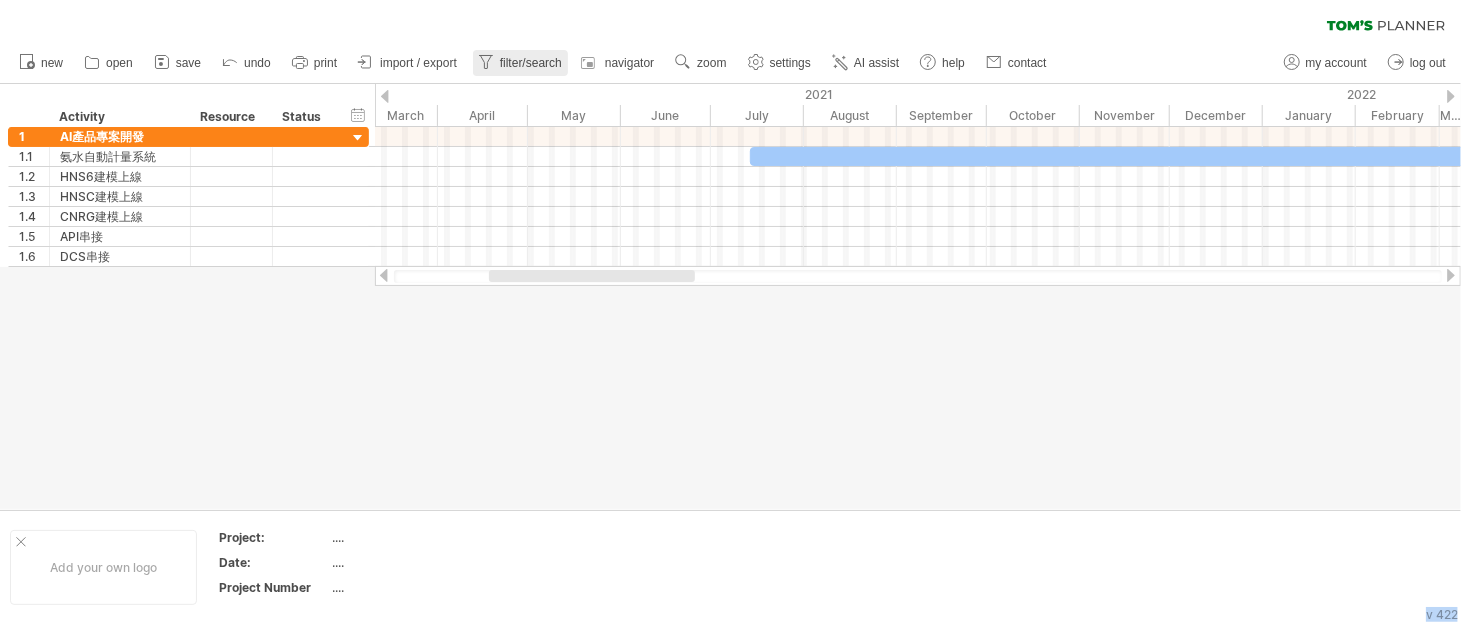 click on "filter/search" at bounding box center [531, 63] 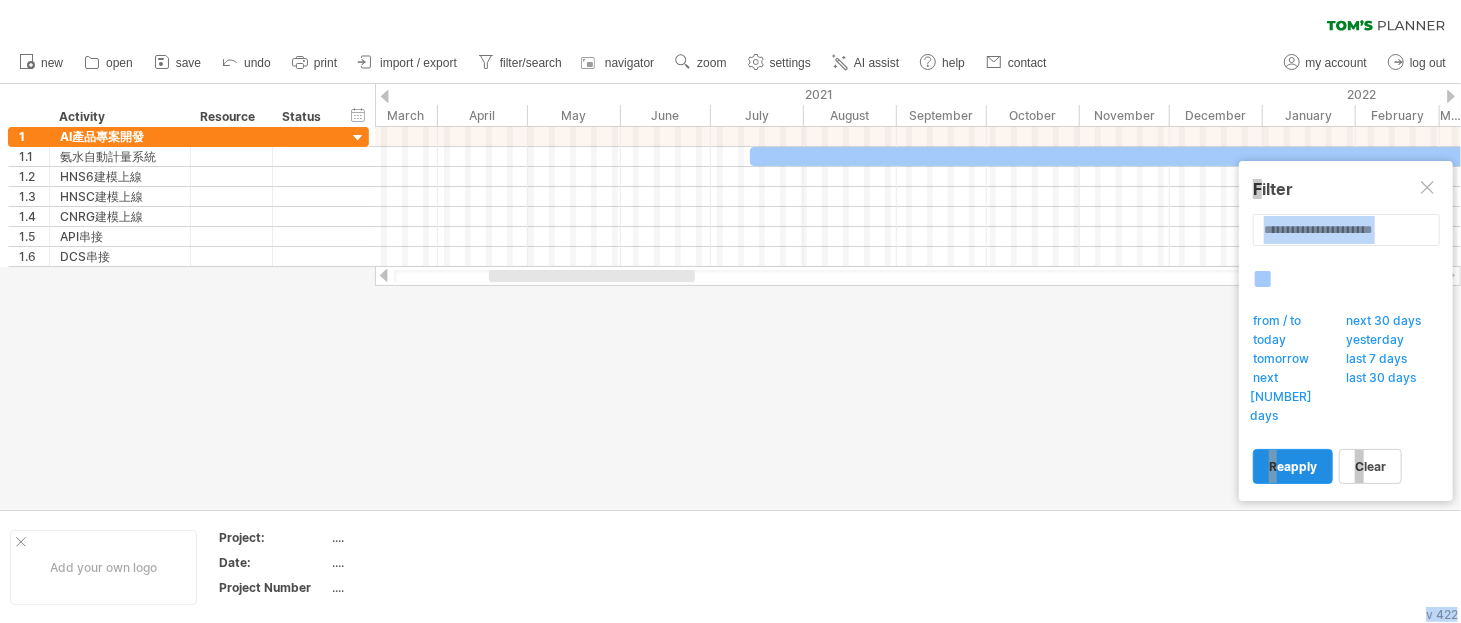 click on "reapply" at bounding box center [1293, 466] 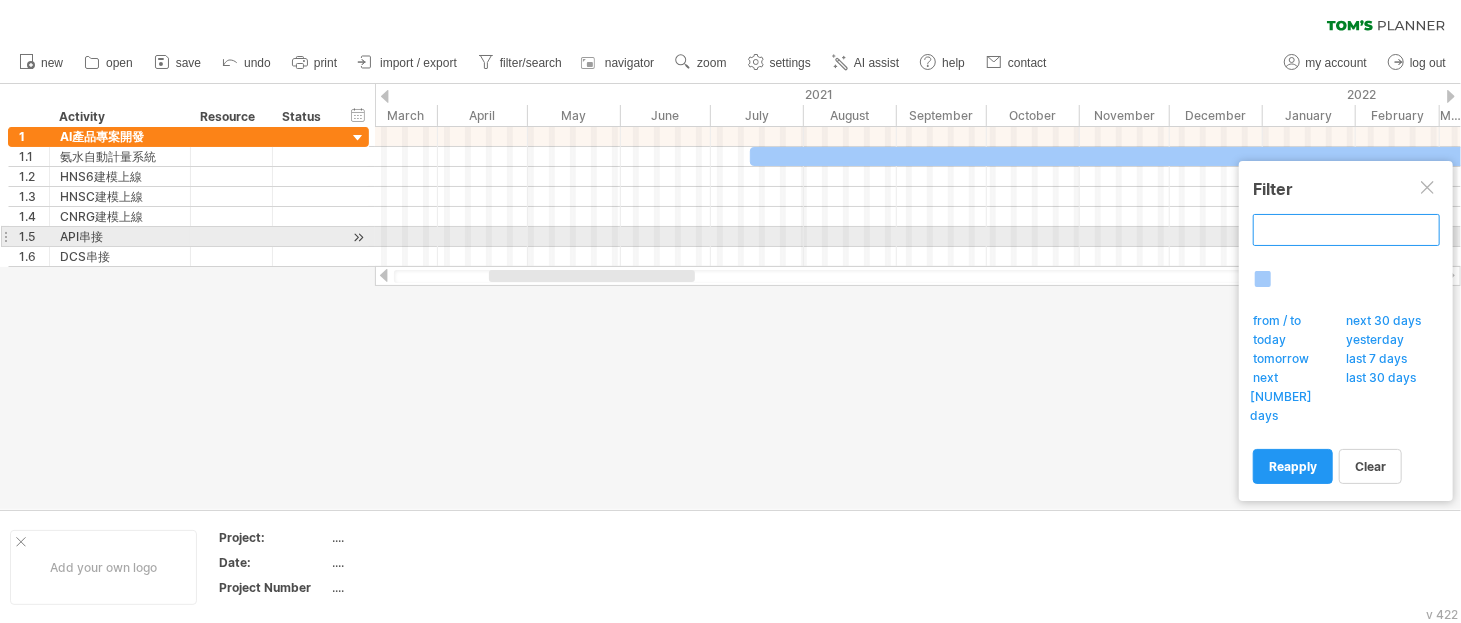 click at bounding box center [1346, 230] 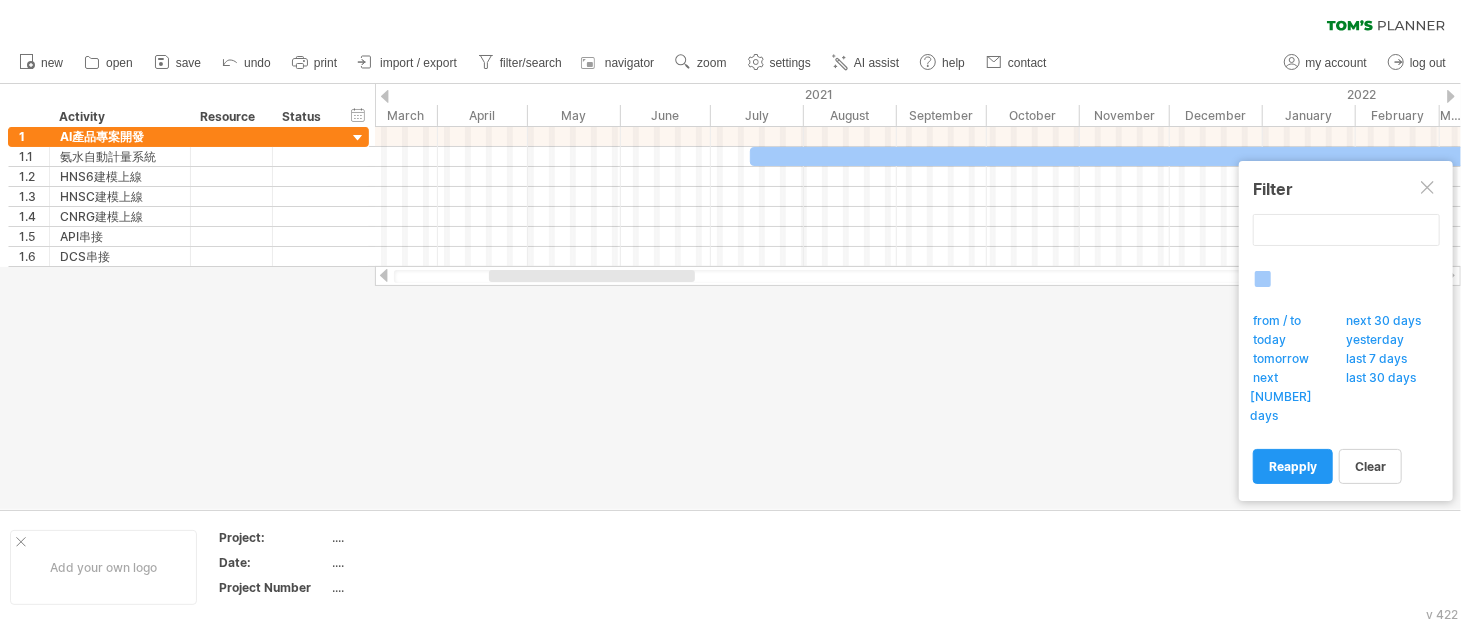 type on "**********" 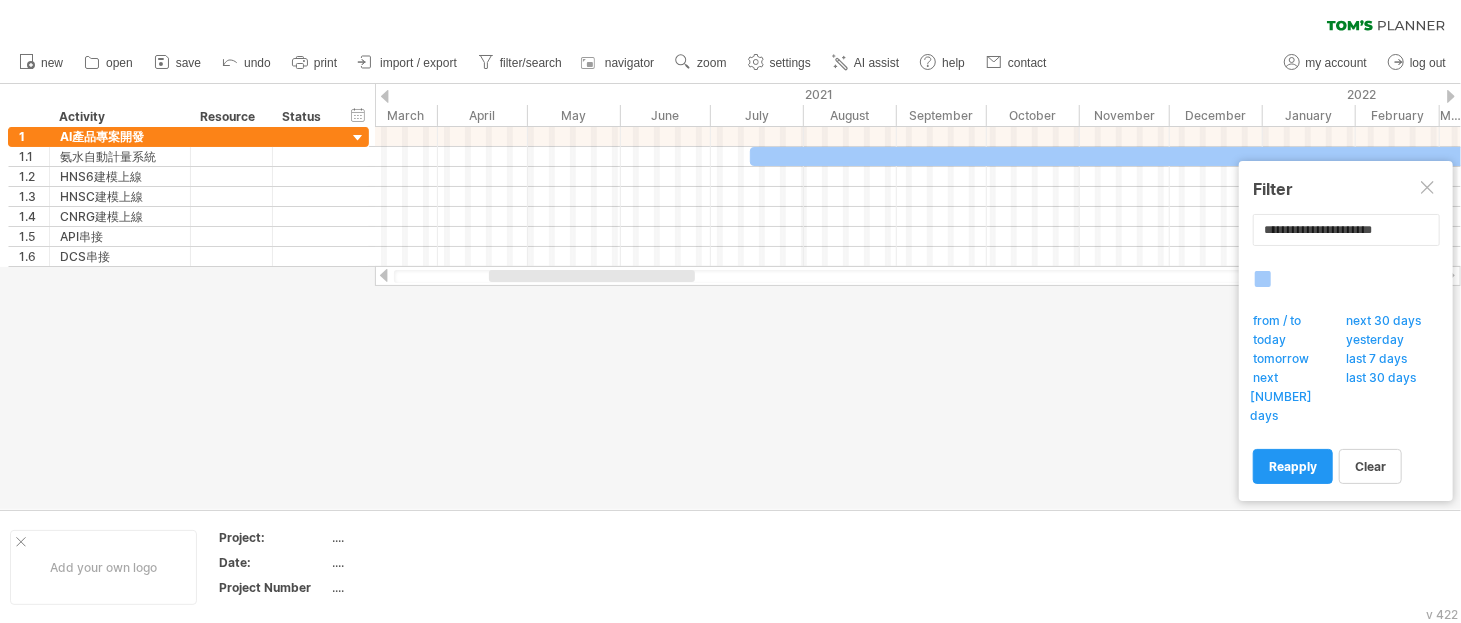 click on "from / to" at bounding box center (1282, 323) 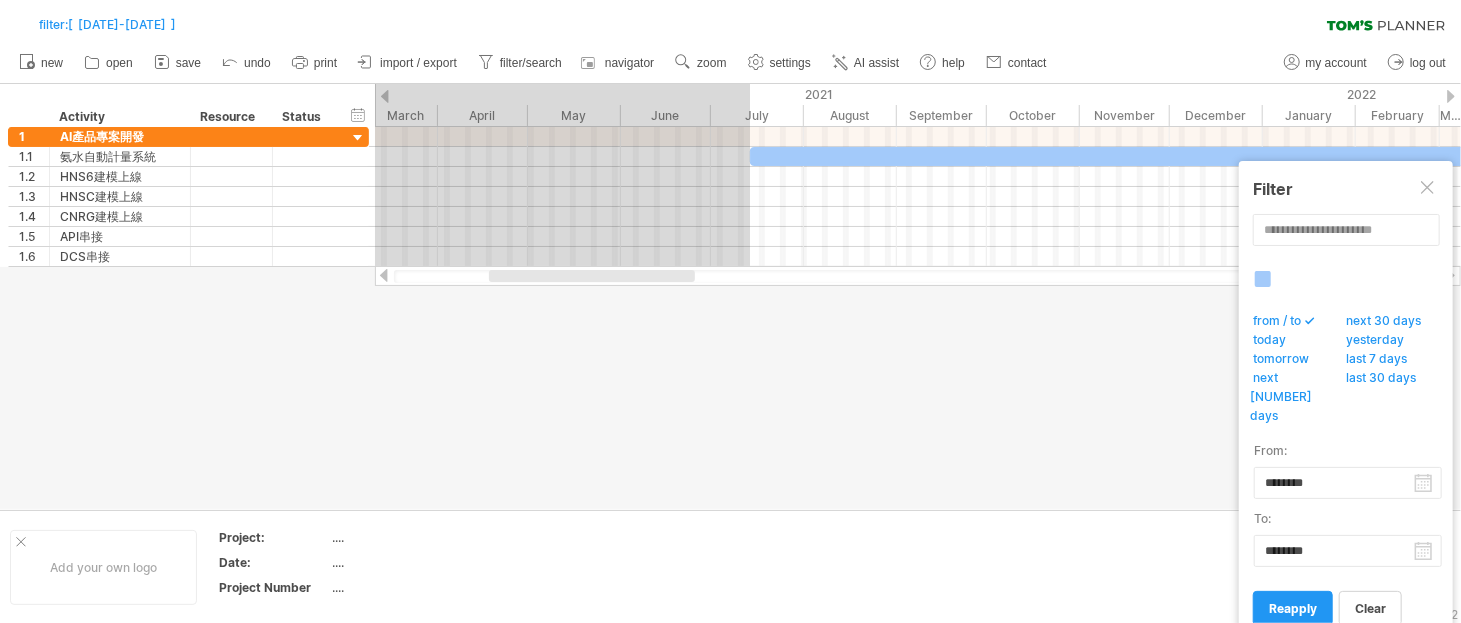 click on "progress(100%)
Trying to reach plan.tomsplanner.com
Connected again...
0%
filter:  [ [DATE]-[DATE] ]
clear filter" at bounding box center (730, 313) 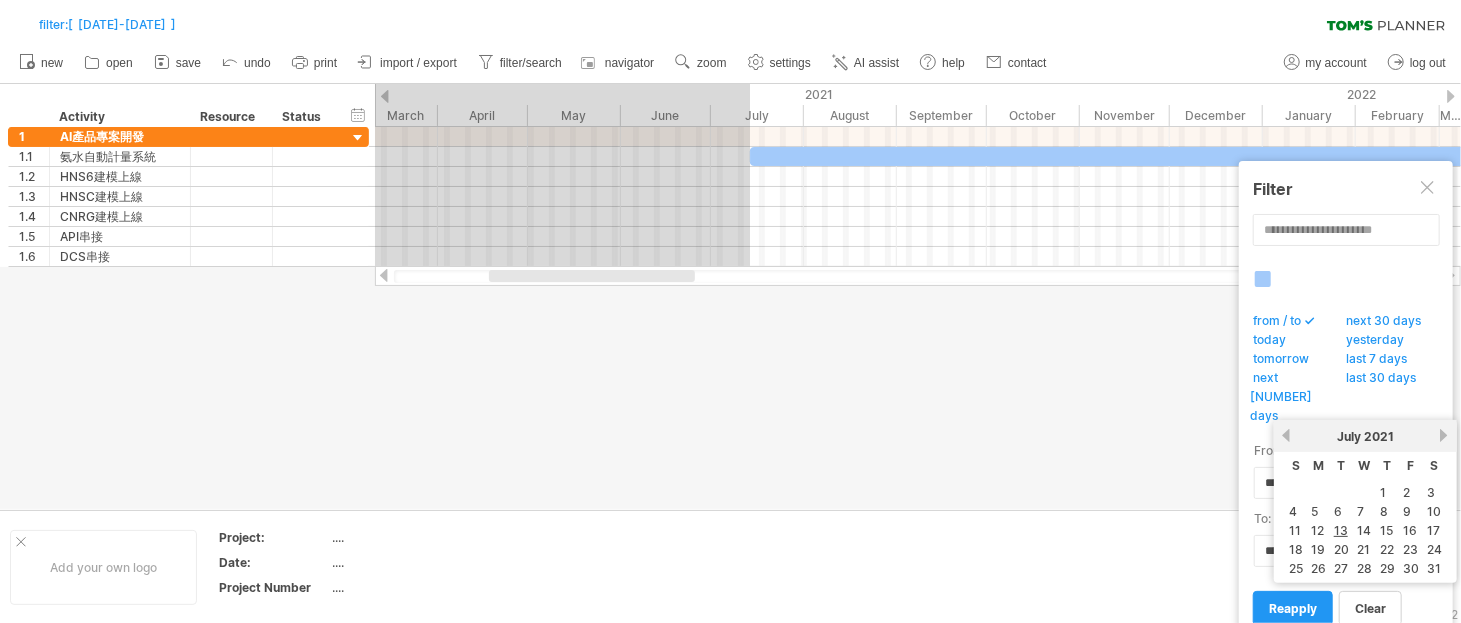 click on "2021" at bounding box center [1379, 436] 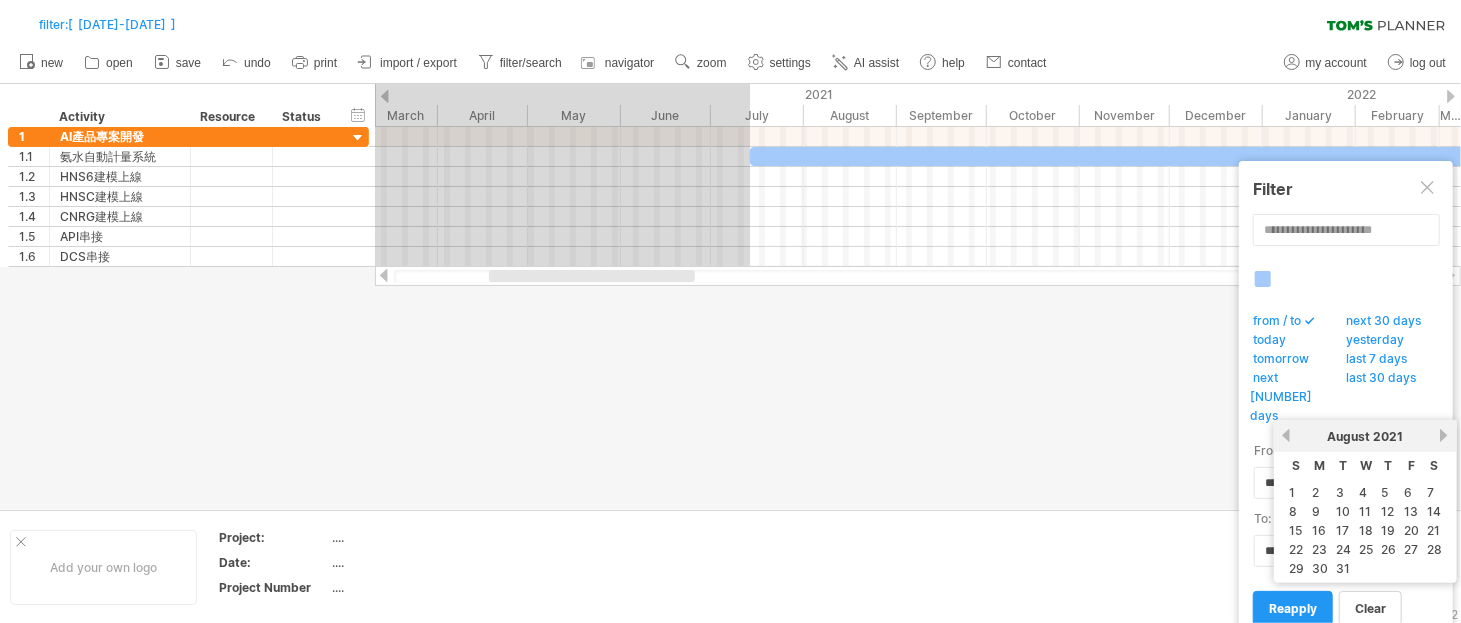 click on "next" at bounding box center [1444, 435] 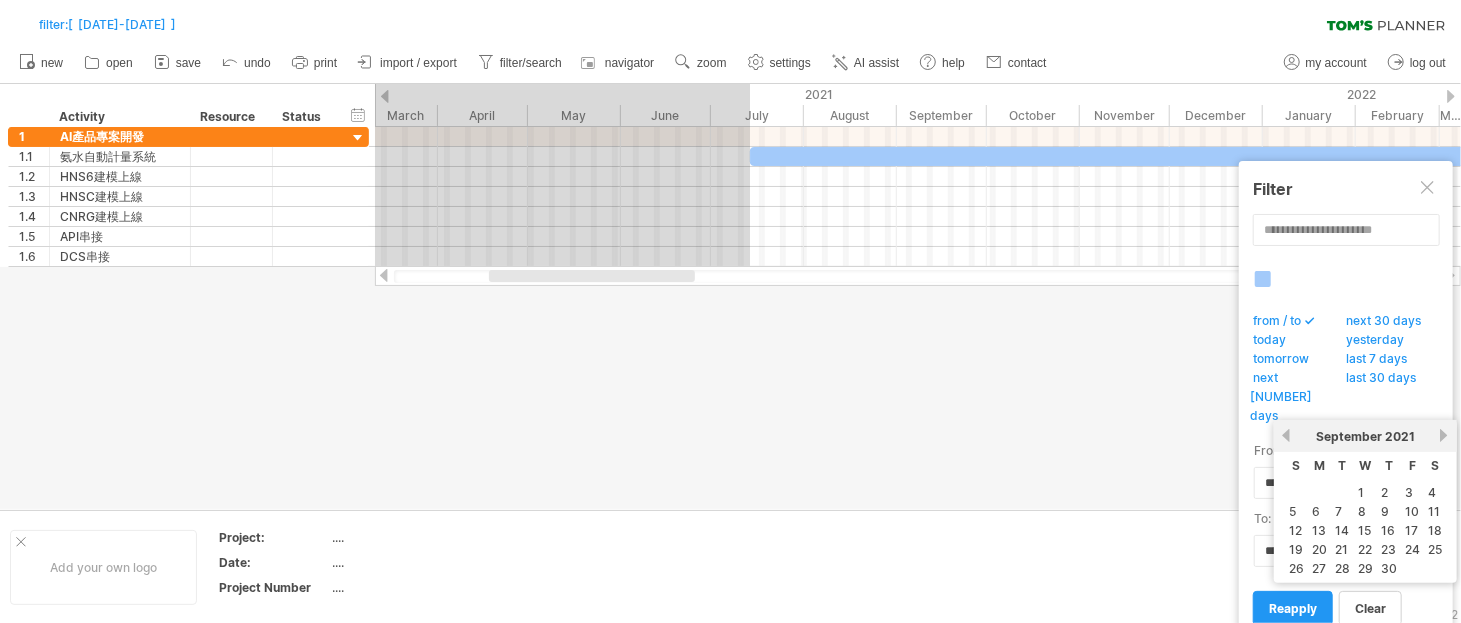 click on "from: [EMAIL]" at bounding box center [1345, 469] 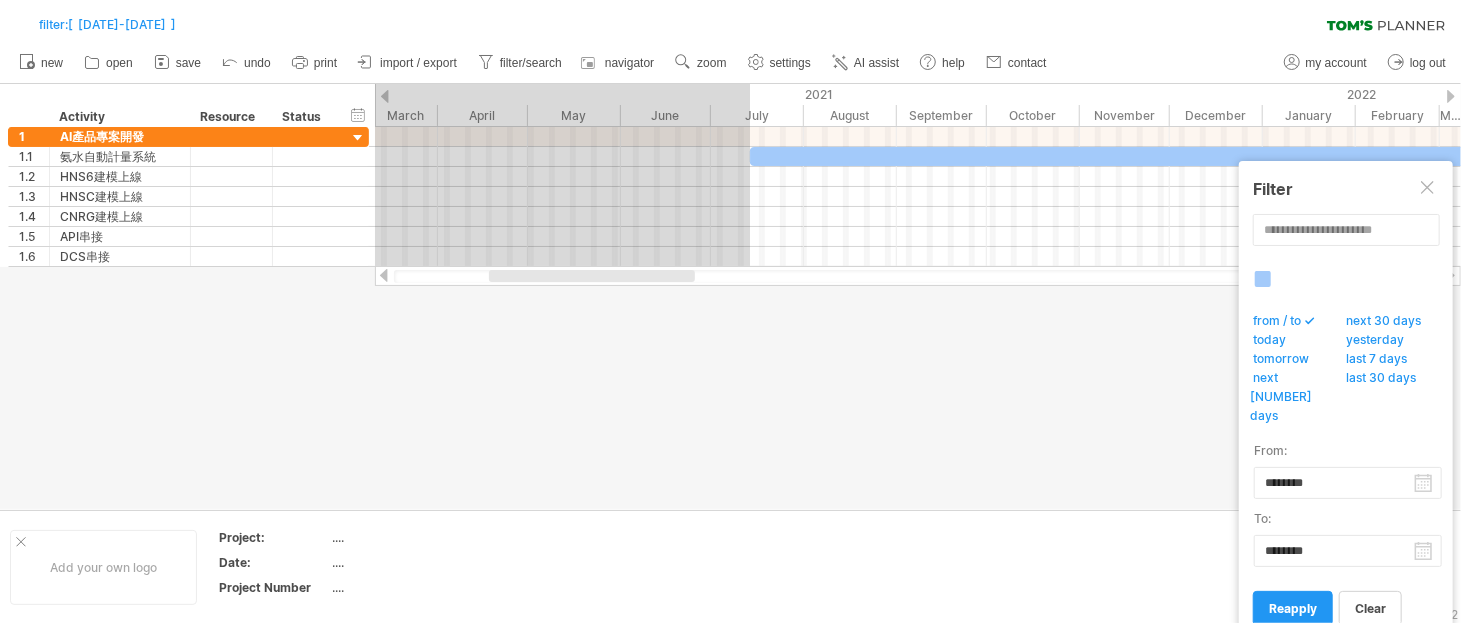 click on "progress(100%)
Trying to reach plan.tomsplanner.com
Connected again...
0%
filter:  [ [DATE]-[DATE] ]
clear filter" at bounding box center [730, 313] 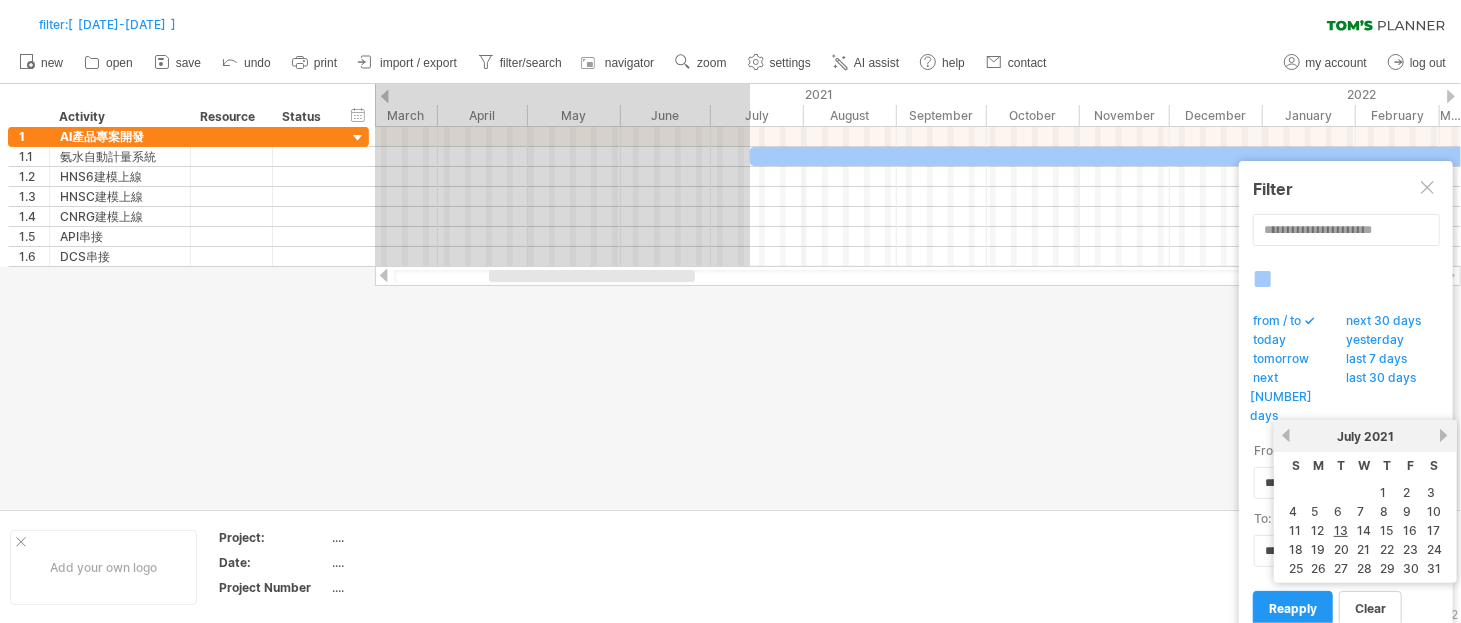 click on "July   [DATE]" at bounding box center (1365, 436) 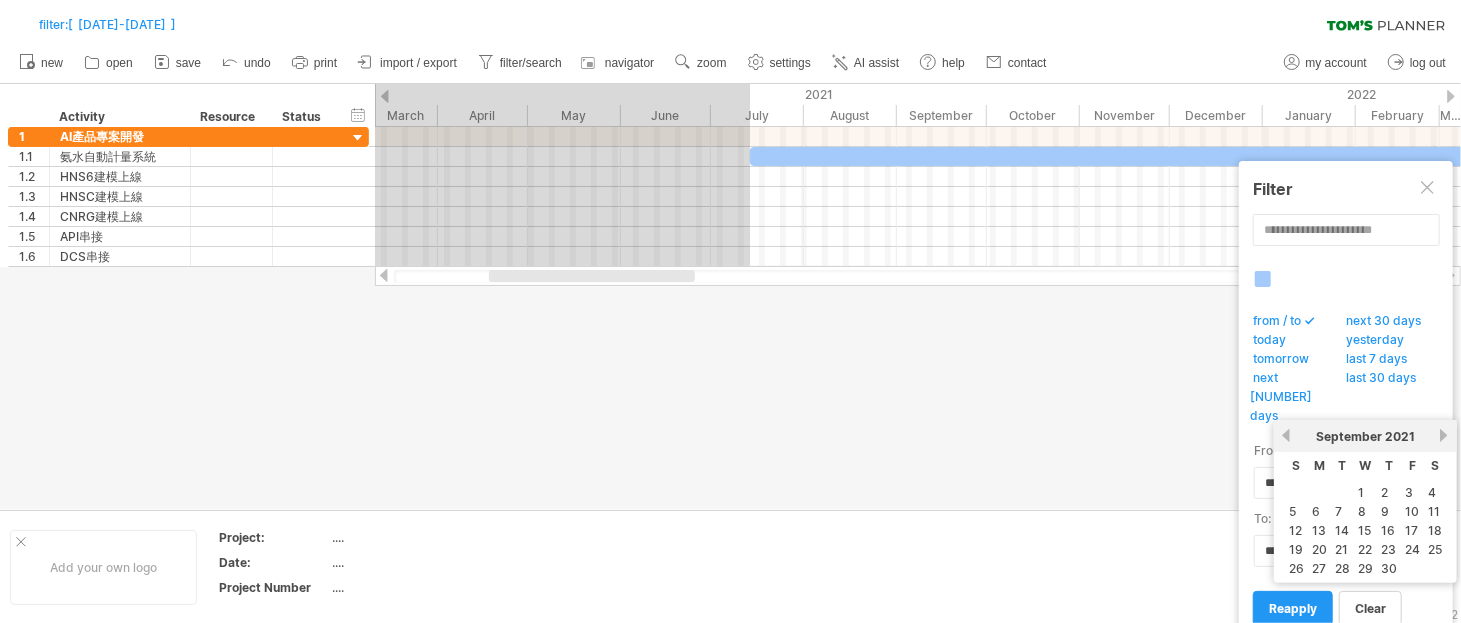 click on "next" at bounding box center [1444, 435] 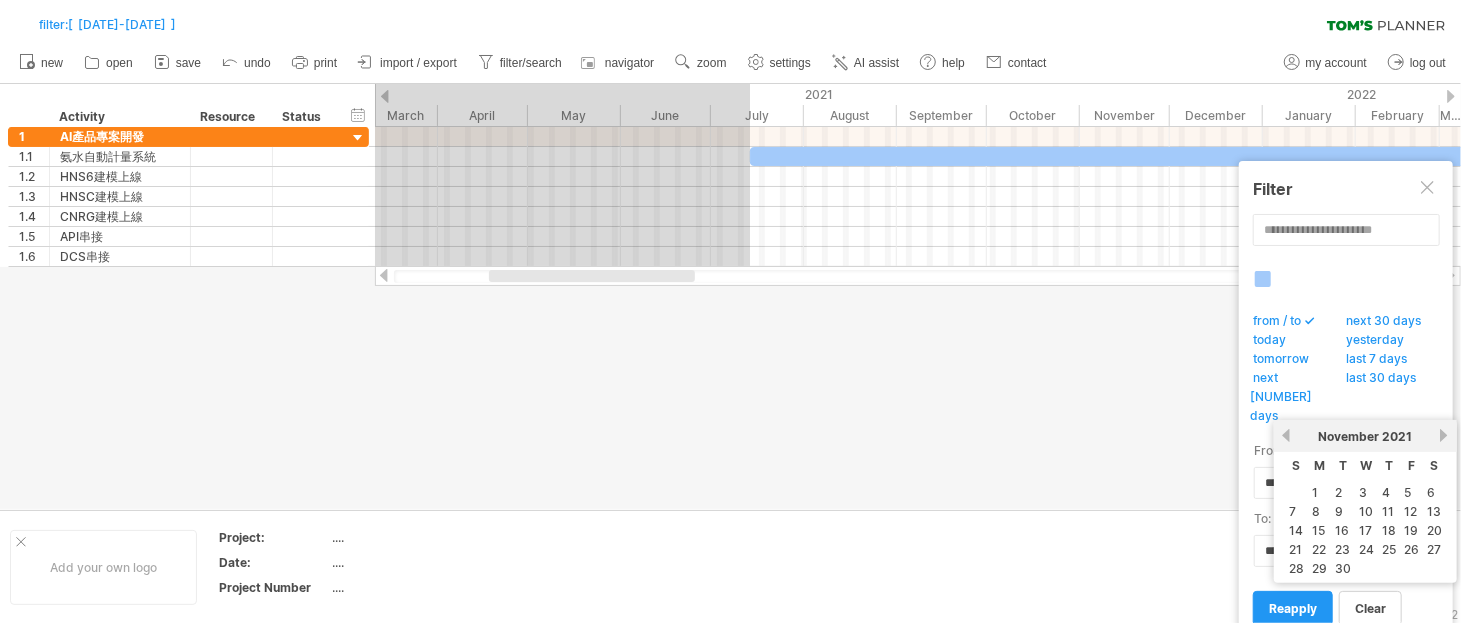 click on "next" at bounding box center (1444, 435) 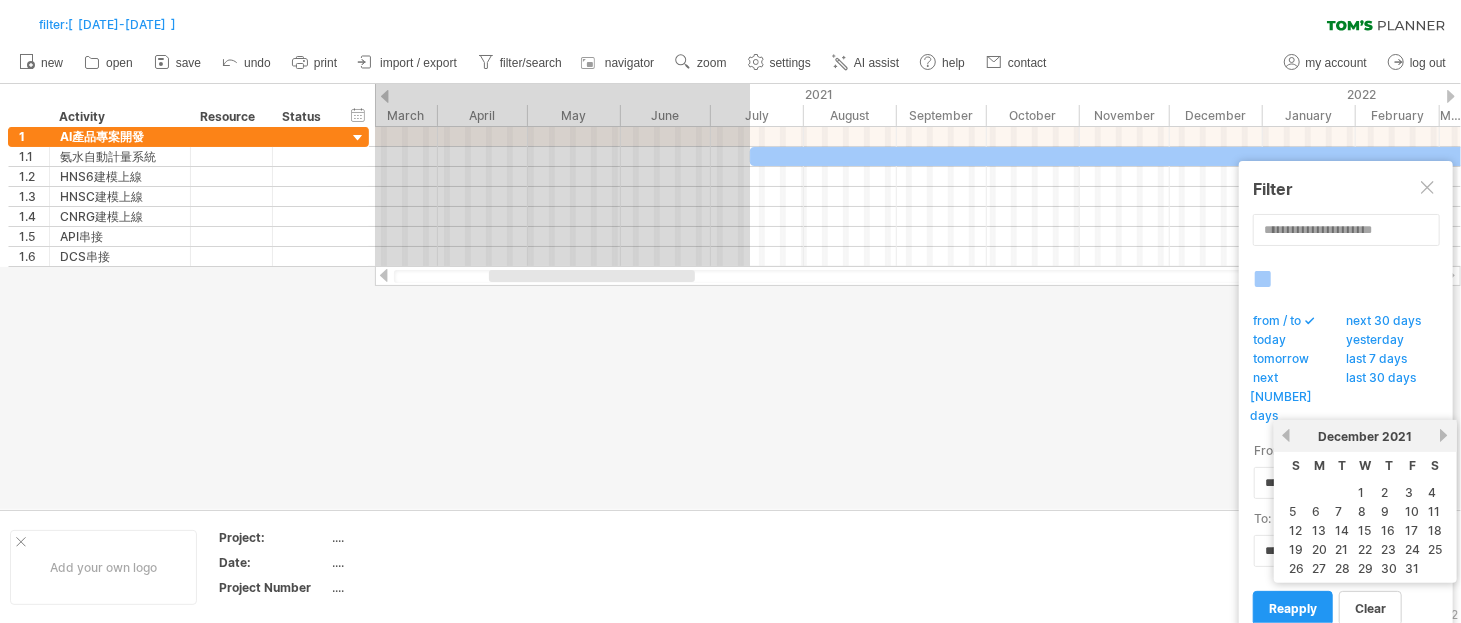 click on "next" at bounding box center [1444, 435] 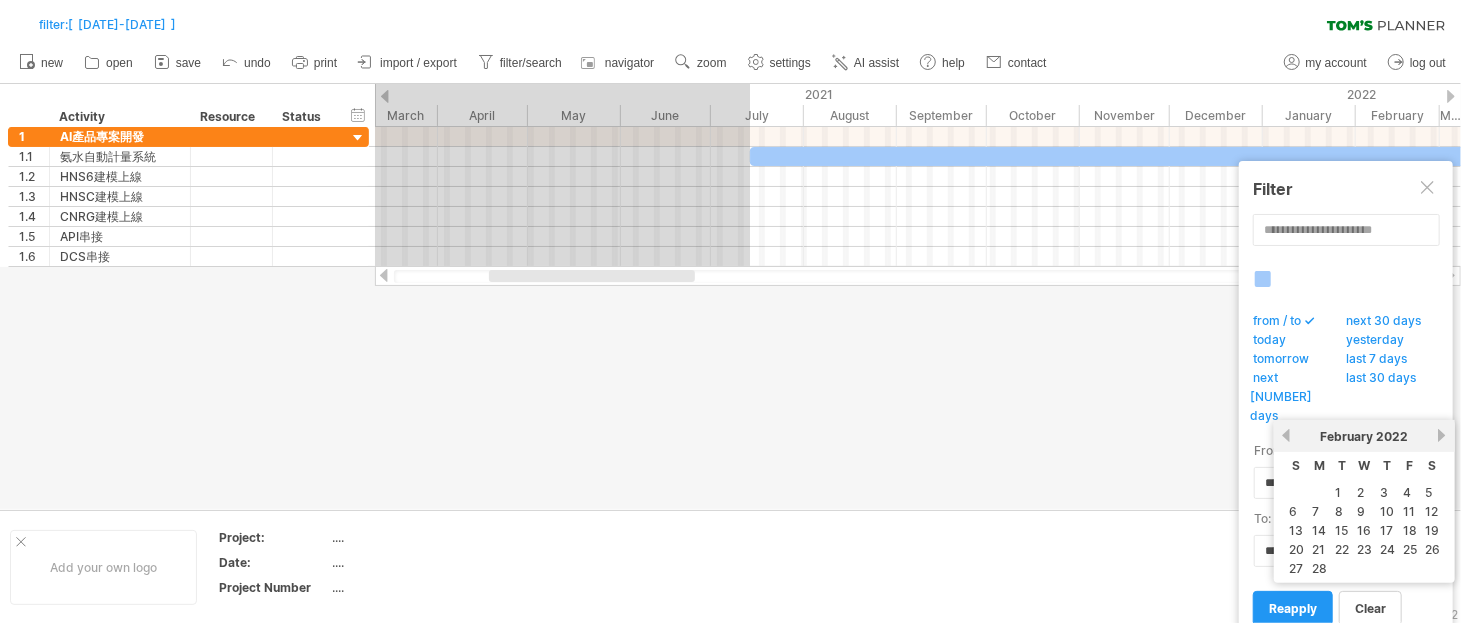 click on "next" at bounding box center [1442, 435] 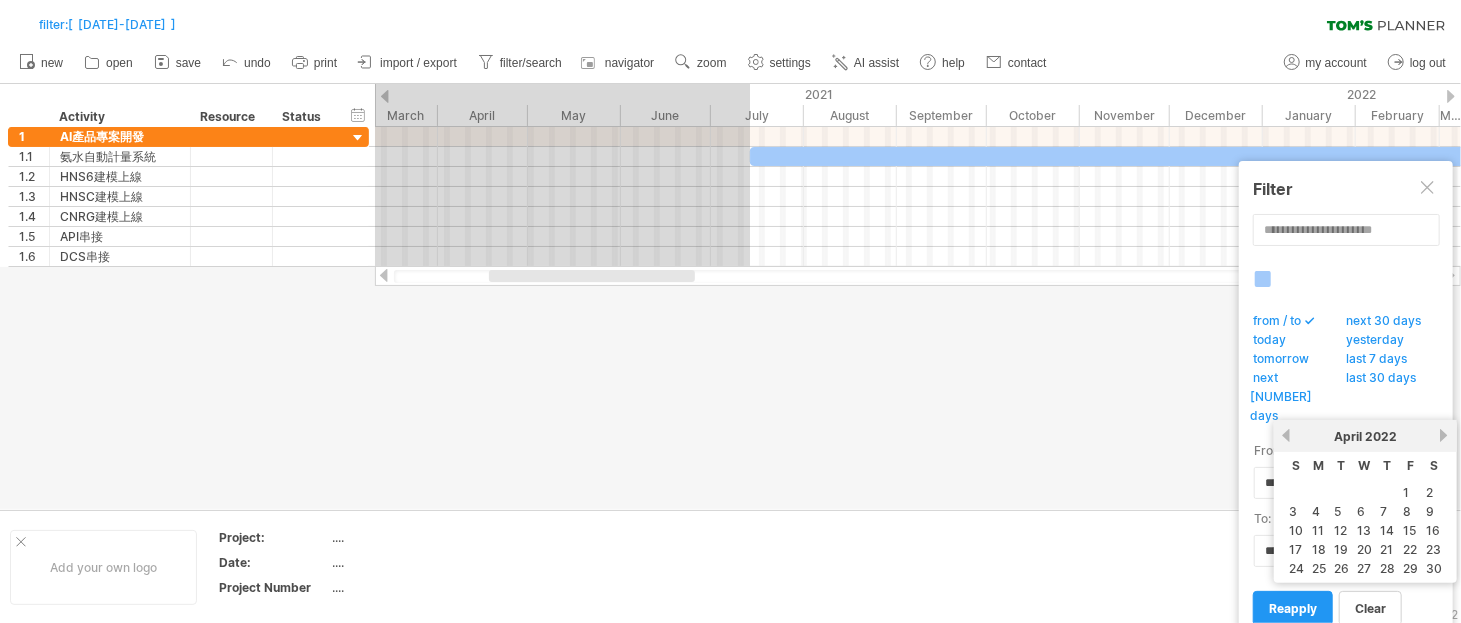 click on "next" at bounding box center [1444, 435] 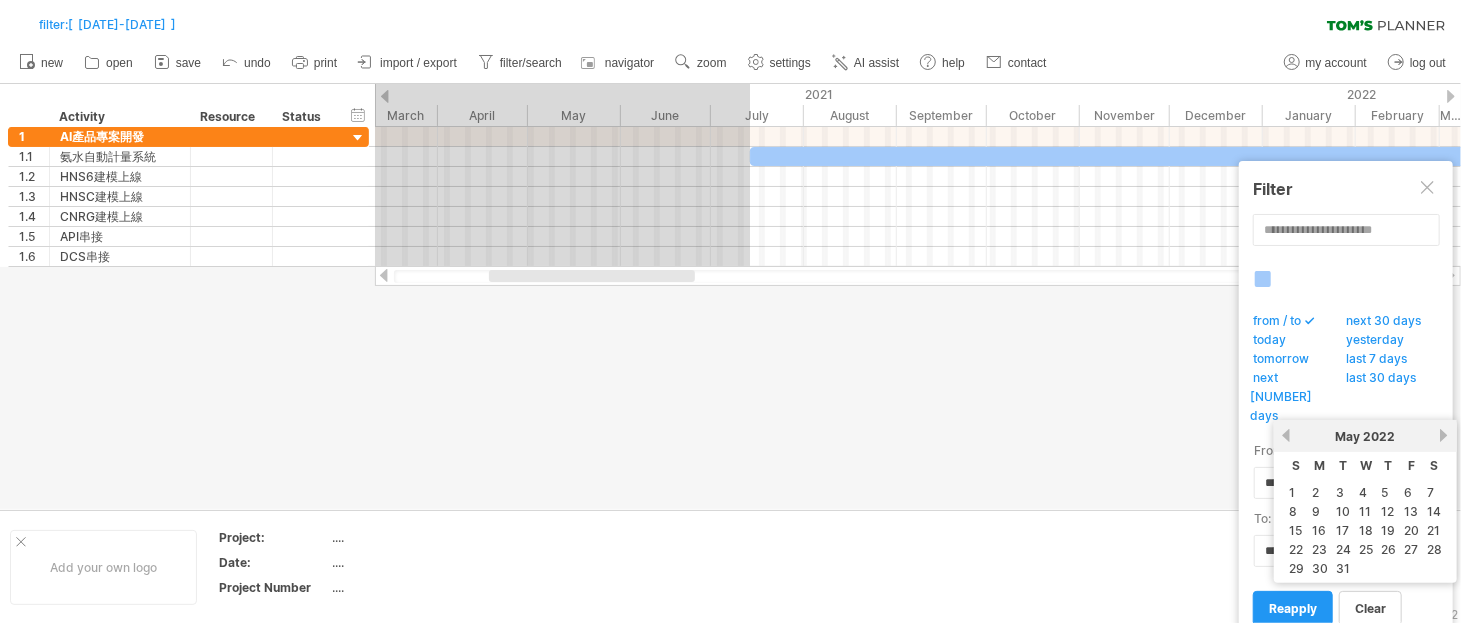 click on "next" at bounding box center [1444, 435] 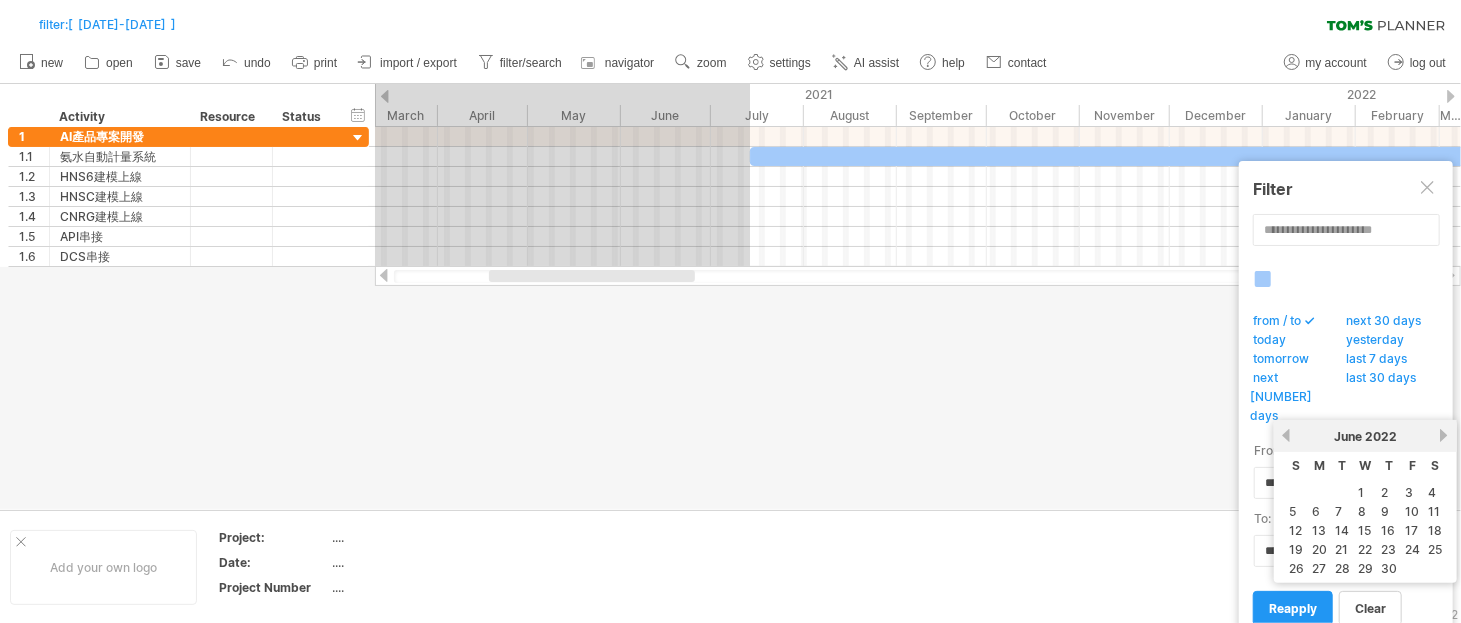 click on "next" at bounding box center (1444, 435) 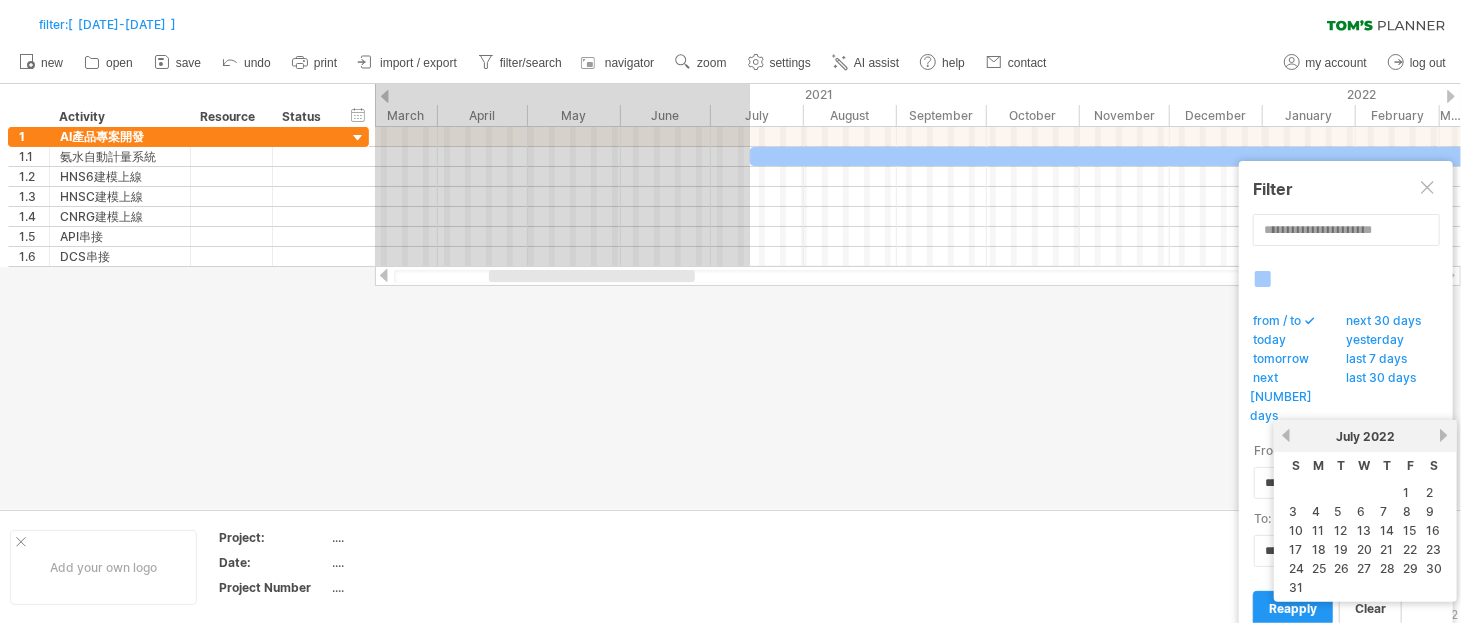 click on "next" at bounding box center [1444, 435] 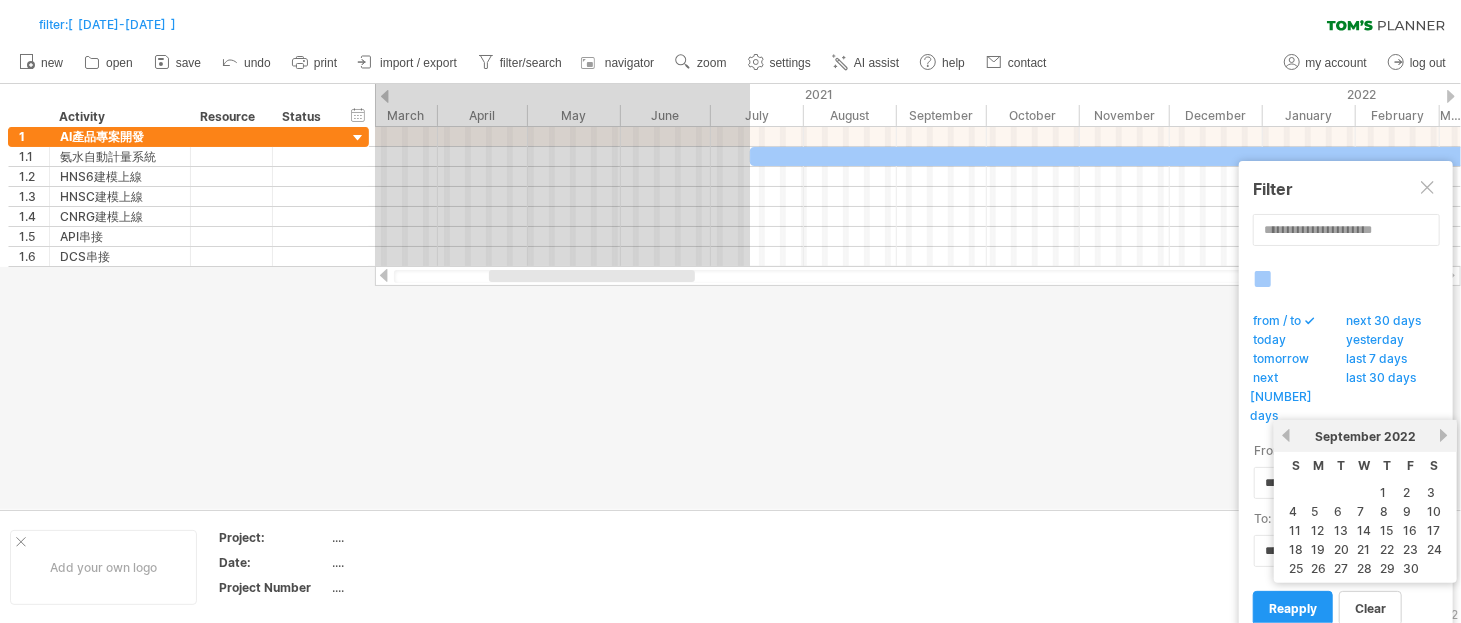 click on "next" at bounding box center [1444, 435] 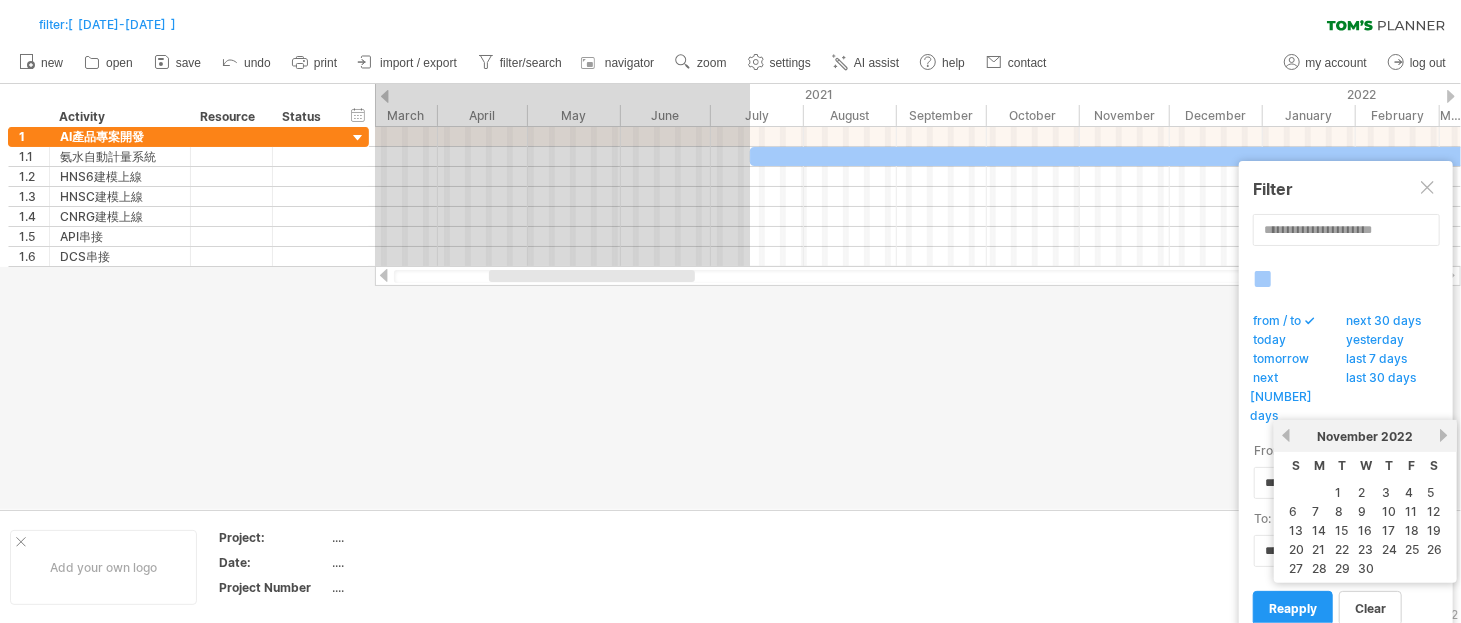 click on "next" at bounding box center (1444, 435) 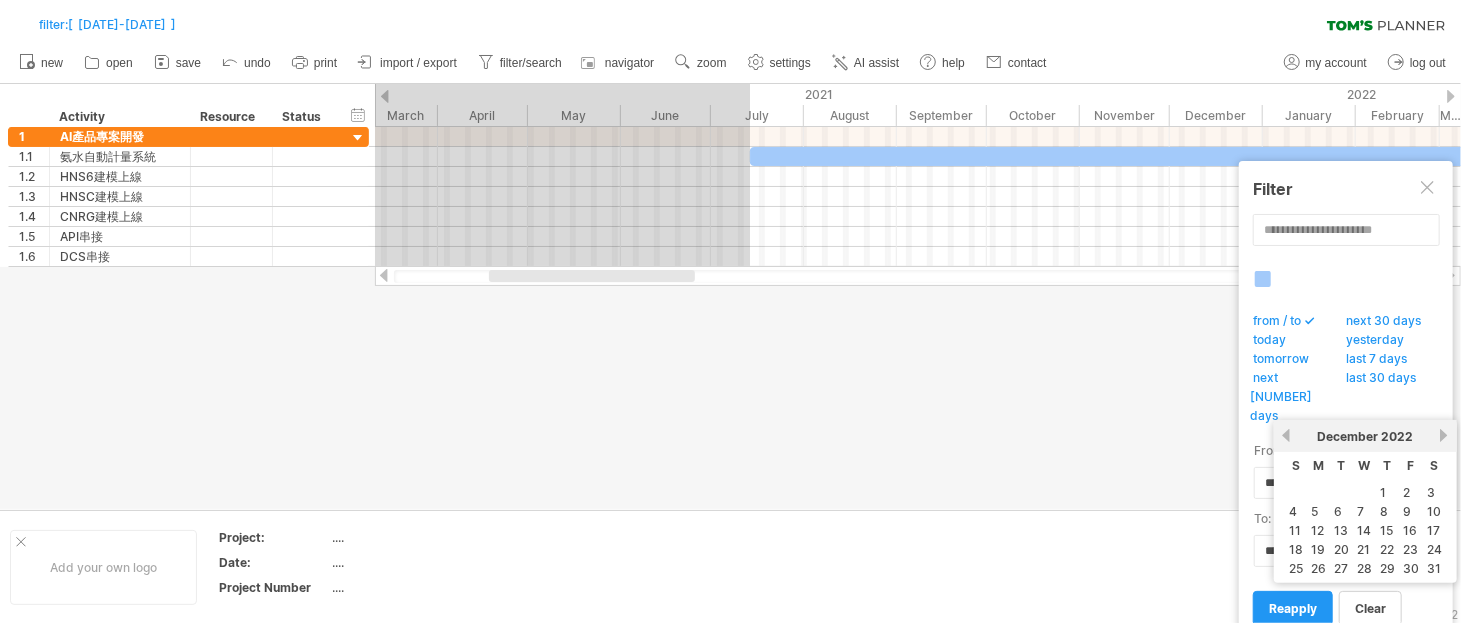click on "next" at bounding box center (1444, 435) 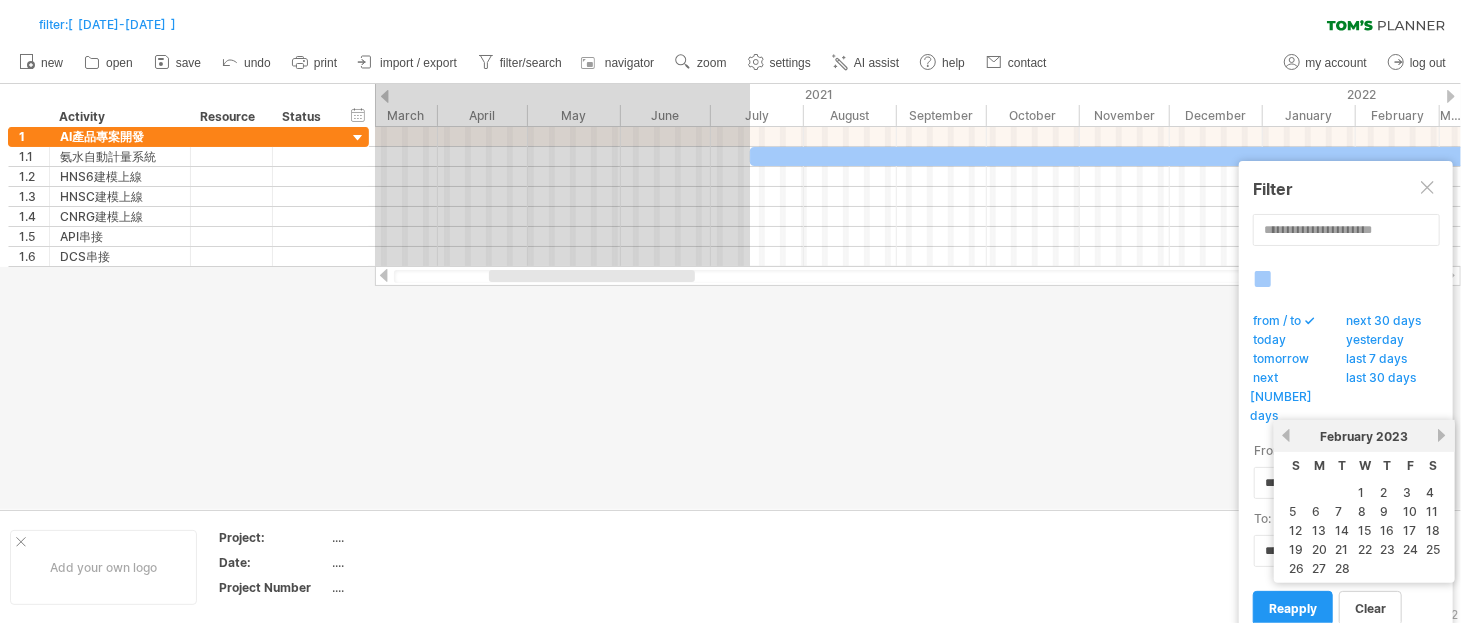 click on "next" at bounding box center (1442, 435) 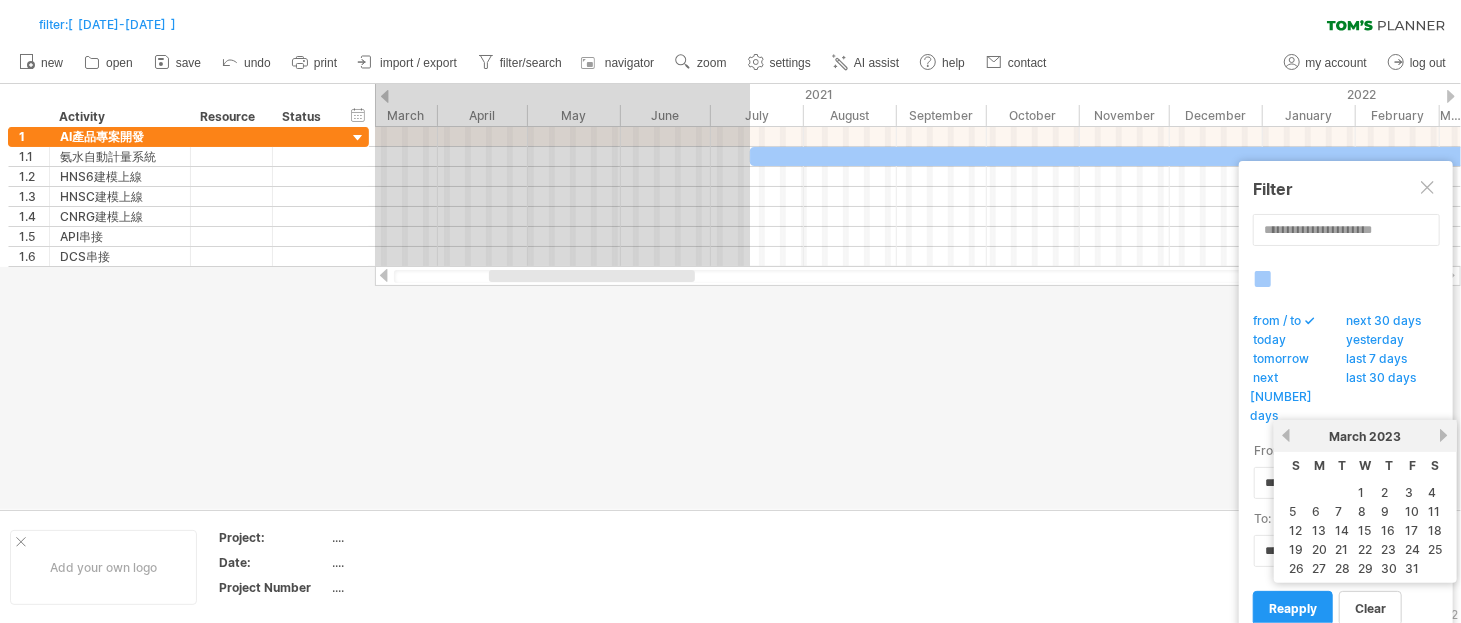 click on "next" at bounding box center [1444, 435] 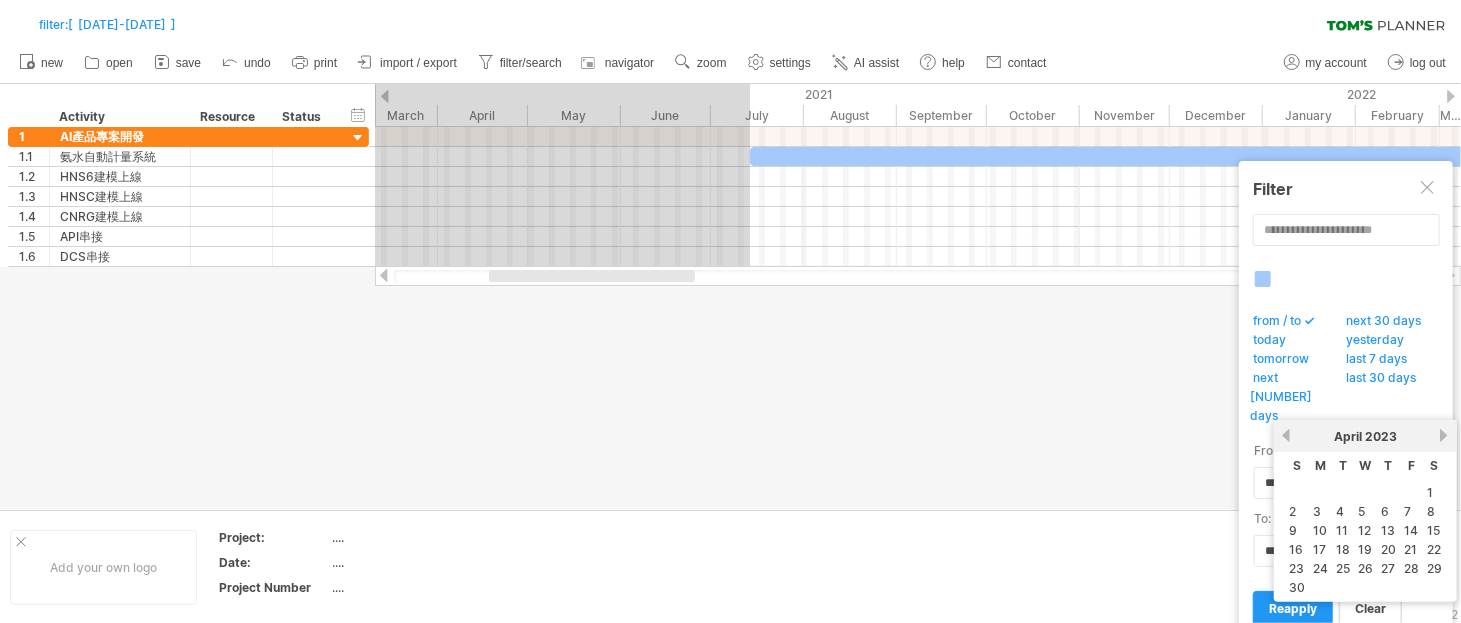 click on "previous next [MONTH]   [DATE]" at bounding box center (1365, 436) 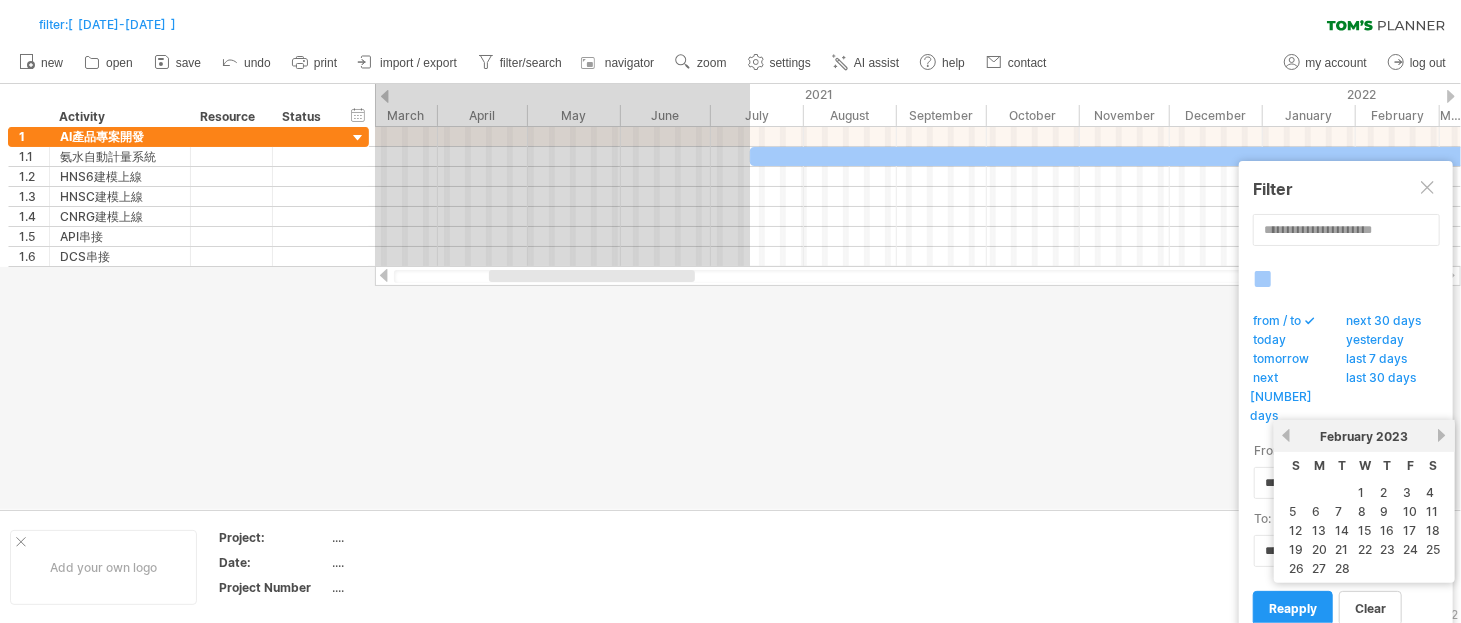 click on "previous" at bounding box center [1286, 435] 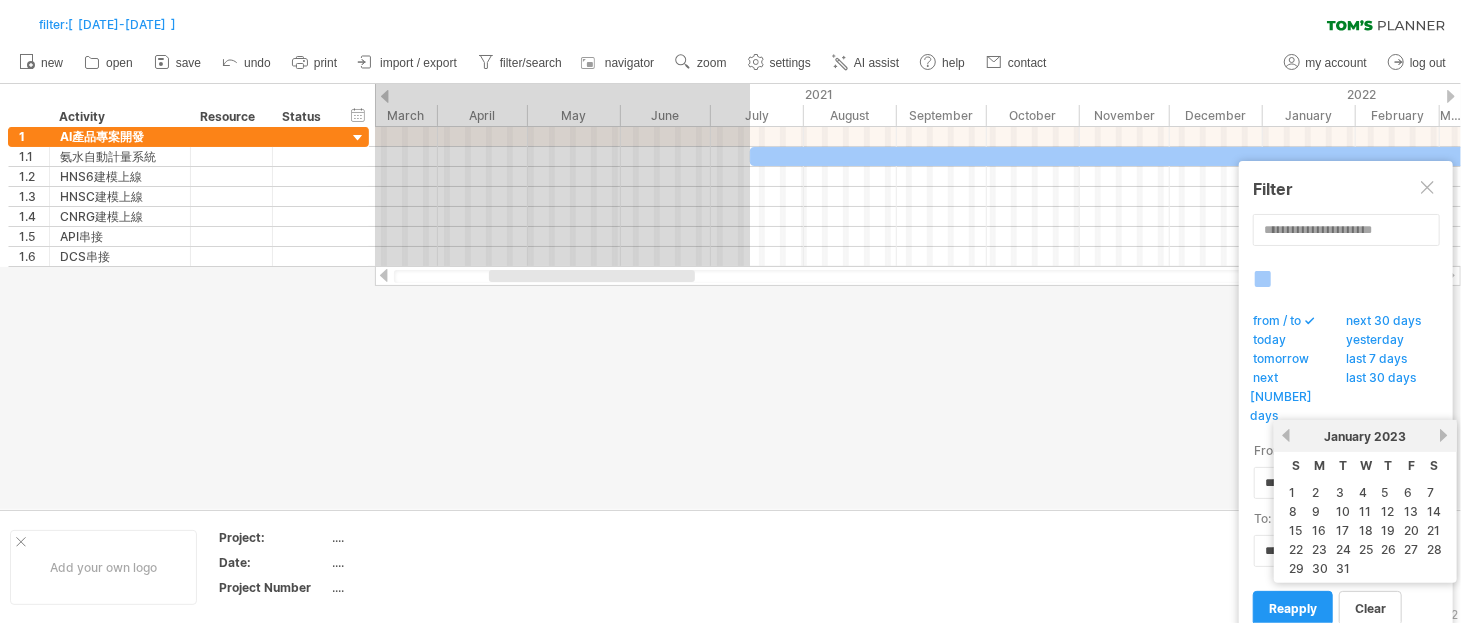 click on "previous" at bounding box center (1286, 435) 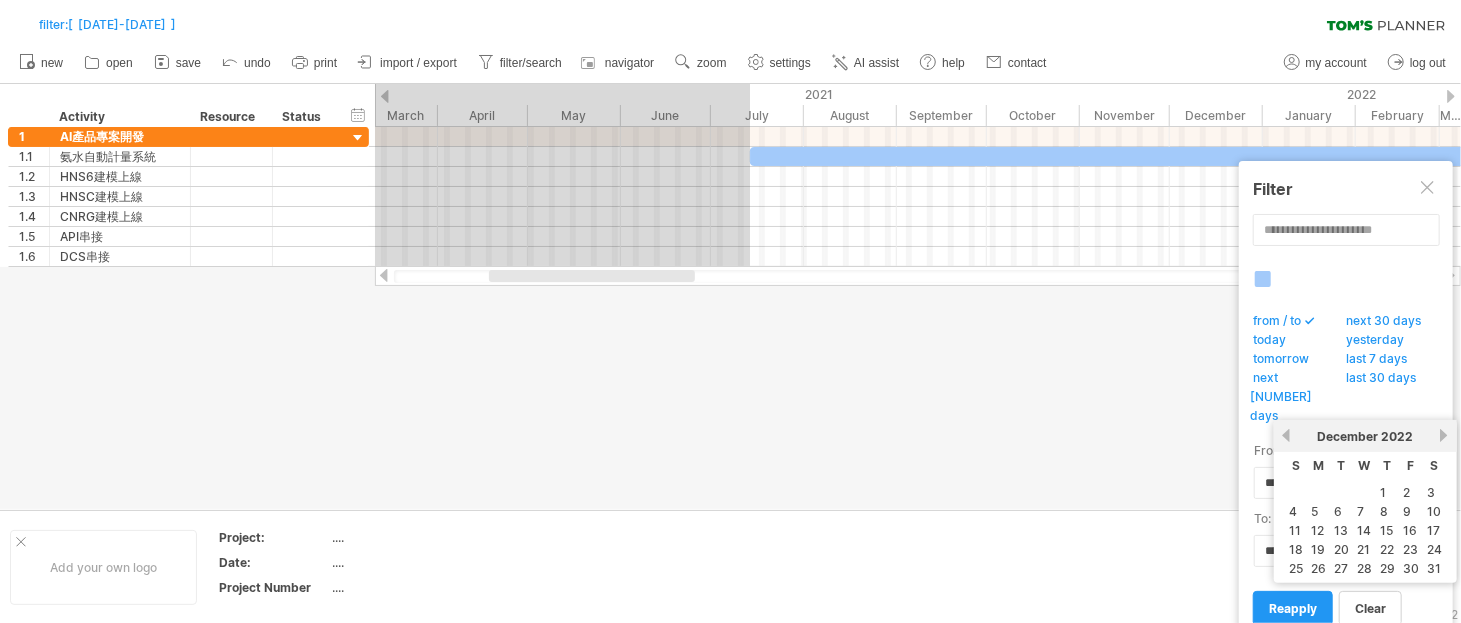 click on "next" at bounding box center (1444, 435) 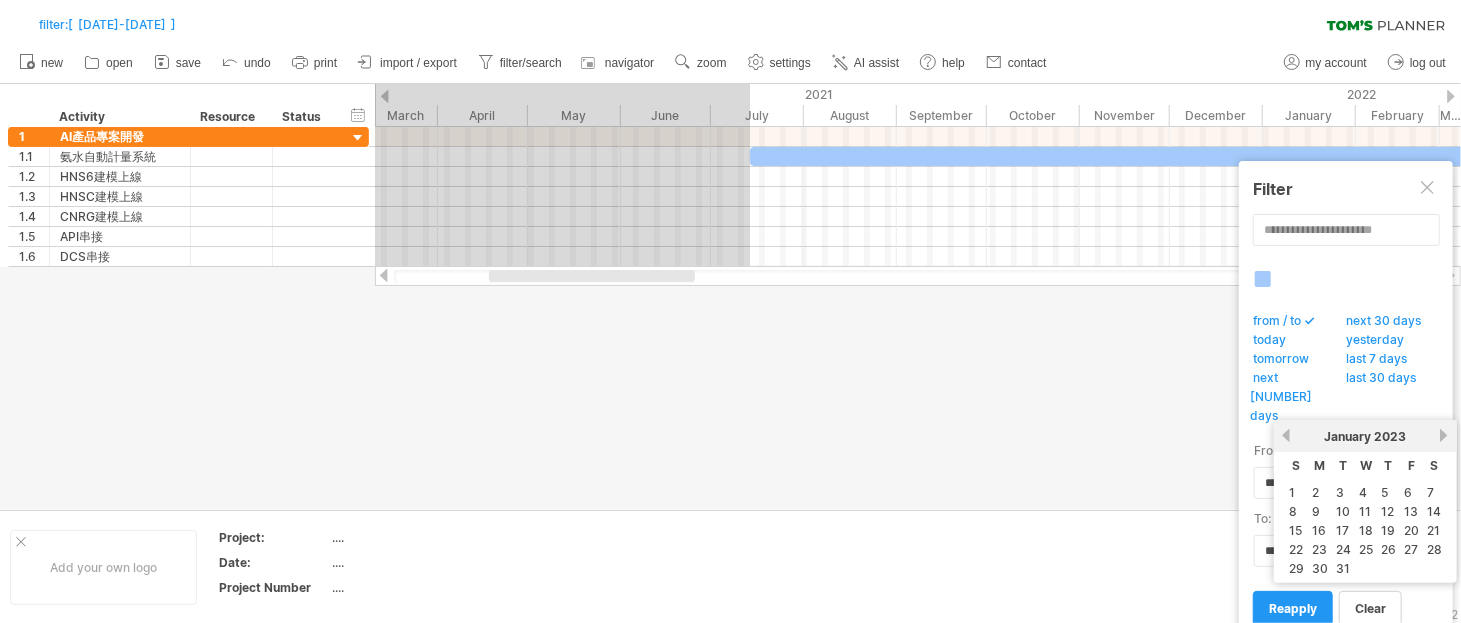click on "next" at bounding box center (1444, 435) 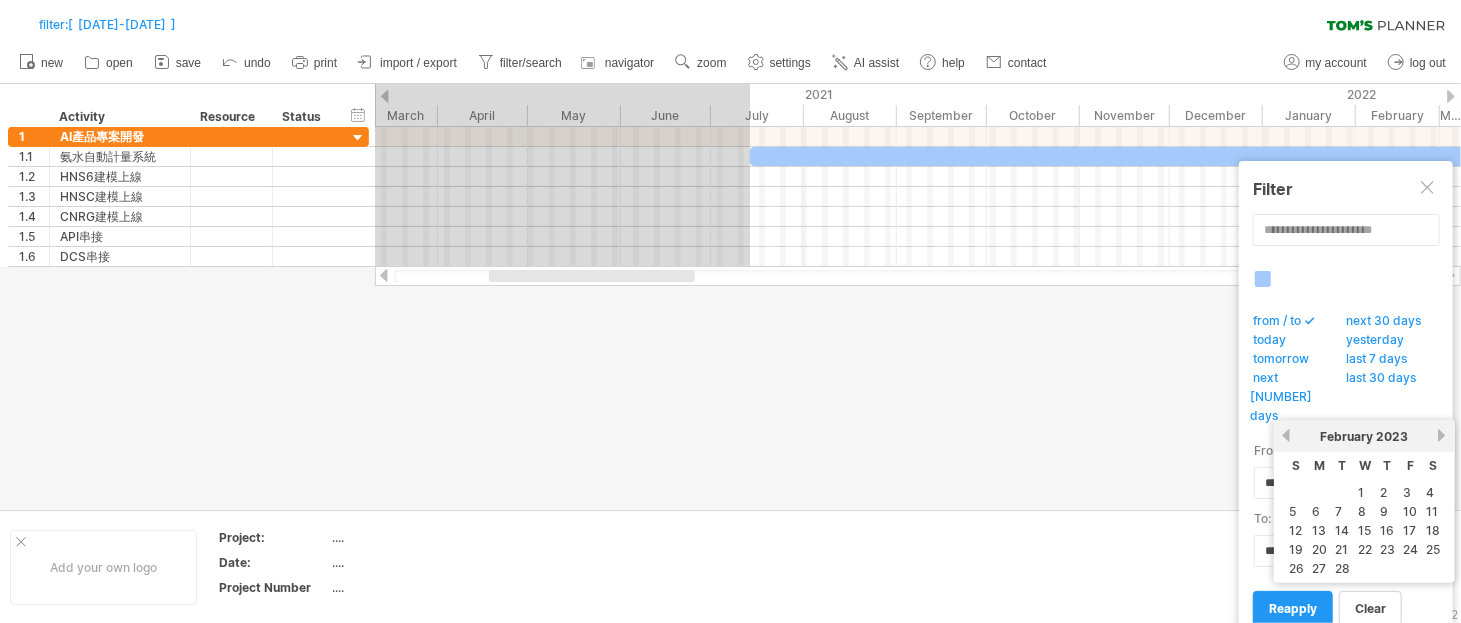 click on "next" at bounding box center (1442, 435) 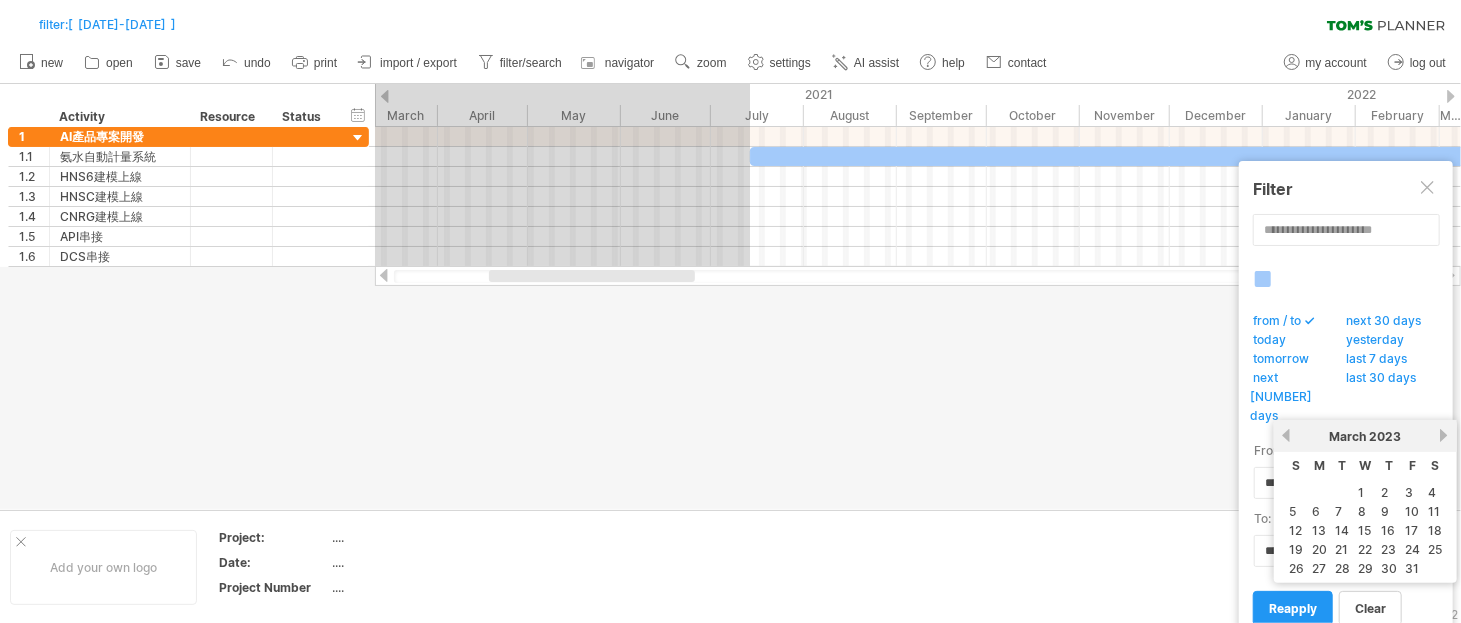 click on "next" at bounding box center (1444, 435) 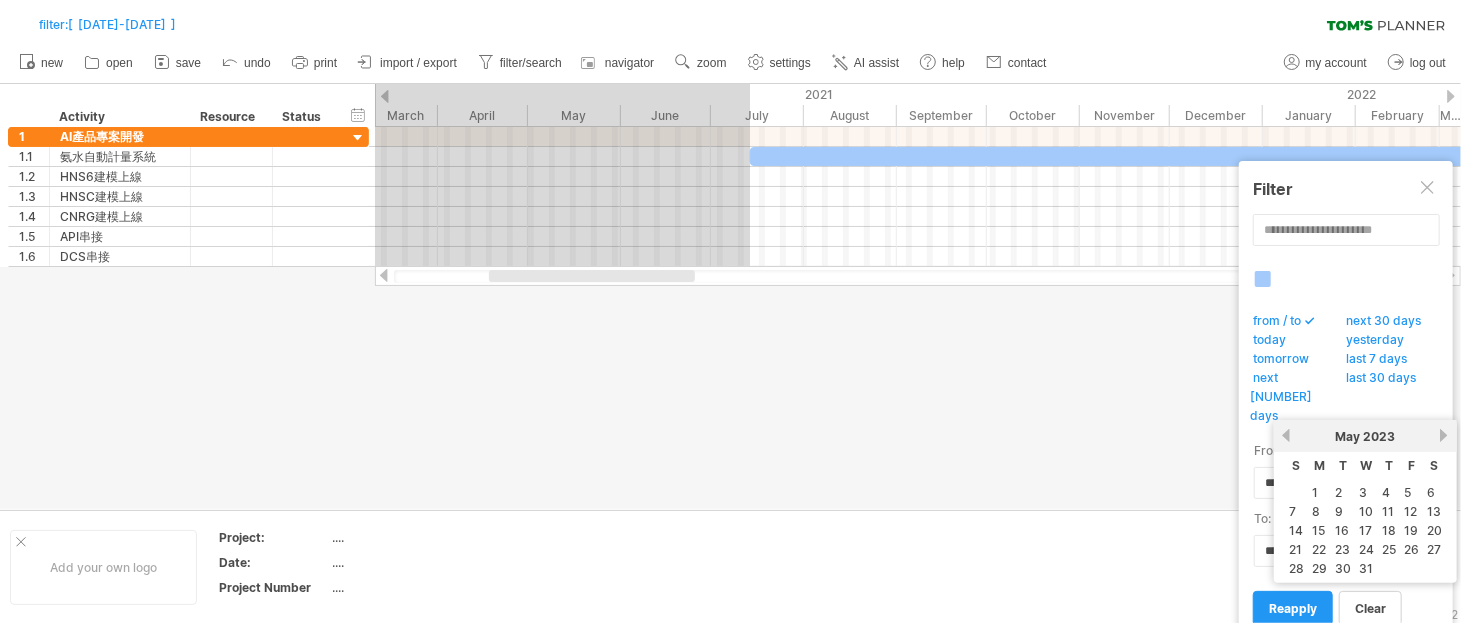 click on "next" at bounding box center (1444, 435) 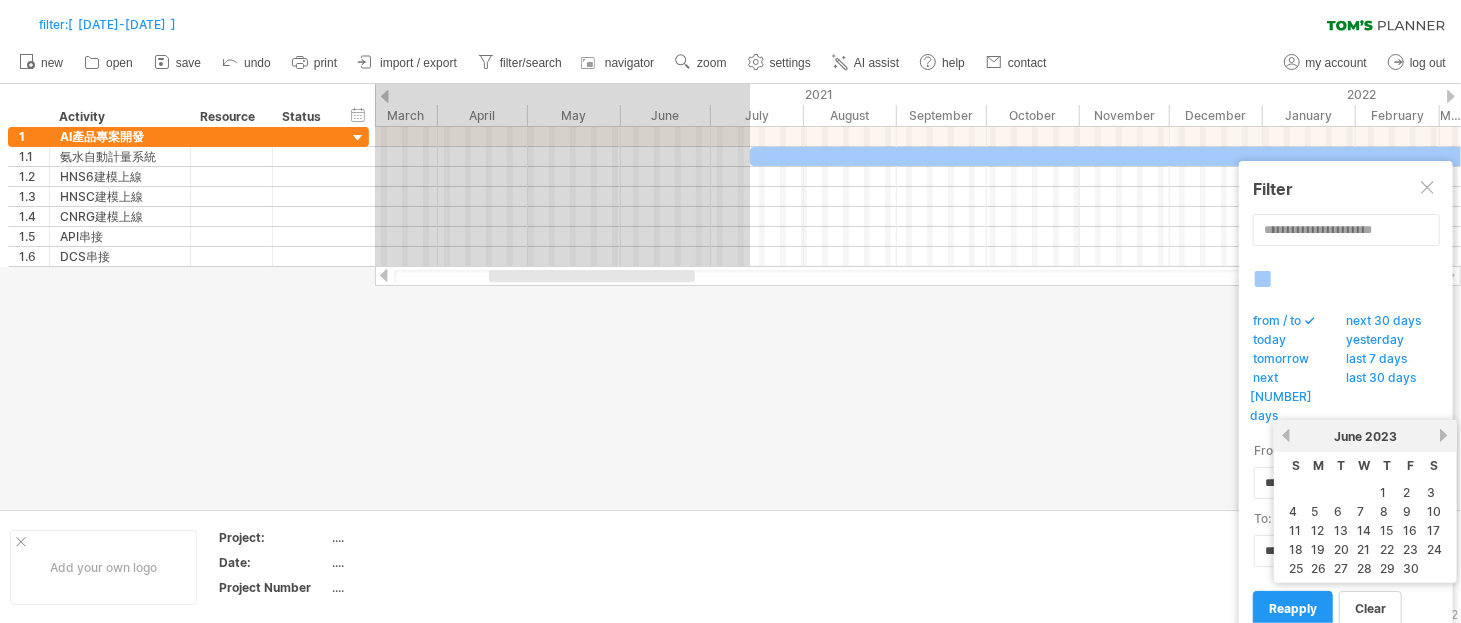 click on "next" at bounding box center [1444, 435] 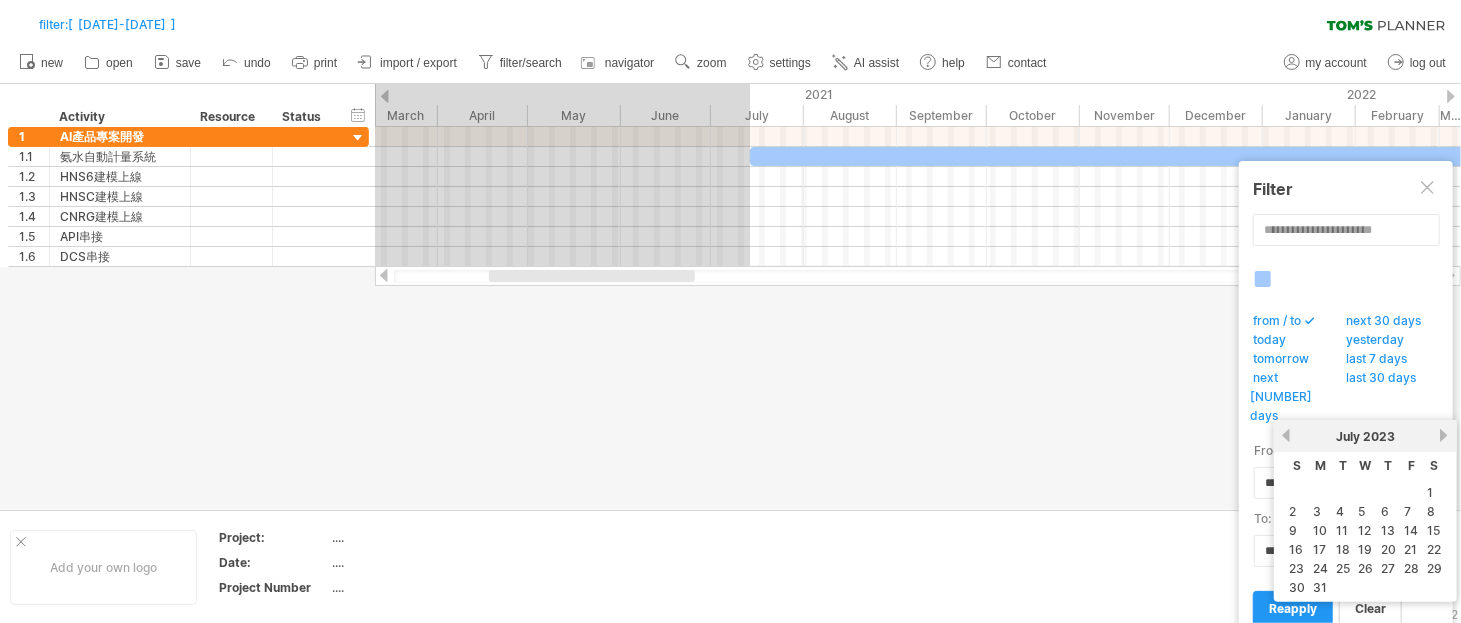 click on "next" at bounding box center (1444, 435) 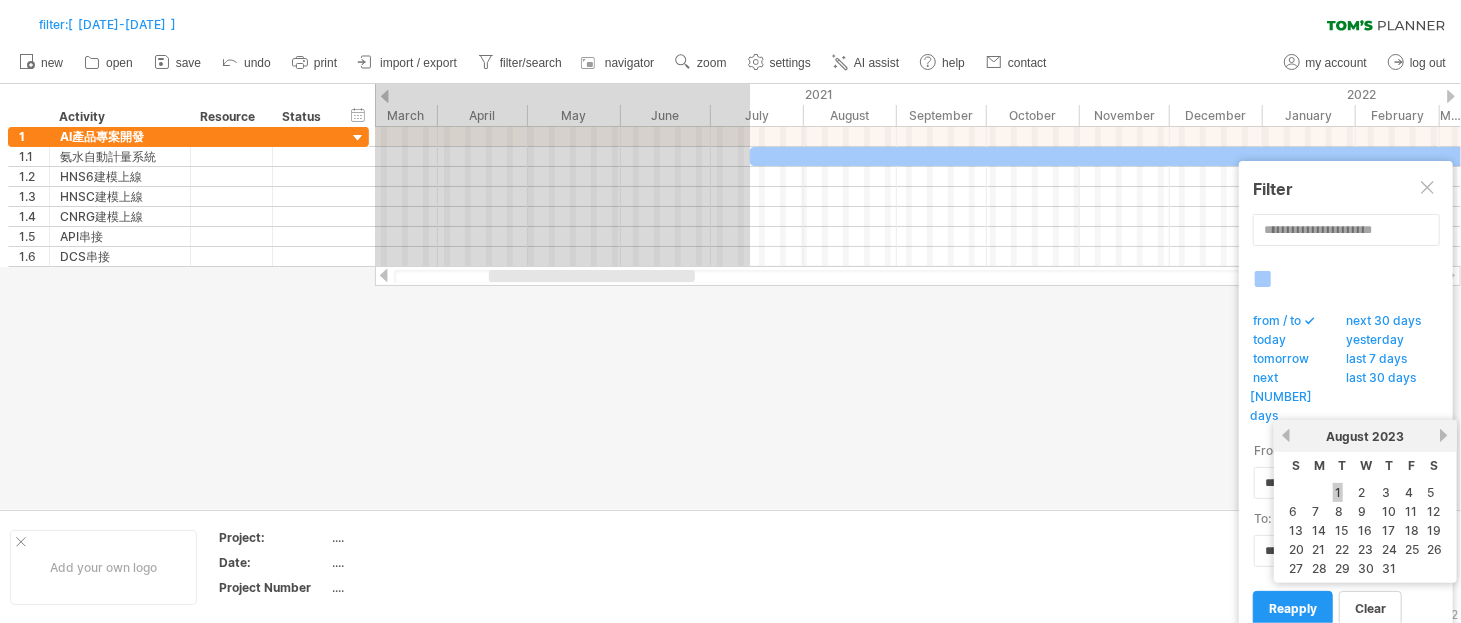 click on "1" at bounding box center (1338, 492) 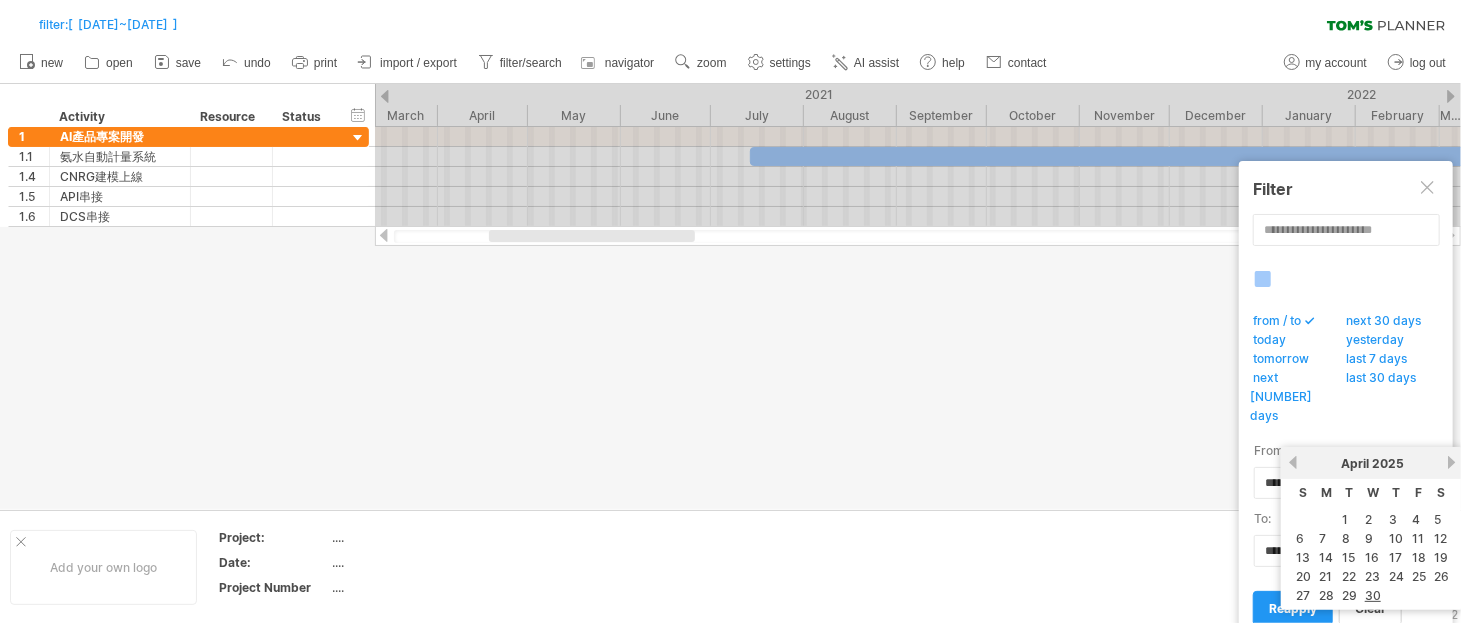 click on "progress(100%)
Trying to reach plan.tomsplanner.com
Connected again...
0%
filter:  [ [DATE]-[DATE] ]
clear filter" at bounding box center [730, 313] 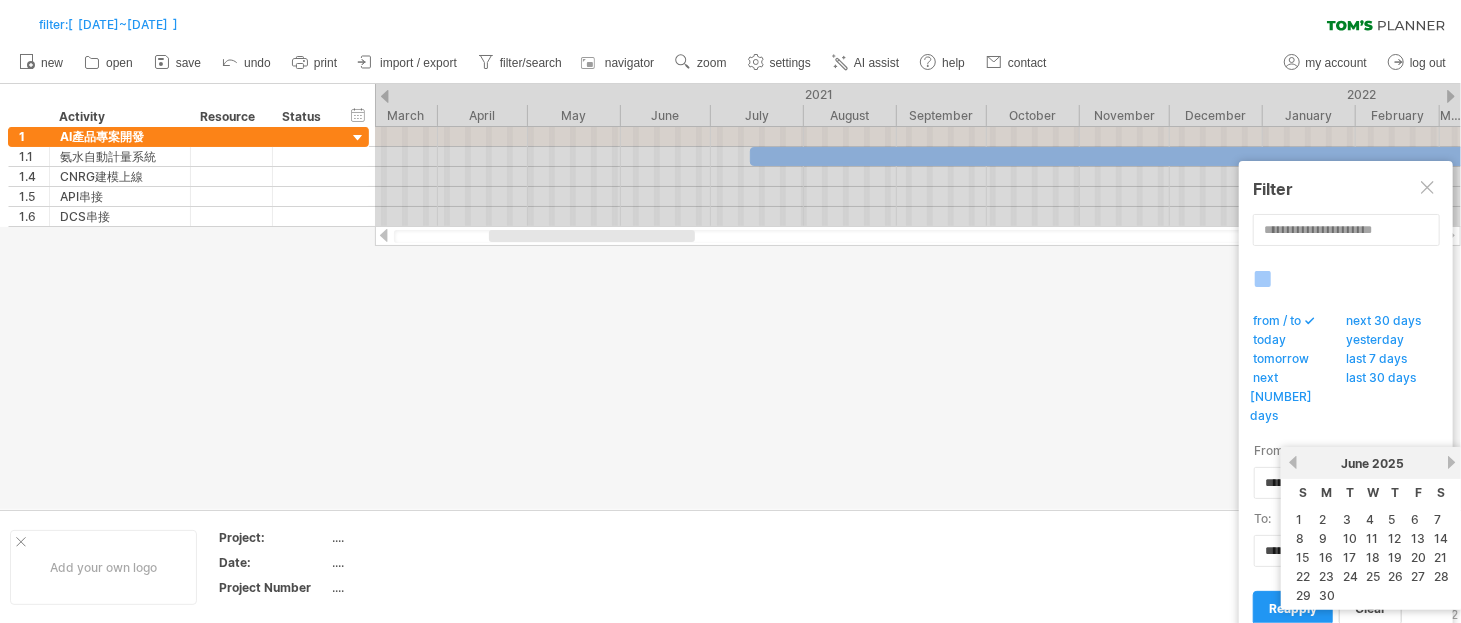 click on "next" at bounding box center (1451, 462) 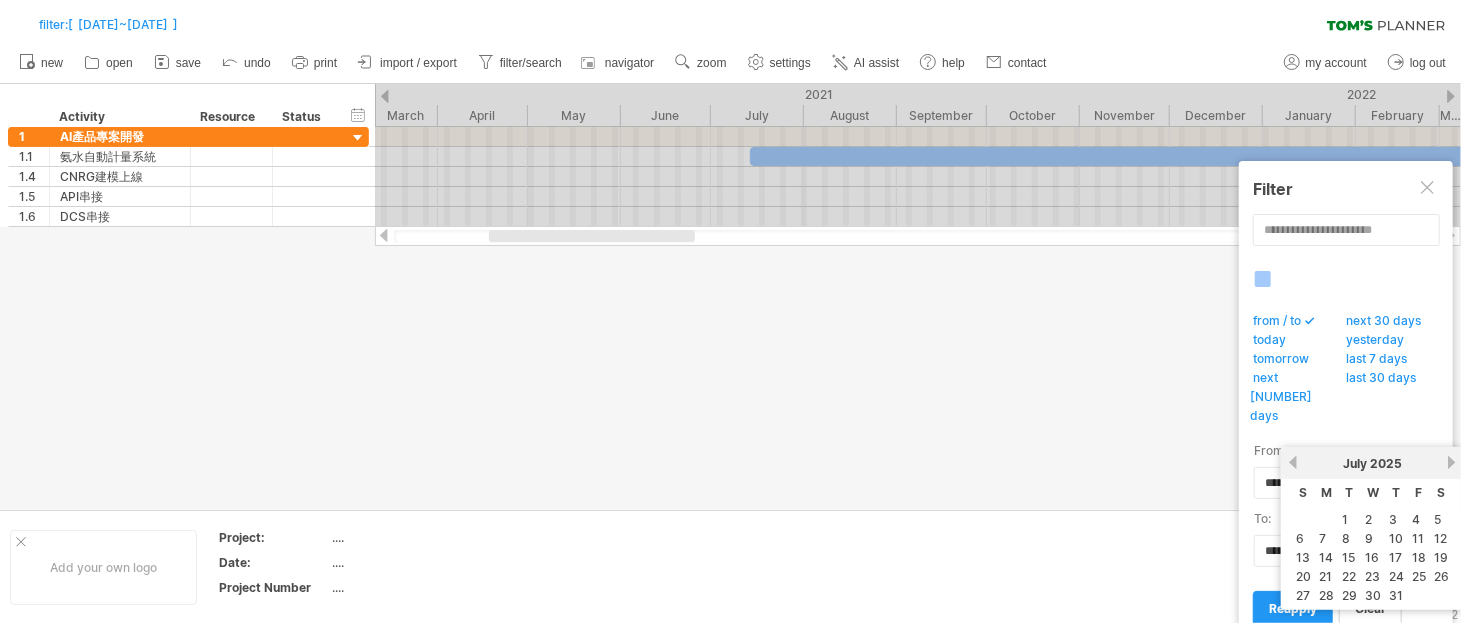click on "next" at bounding box center (1451, 462) 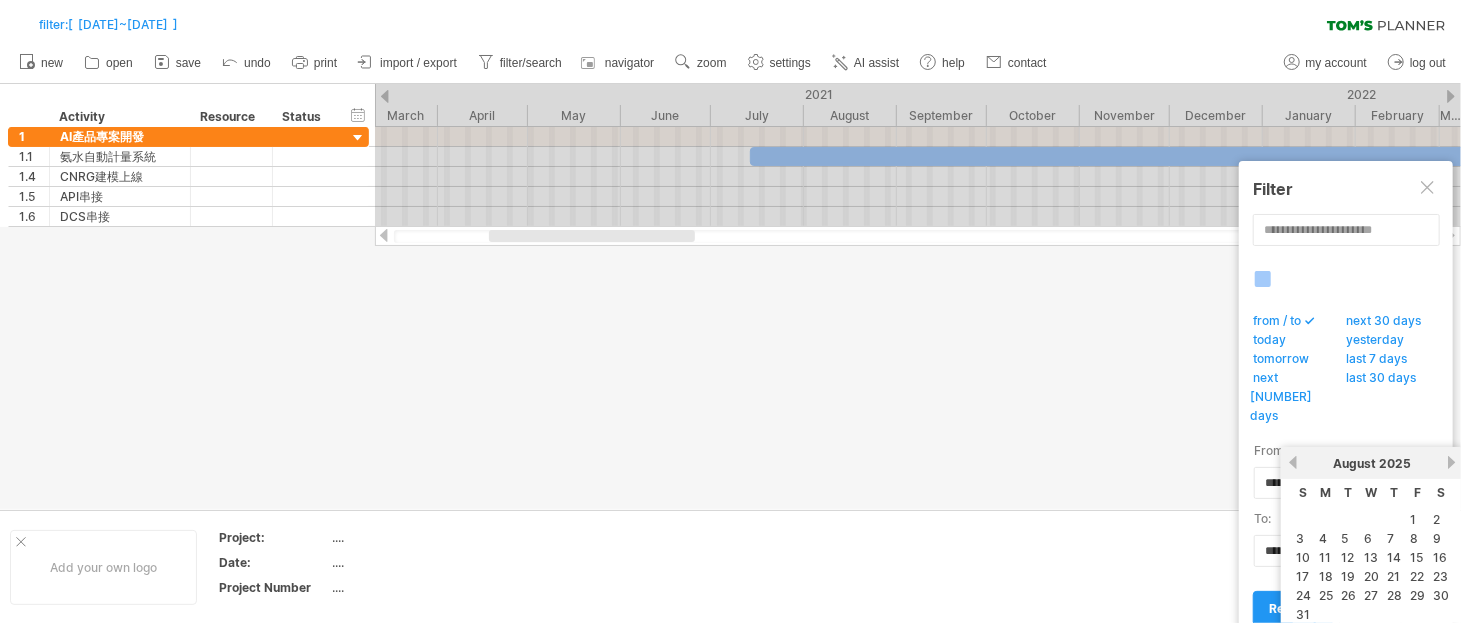click on "next" at bounding box center [1451, 462] 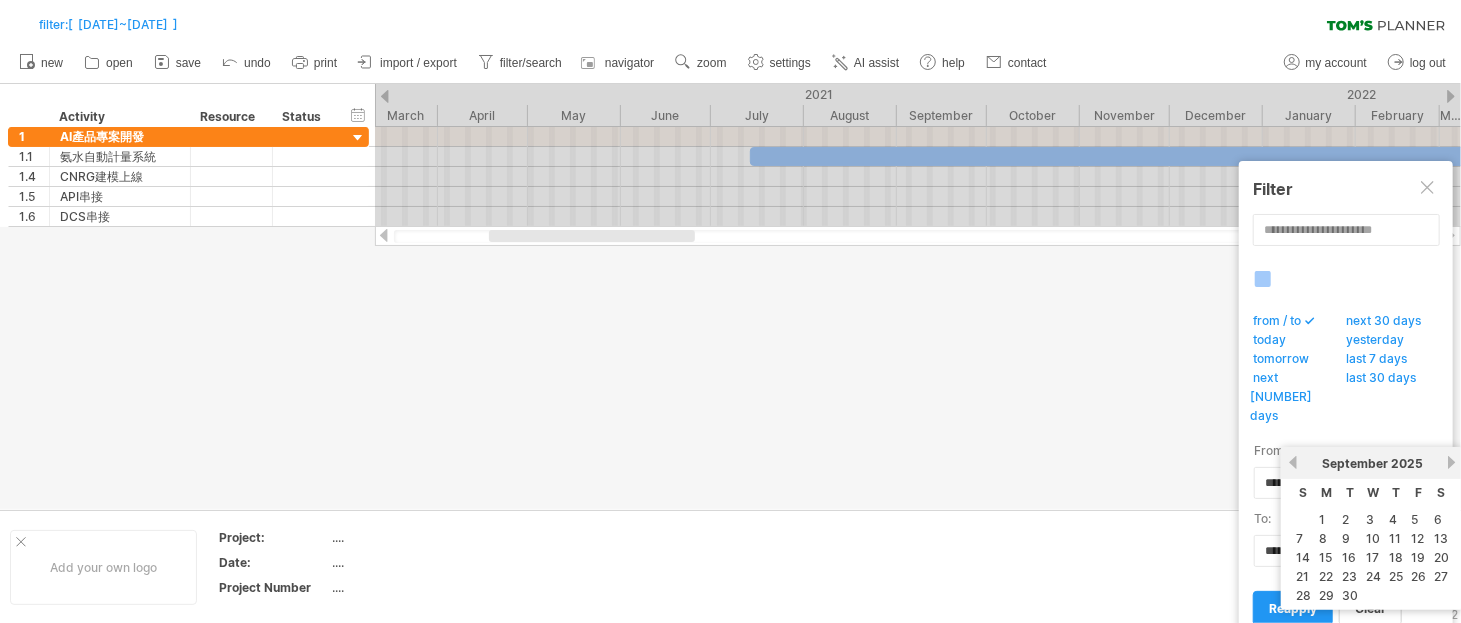 click on "previous" at bounding box center (1293, 462) 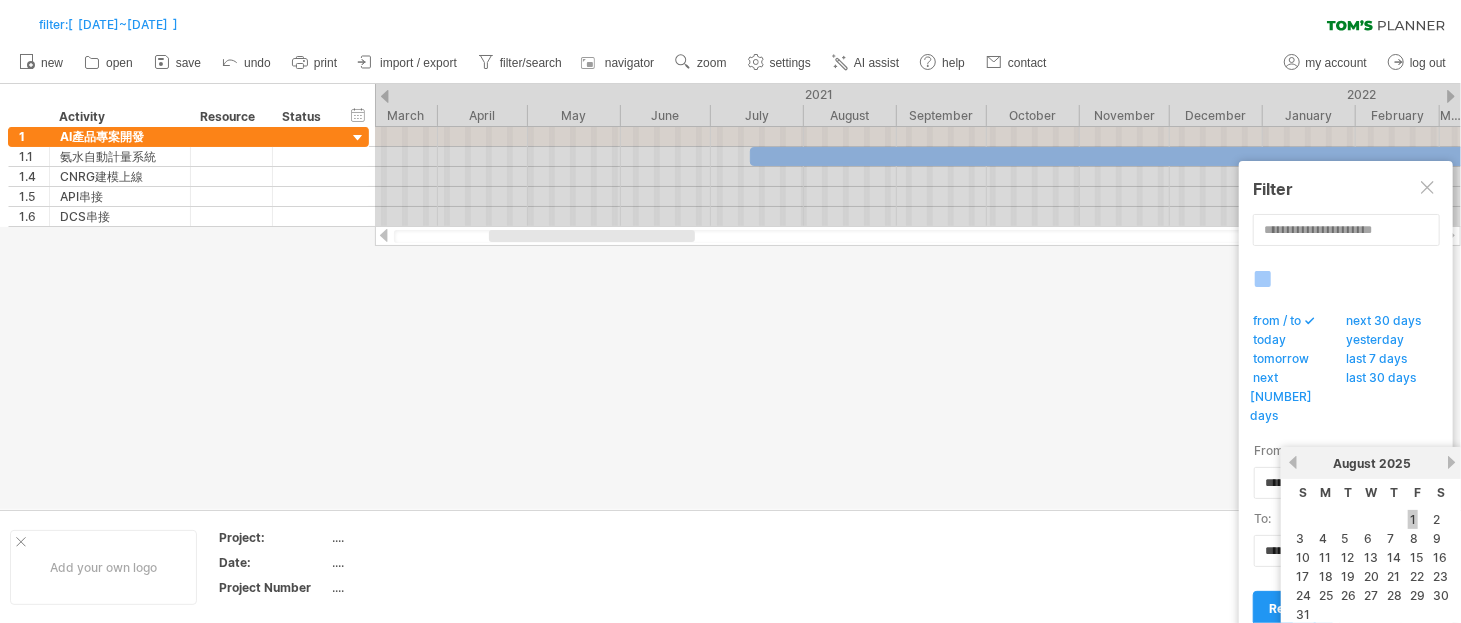 click on "1" at bounding box center [1413, 519] 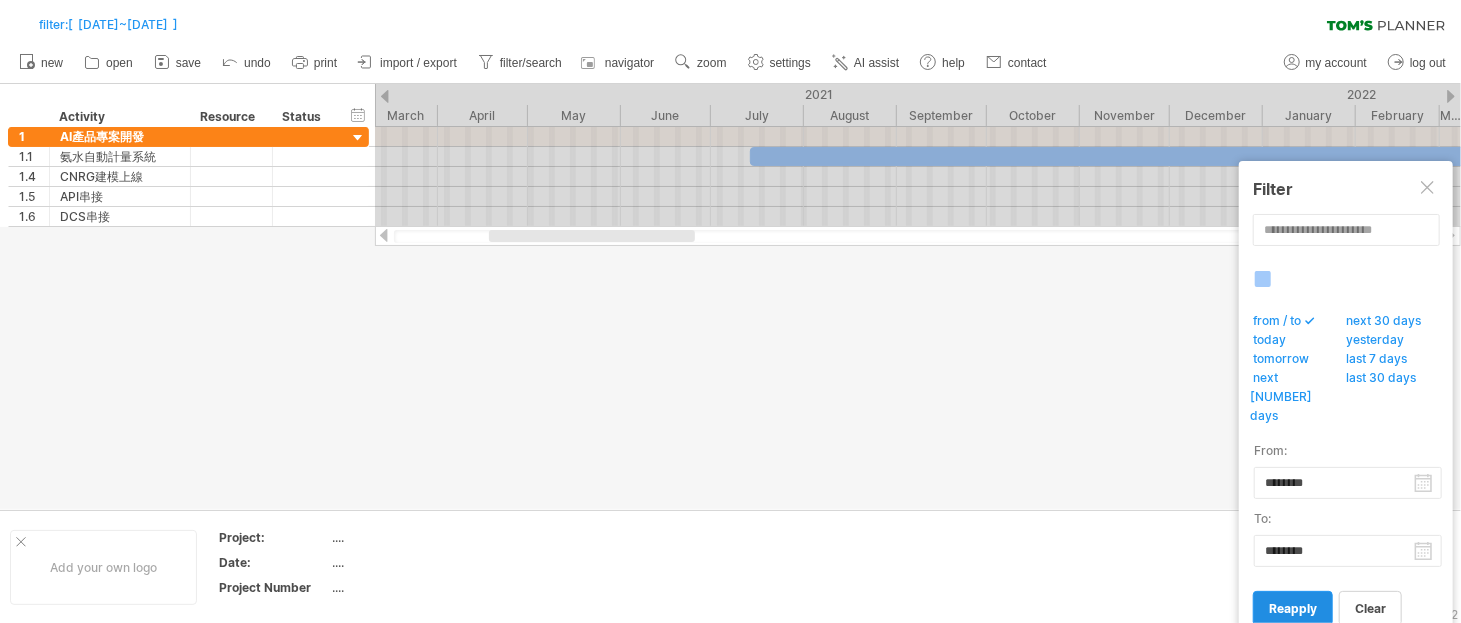 click on "reapply" at bounding box center [1293, 608] 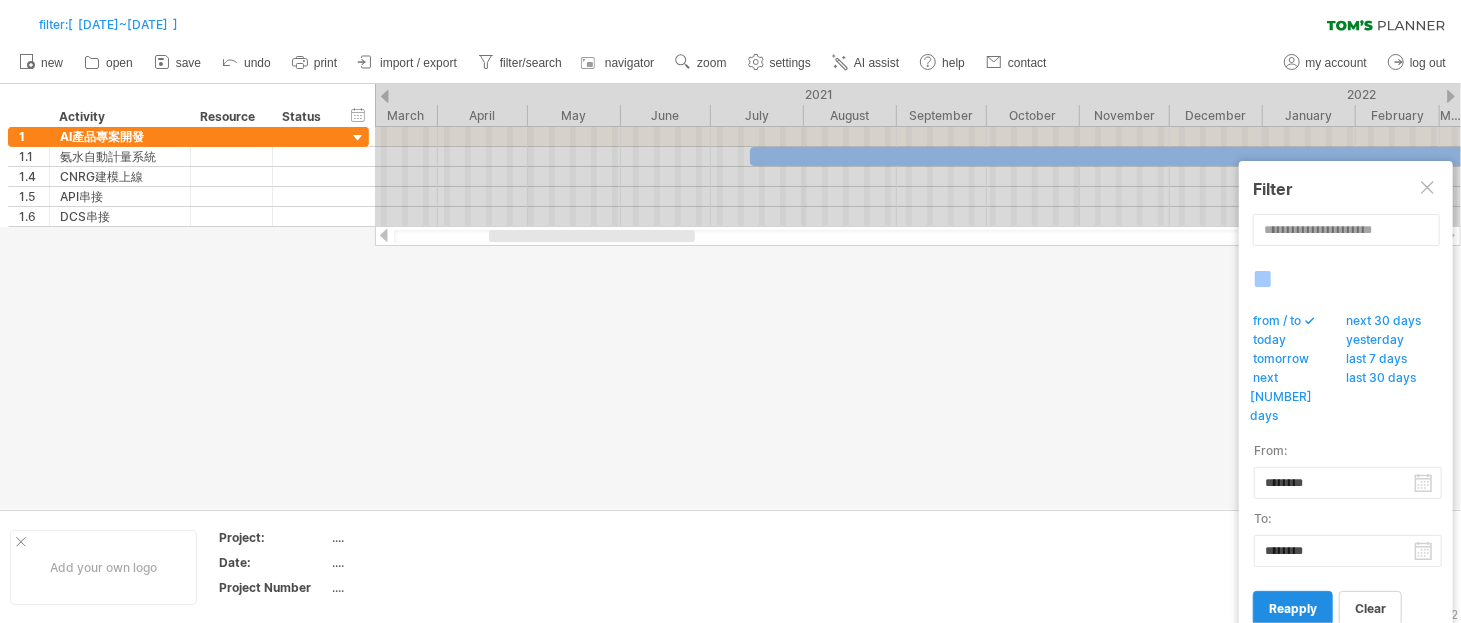 click on "reapply" at bounding box center (1293, 608) 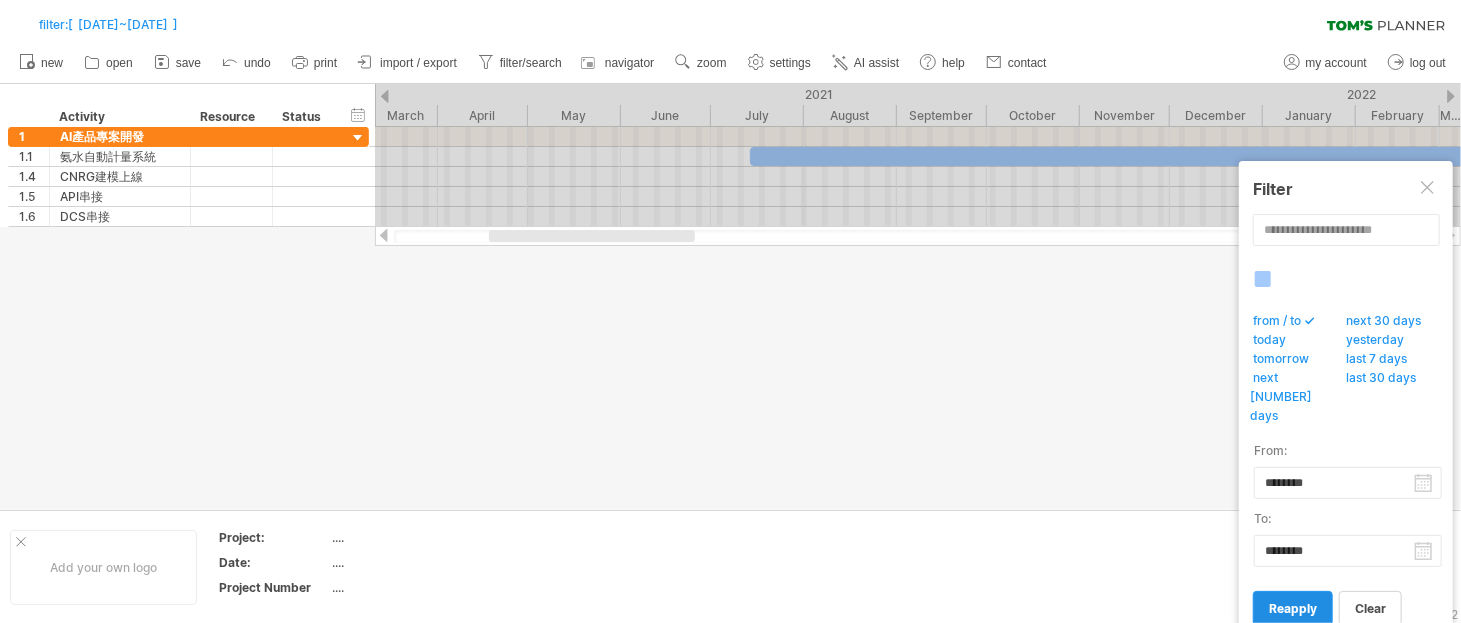 click on "reapply" at bounding box center [1293, 608] 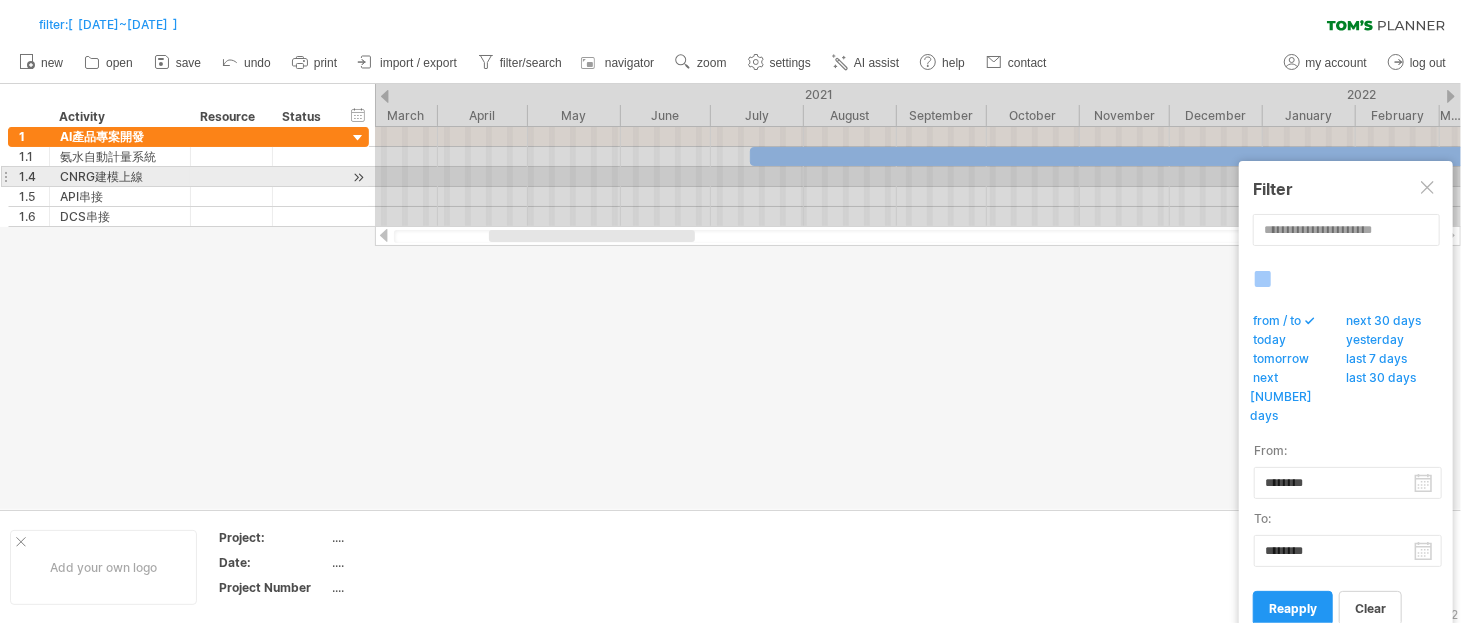 click at bounding box center (1429, 189) 